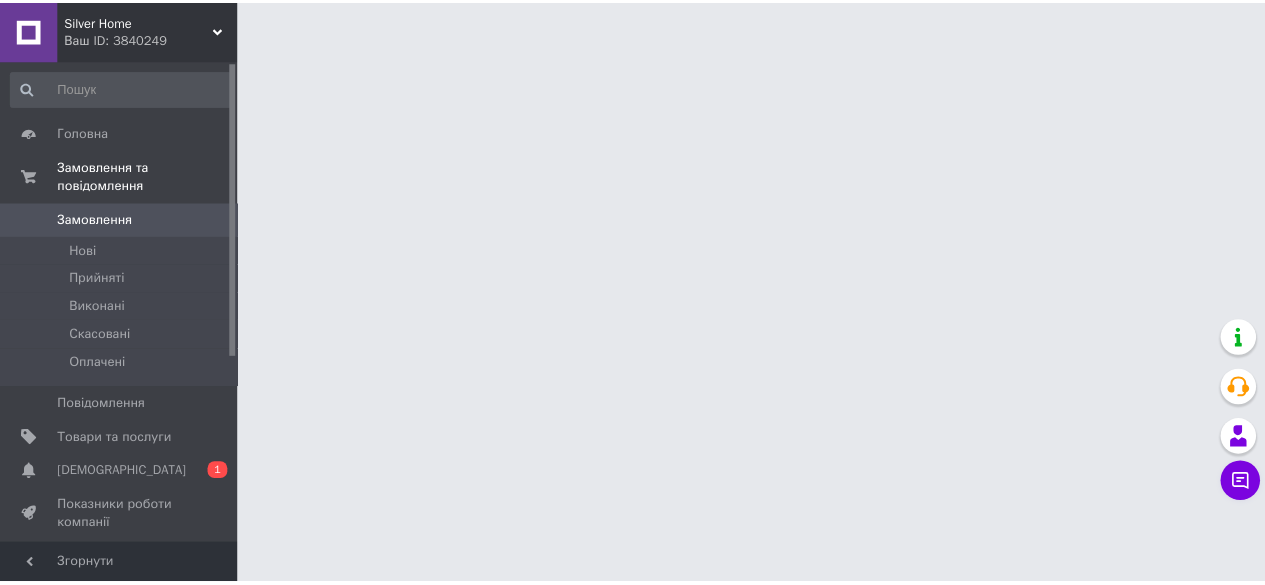 scroll, scrollTop: 0, scrollLeft: 0, axis: both 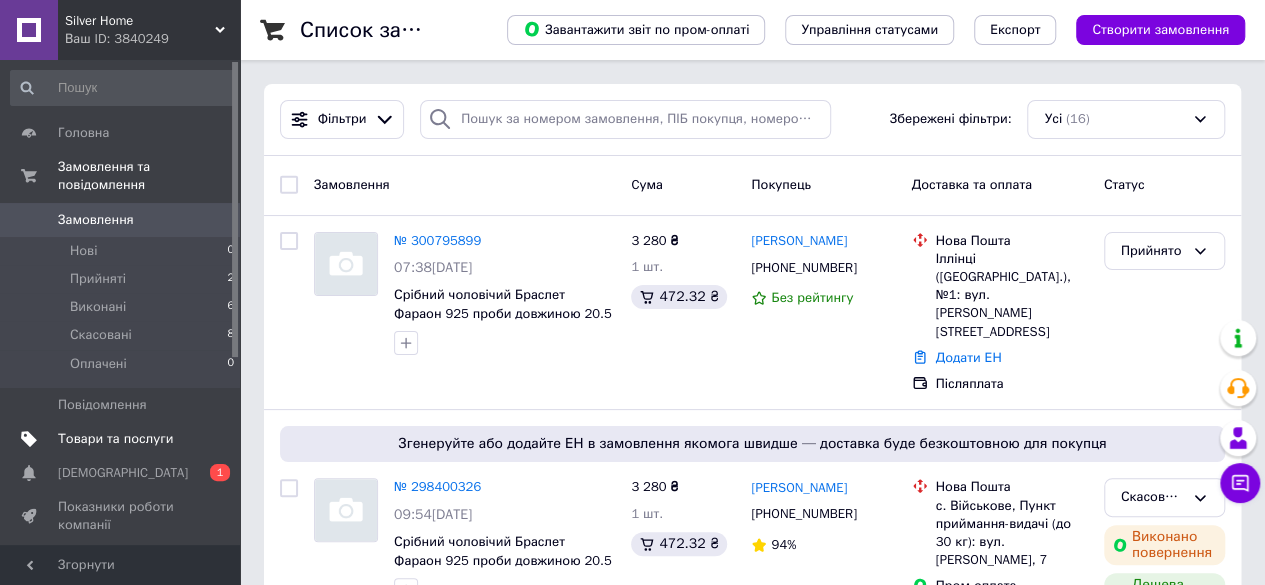 click on "Товари та послуги" at bounding box center (115, 439) 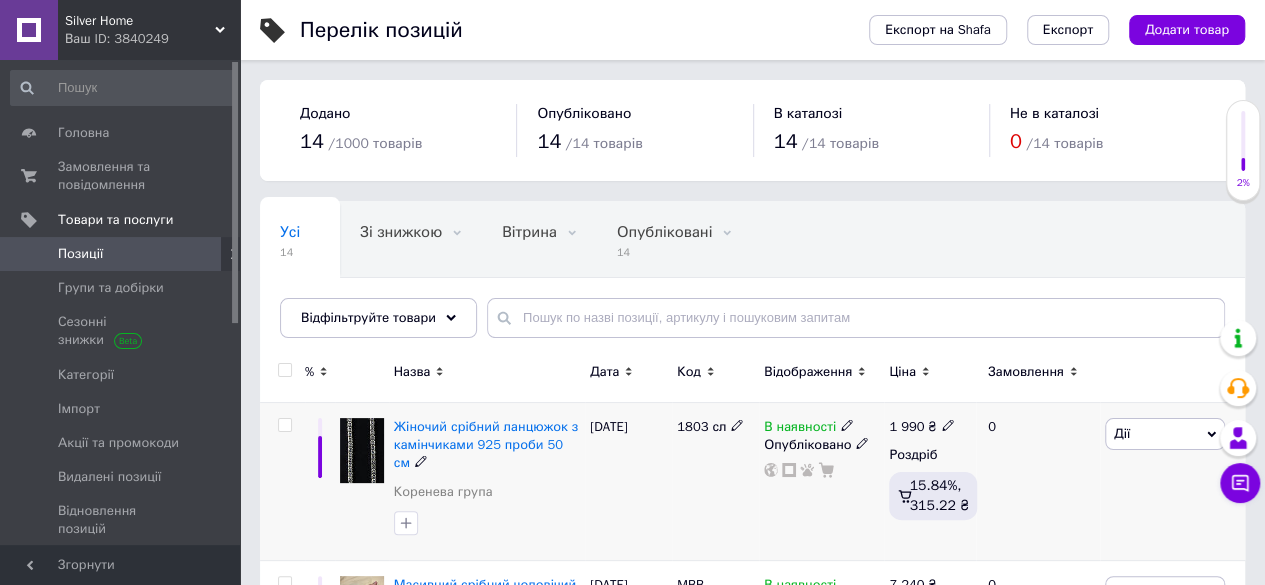 click at bounding box center [362, 450] 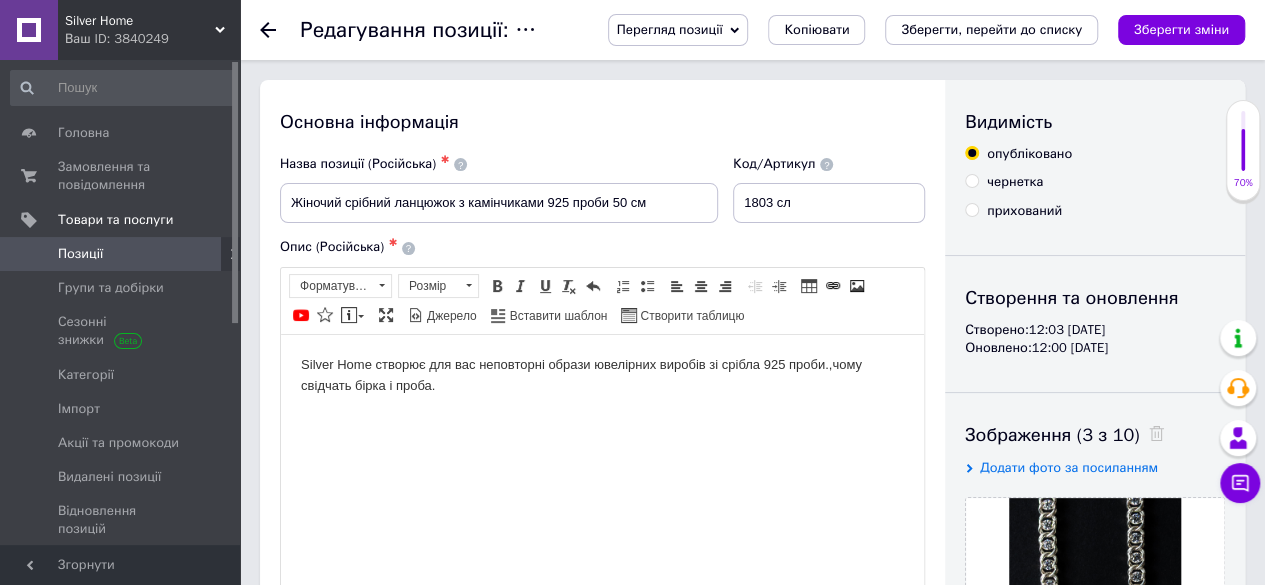 scroll, scrollTop: 0, scrollLeft: 0, axis: both 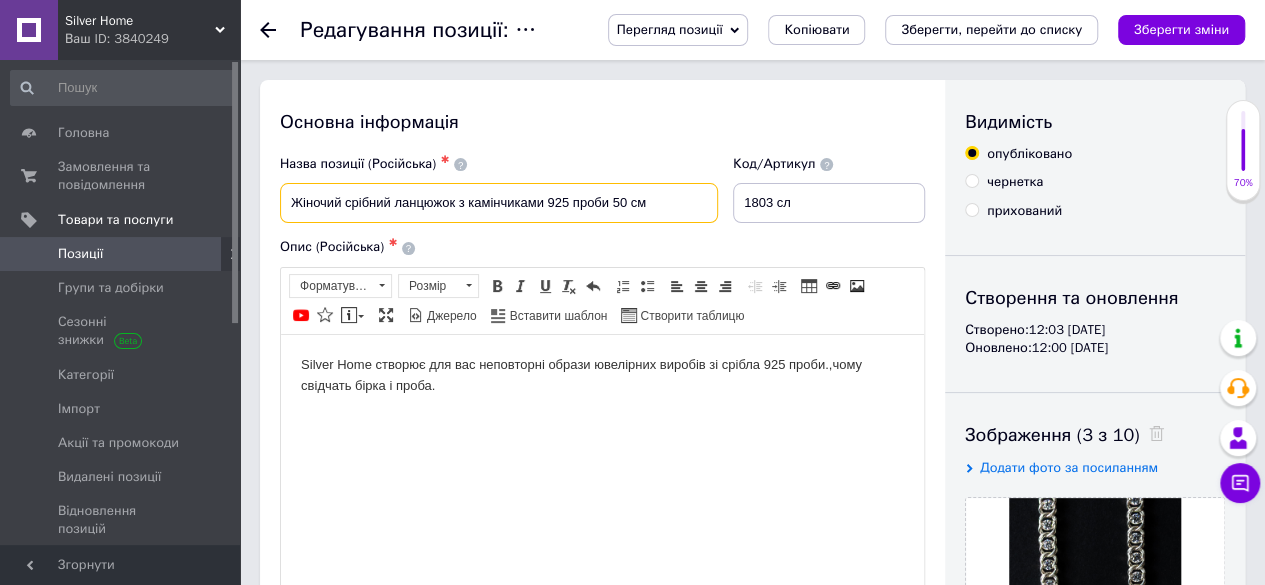 click on "Жіночий срібний ланцюжок з камінчиками 925 проби 50 см" at bounding box center (499, 203) 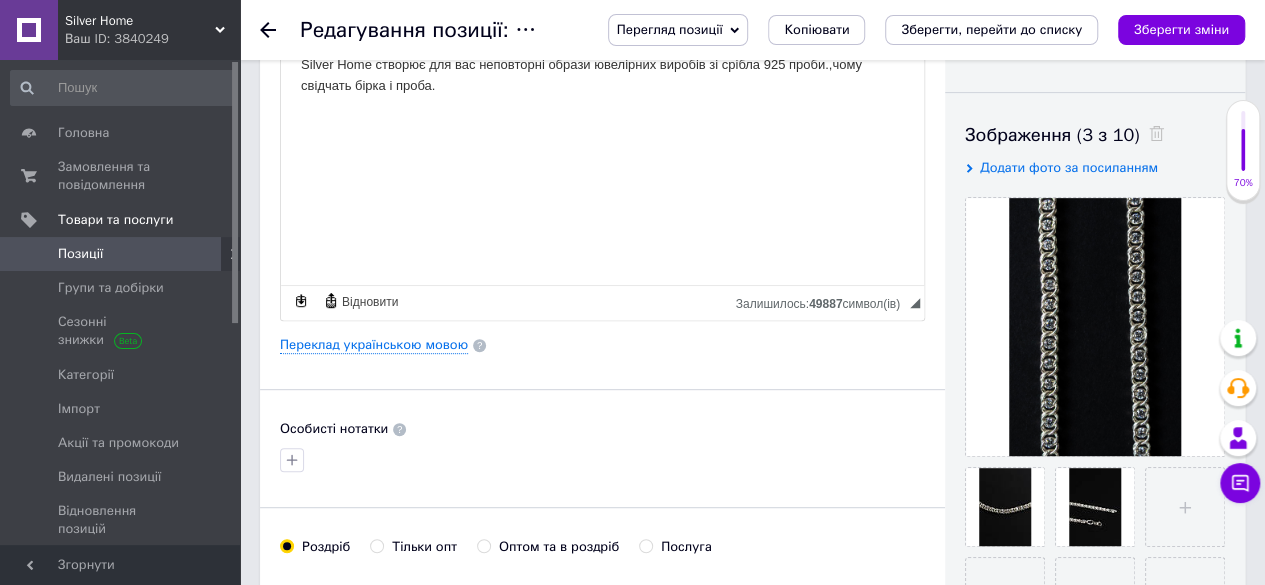 scroll, scrollTop: 0, scrollLeft: 0, axis: both 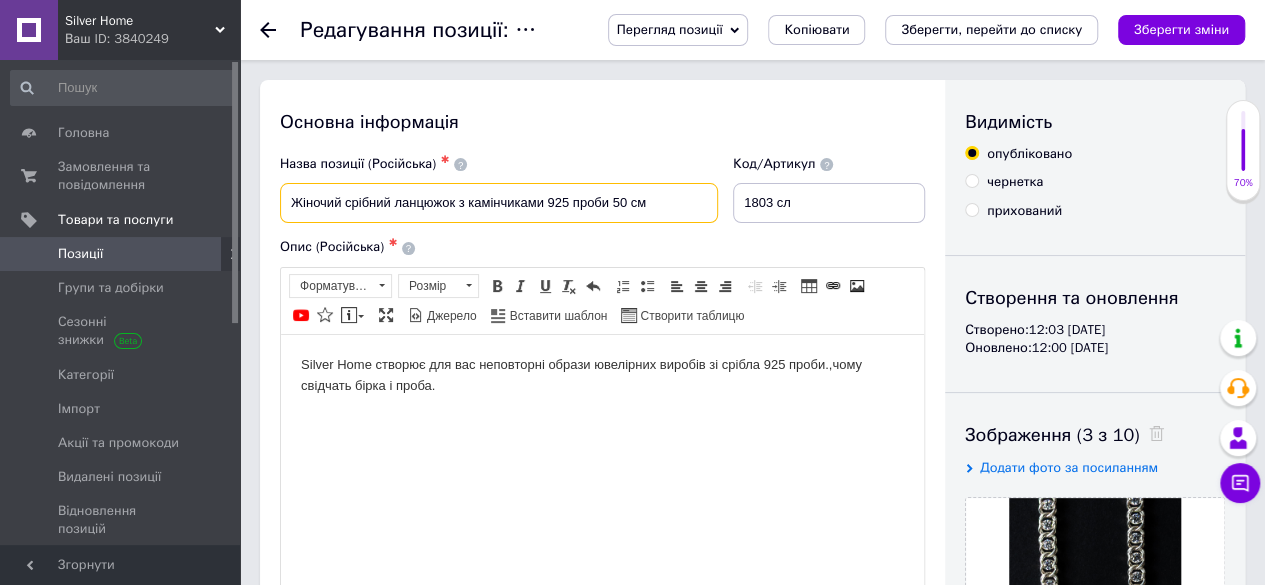 click on "Жіночий срібний ланцюжок з камінчиками 925 проби 50 см" at bounding box center [499, 203] 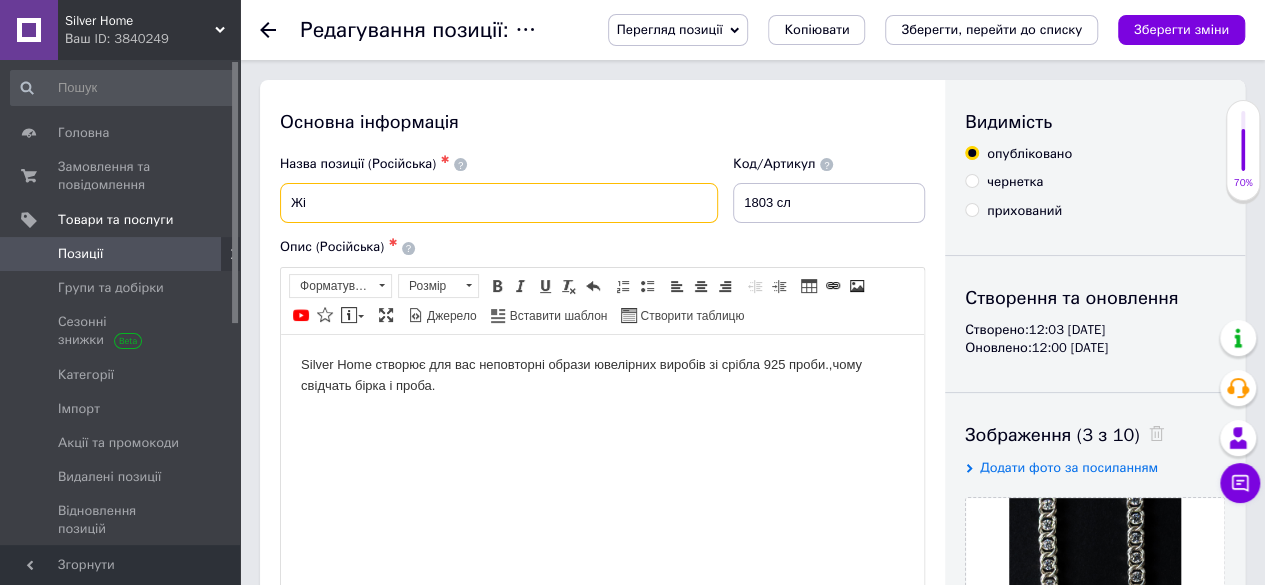 type on "Ж" 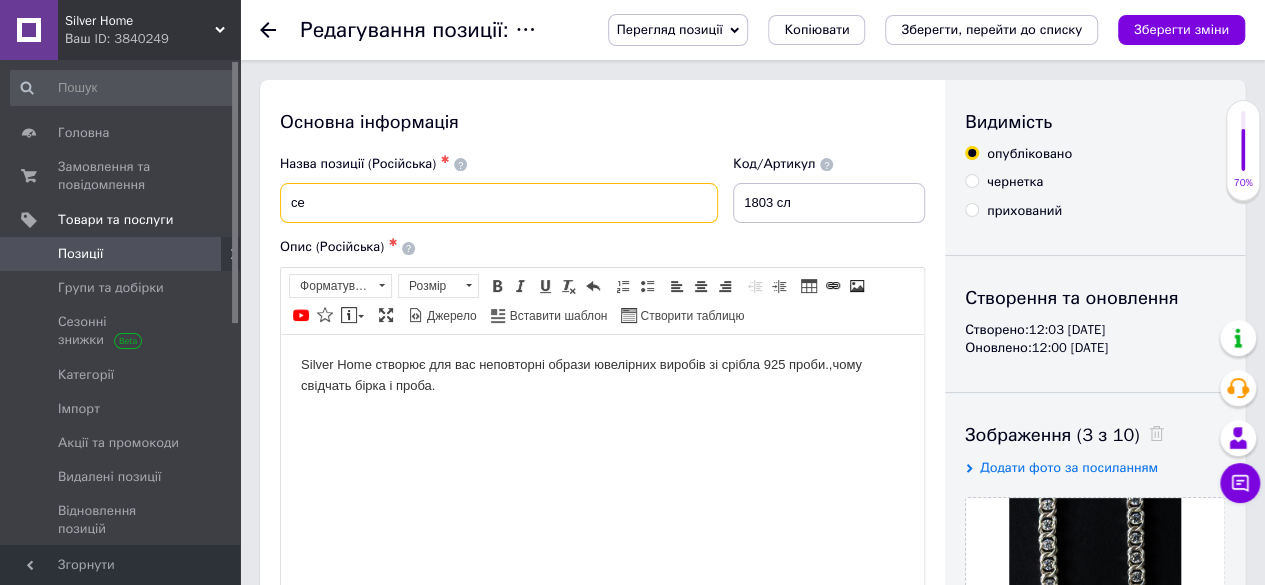 type on "с" 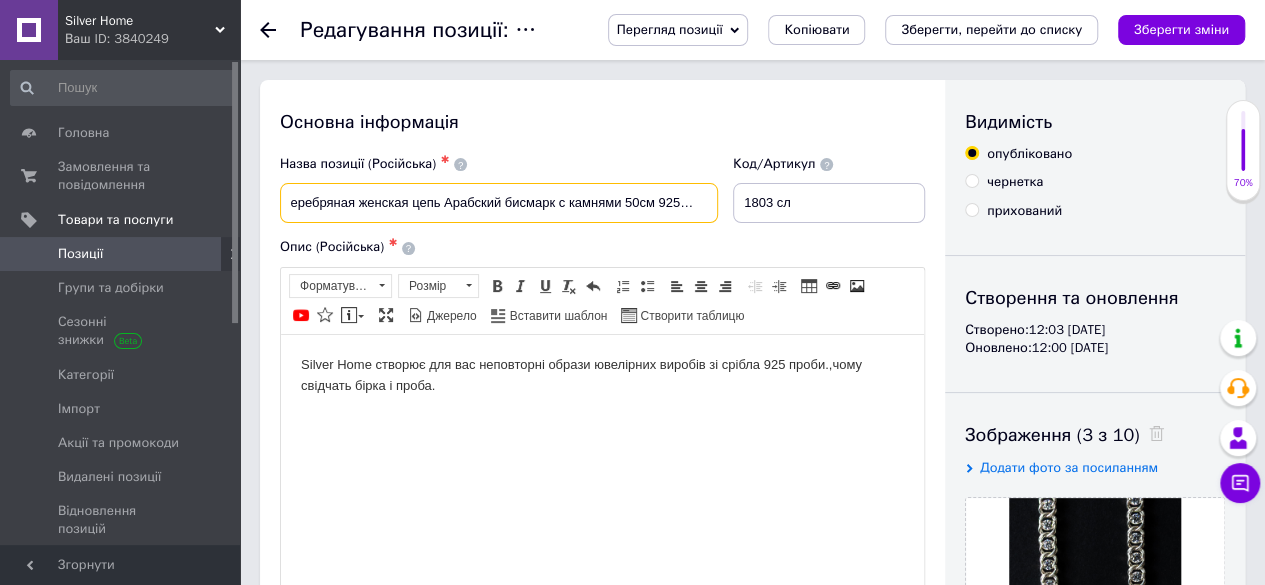 scroll, scrollTop: 0, scrollLeft: 19, axis: horizontal 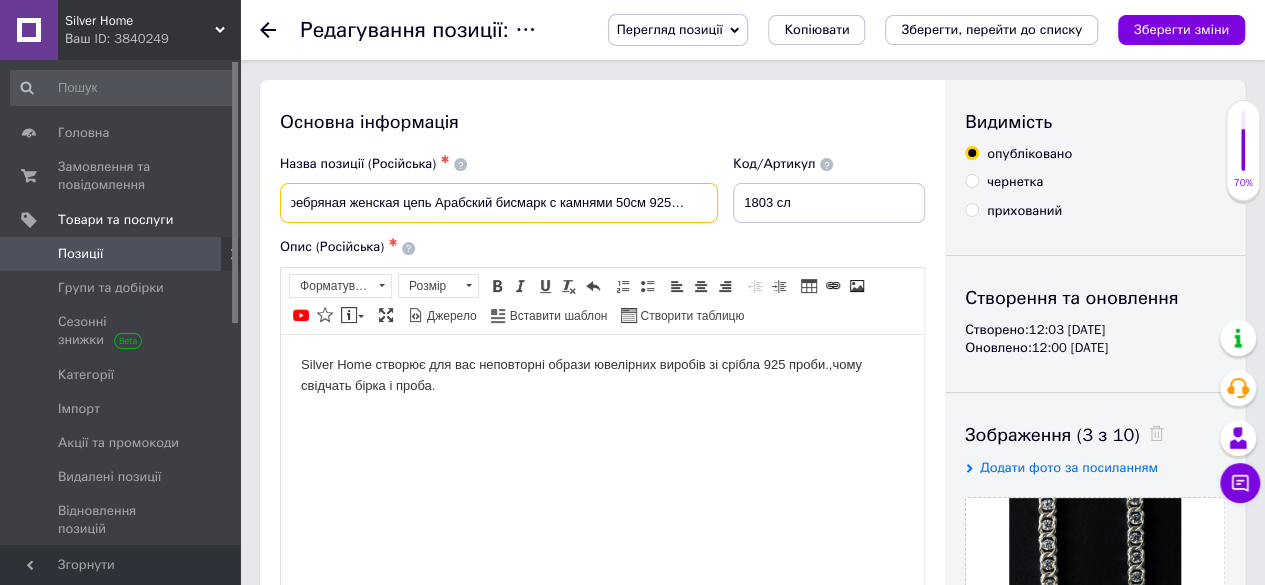 type on "Серебряная женская цепь Арабский бисмарк с камнями 50см 925 пробы" 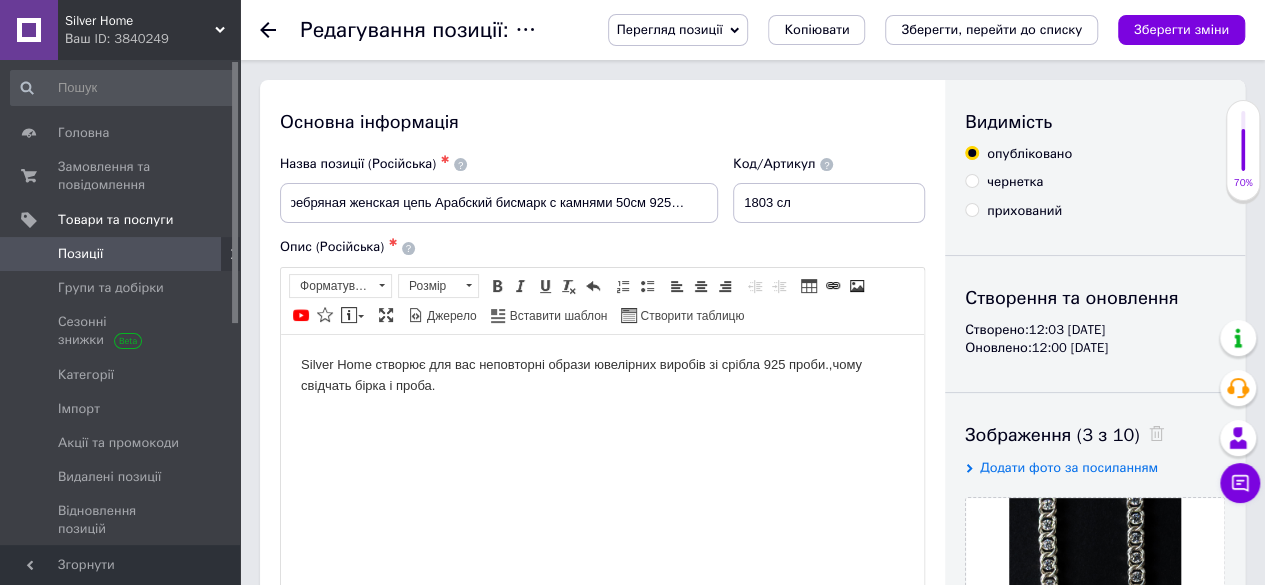 drag, startPoint x: 1279, startPoint y: 47, endPoint x: 428, endPoint y: 104, distance: 852.9068 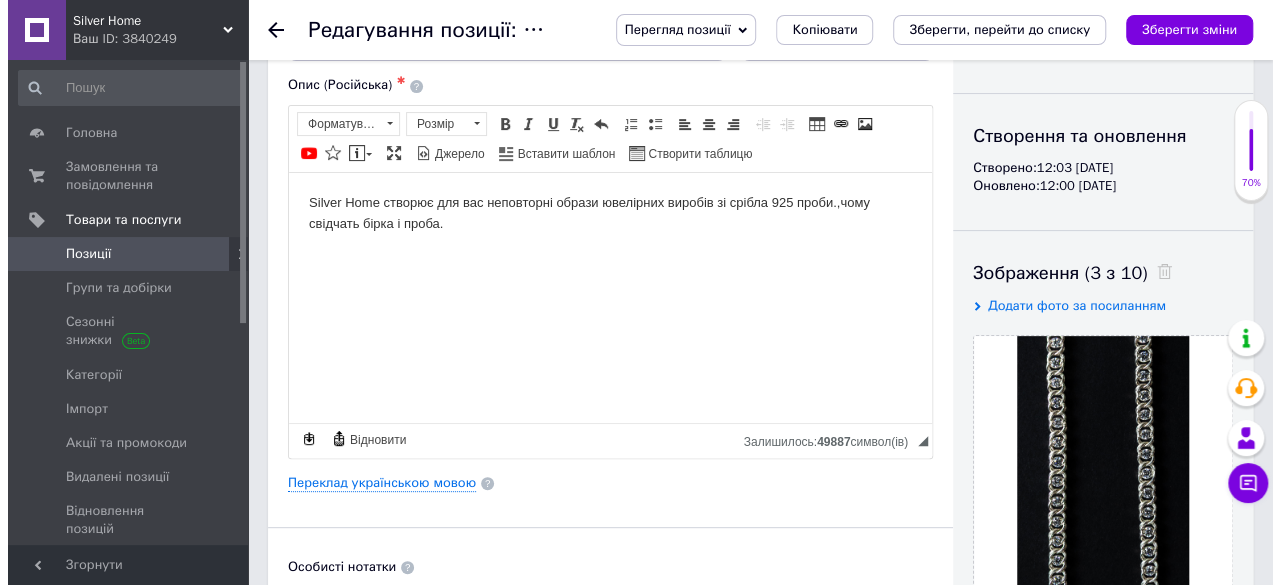 scroll, scrollTop: 500, scrollLeft: 0, axis: vertical 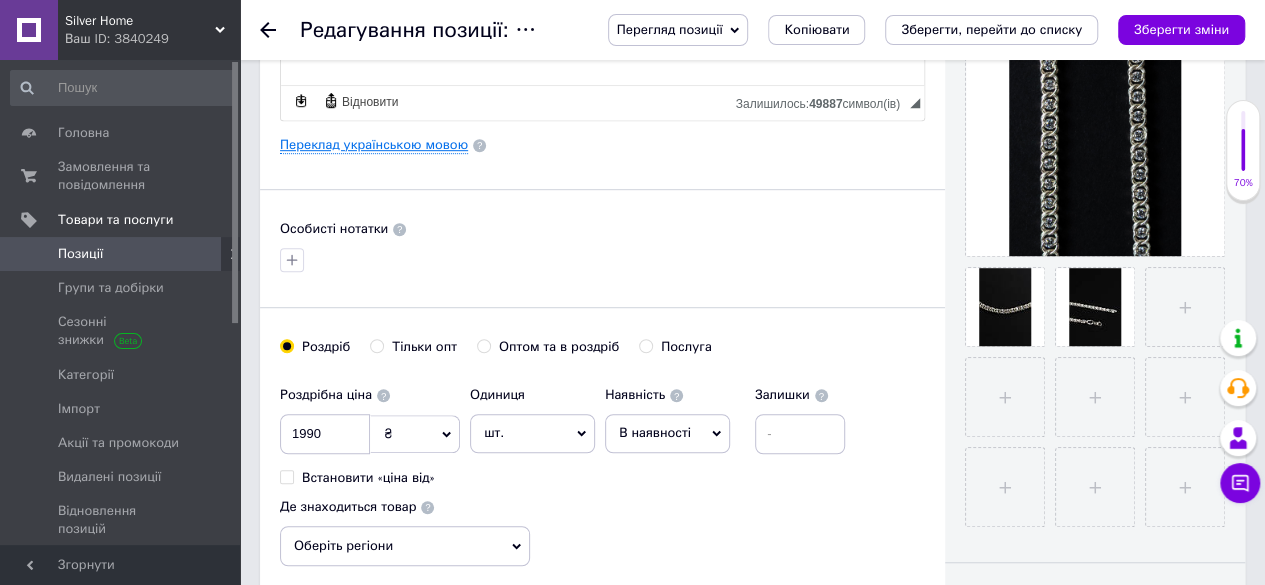 click on "Переклад українською мовою" at bounding box center (374, 145) 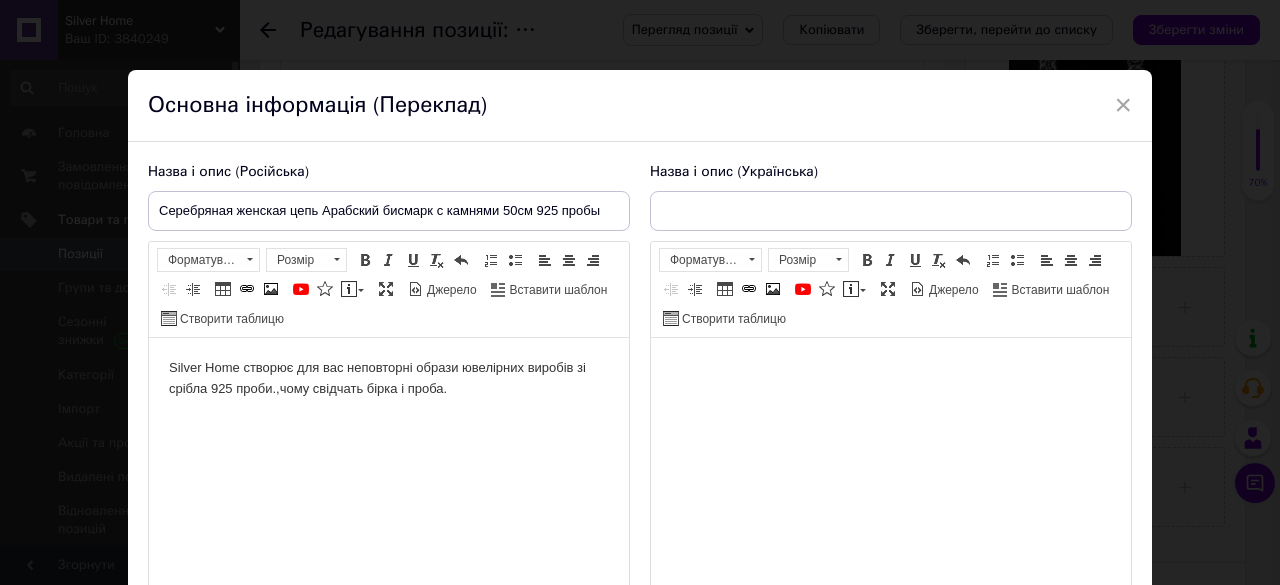 type on "Жіночий срібний ланцюжок з камінчиками 925 проби 50 см" 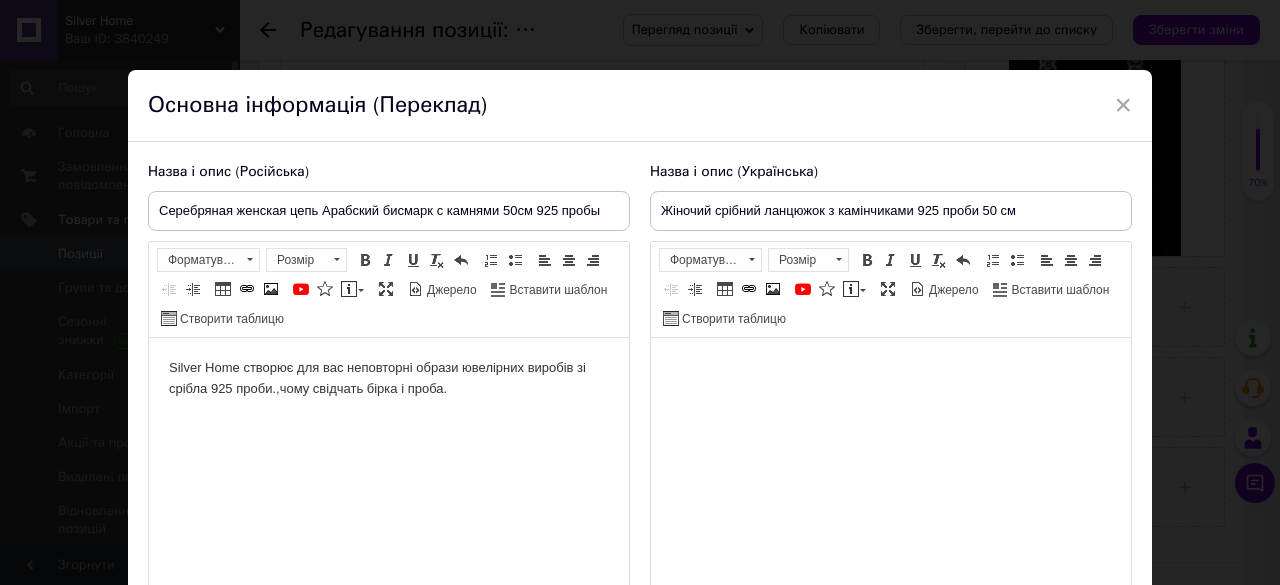 scroll, scrollTop: 0, scrollLeft: 0, axis: both 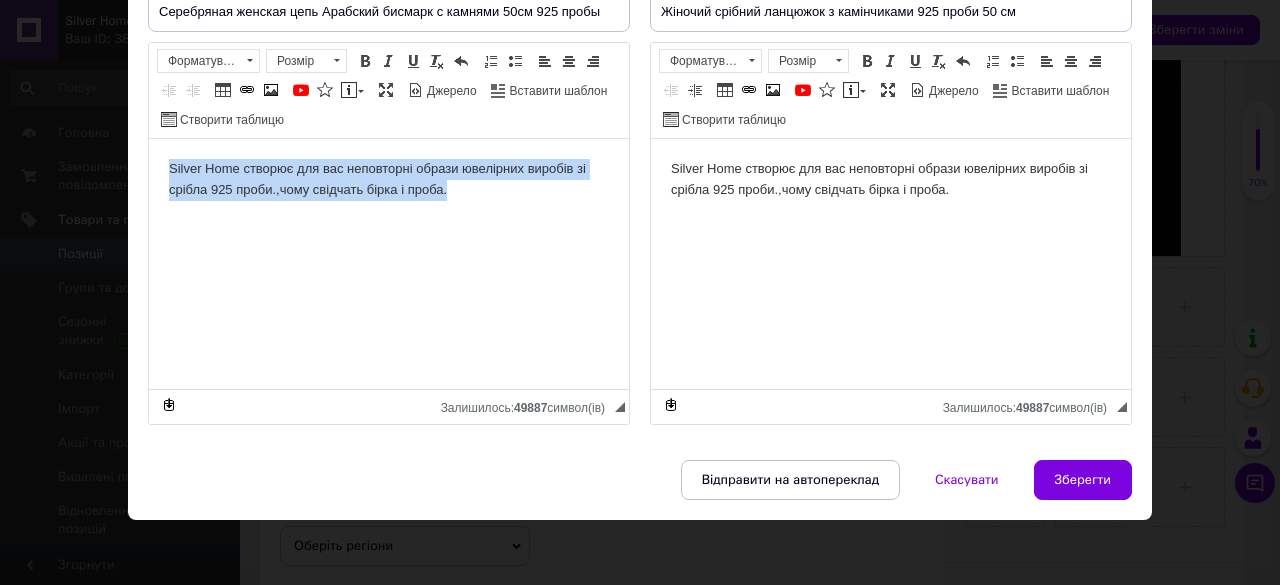 drag, startPoint x: 166, startPoint y: 171, endPoint x: 596, endPoint y: 191, distance: 430.46487 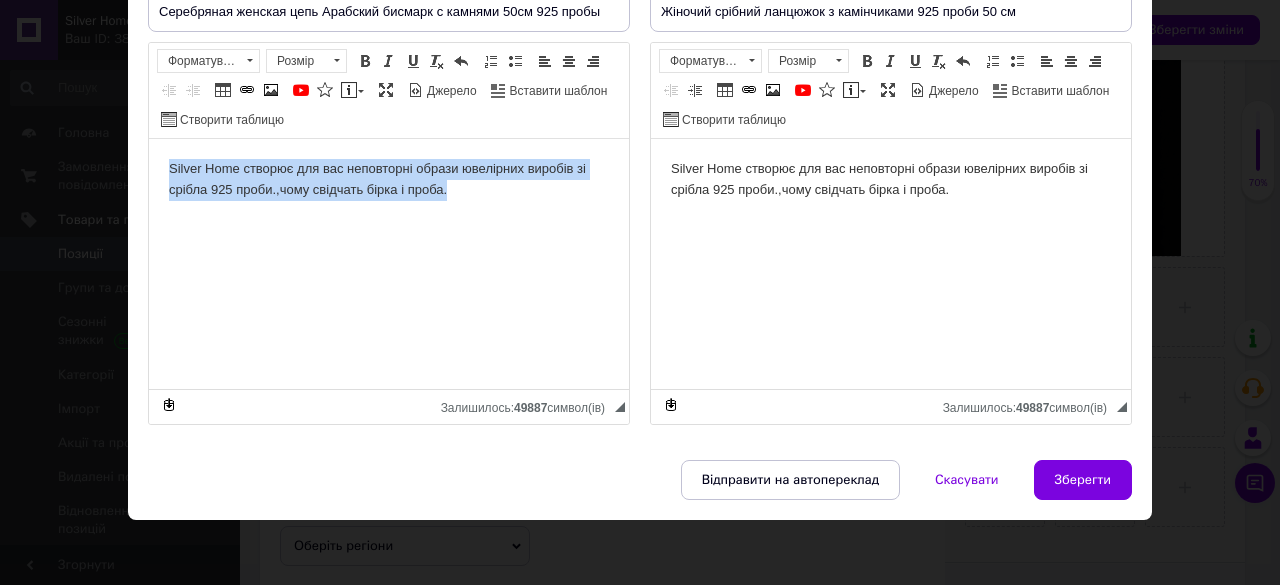 type 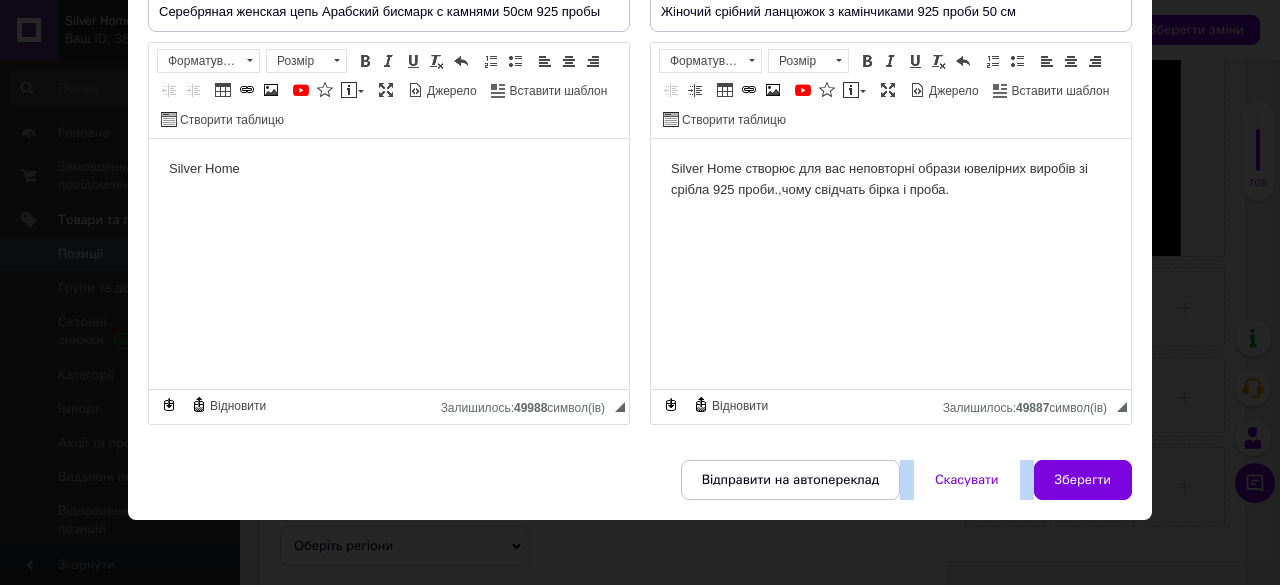 drag, startPoint x: 910, startPoint y: 518, endPoint x: 1233, endPoint y: 477, distance: 325.59177 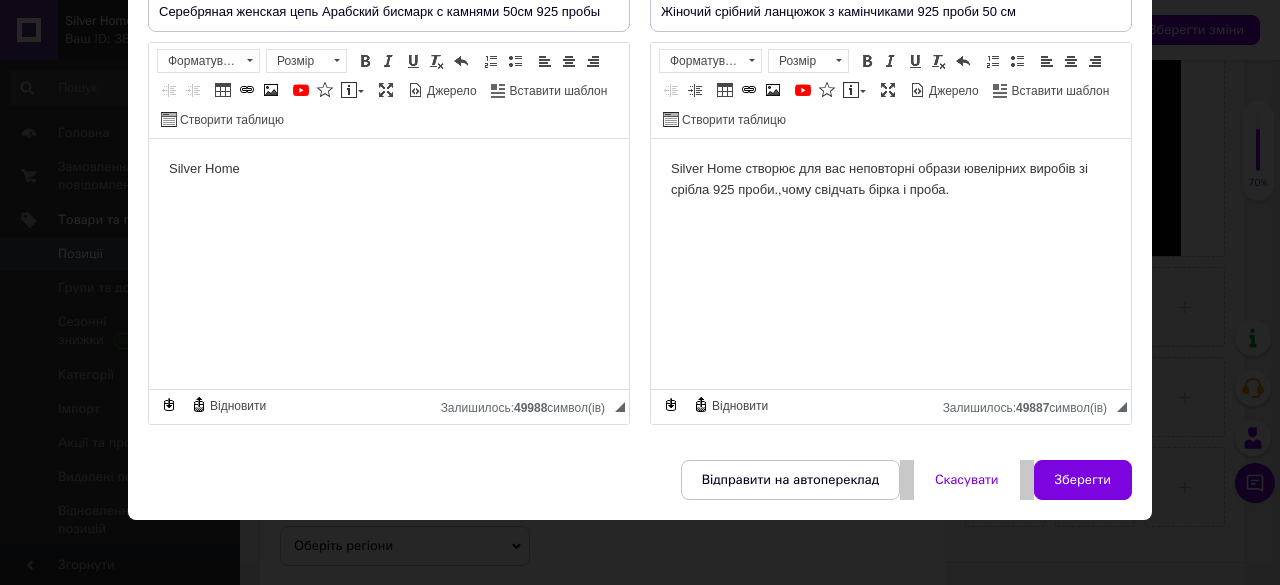 click on "Silver Home" at bounding box center (389, 169) 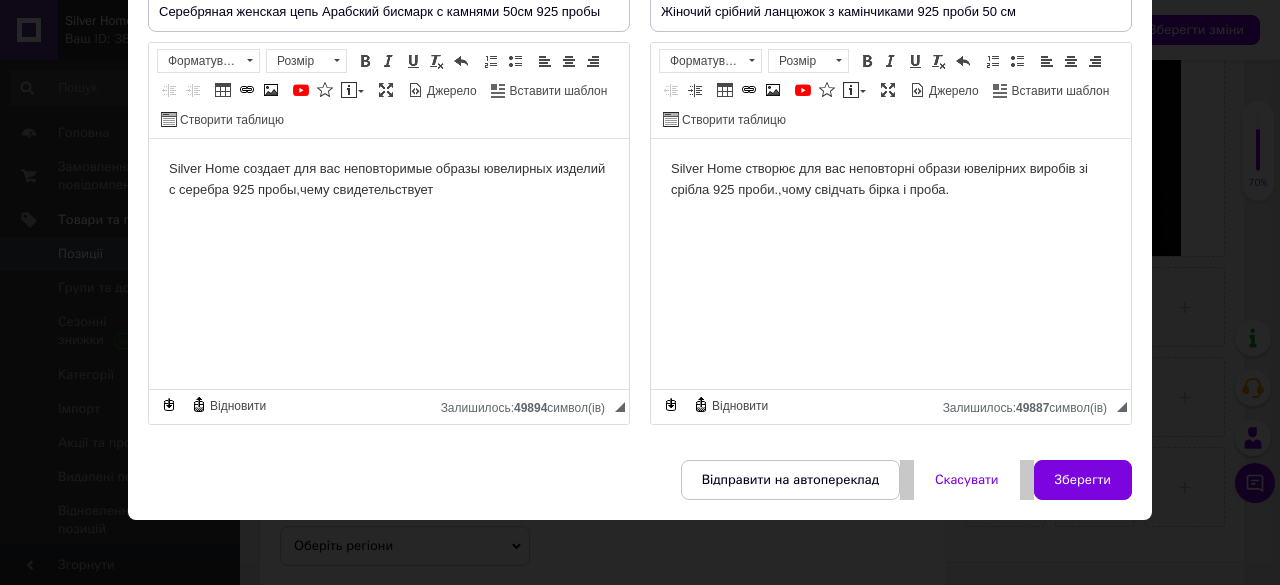 click on "Silver Home создает для вас неповторимые образы ювелирных изделий с серебра 925 пробы,чему свидетельствует" at bounding box center (389, 180) 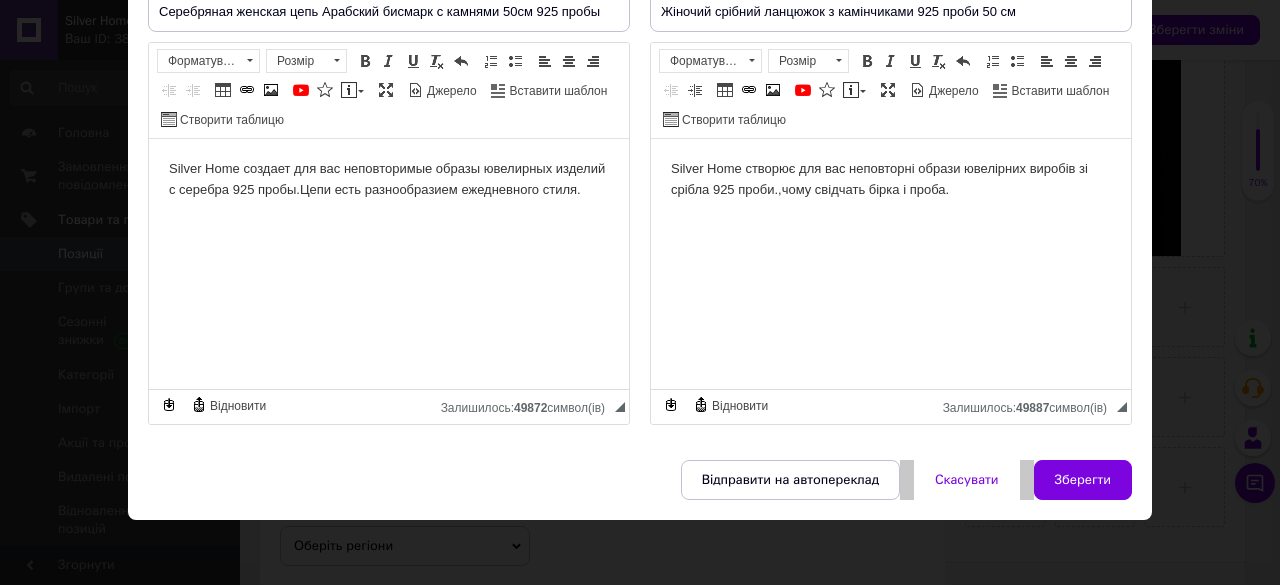 click on "Silver Home создает для вас неповторимые образы ювелирных изделий с серебра 925 пробы.Цепи есть разнообразием ежедневного стиля." at bounding box center (389, 180) 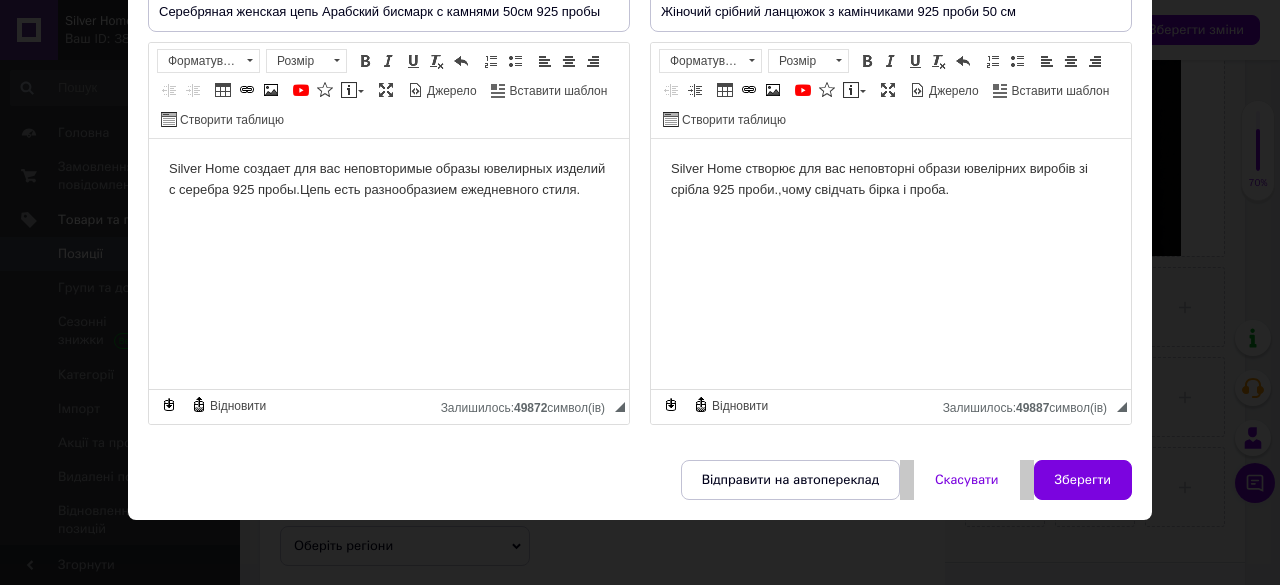 click on "Silver Home создает для вас неповторимые образы ювелирных изделий с серебра 925 пробы.Цепь есть разнообразием ежедневного стиля." at bounding box center (389, 180) 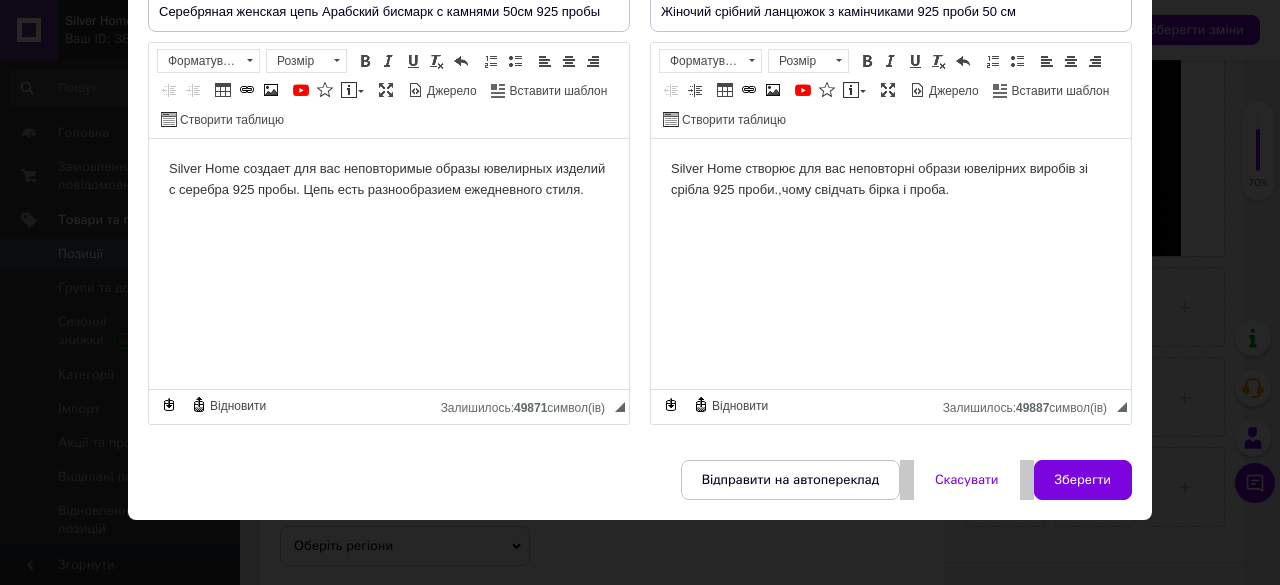 click on "Silver Home створює для вас неповторні образи ювелірних виробів зі срібла 925 проби.,чому свідчать бірка і проба." at bounding box center (891, 180) 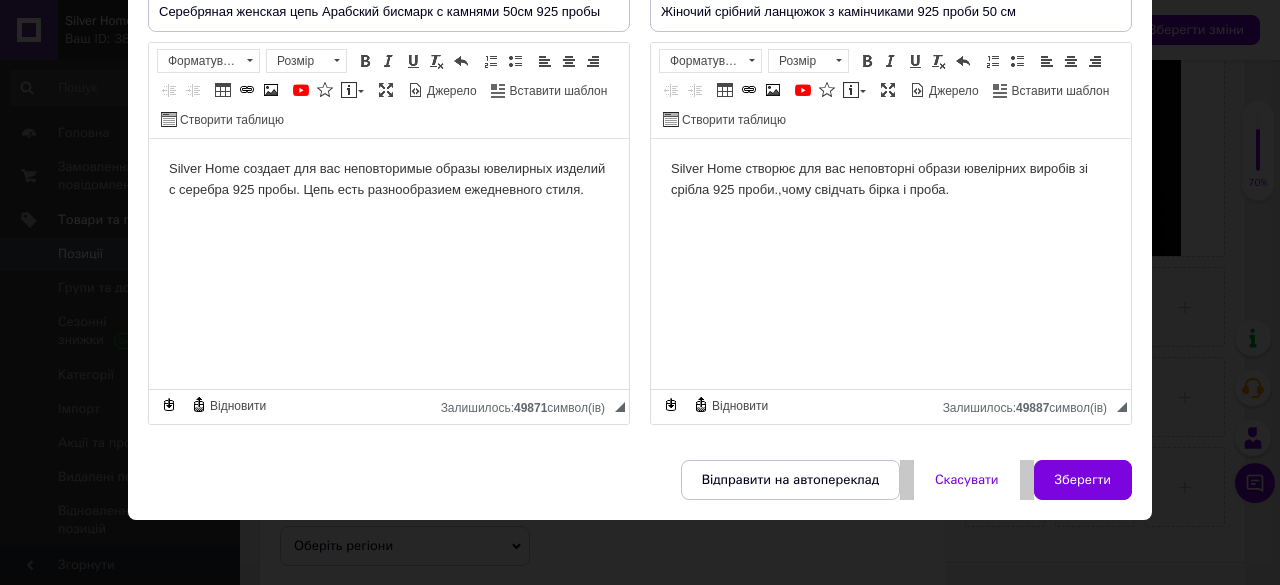 type 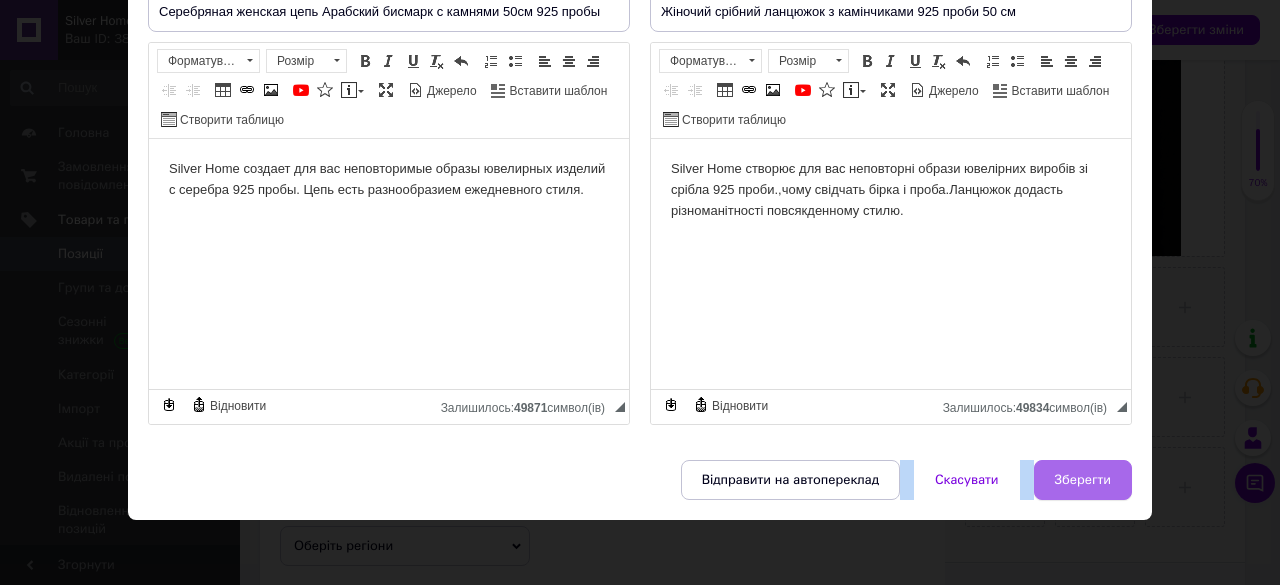 click on "Зберегти" at bounding box center [1083, 480] 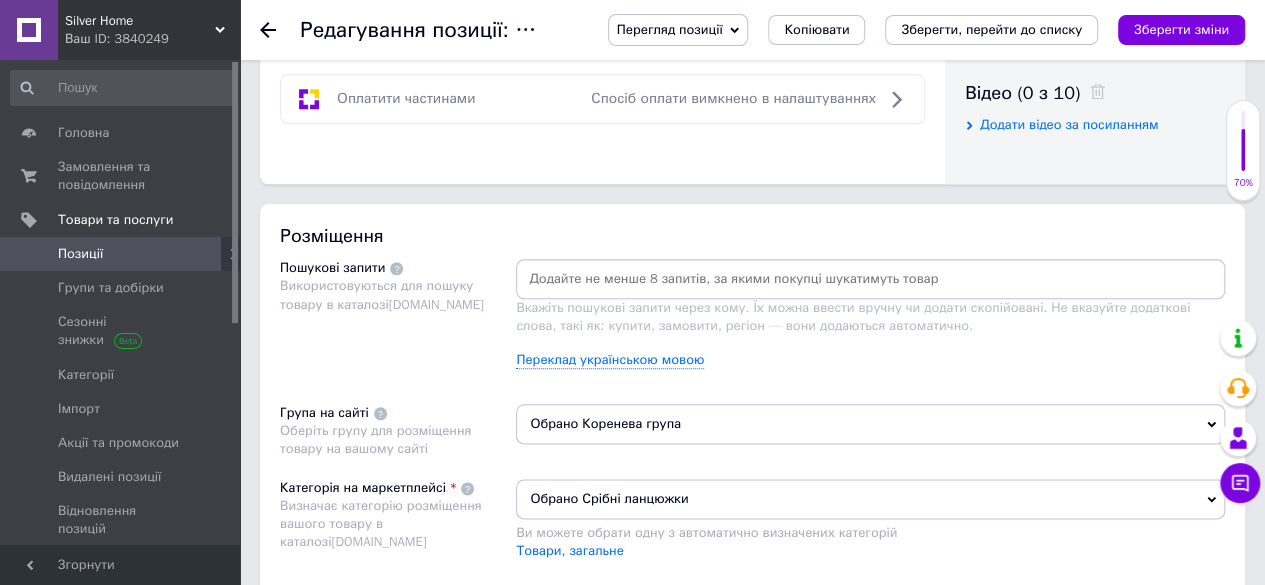scroll, scrollTop: 900, scrollLeft: 0, axis: vertical 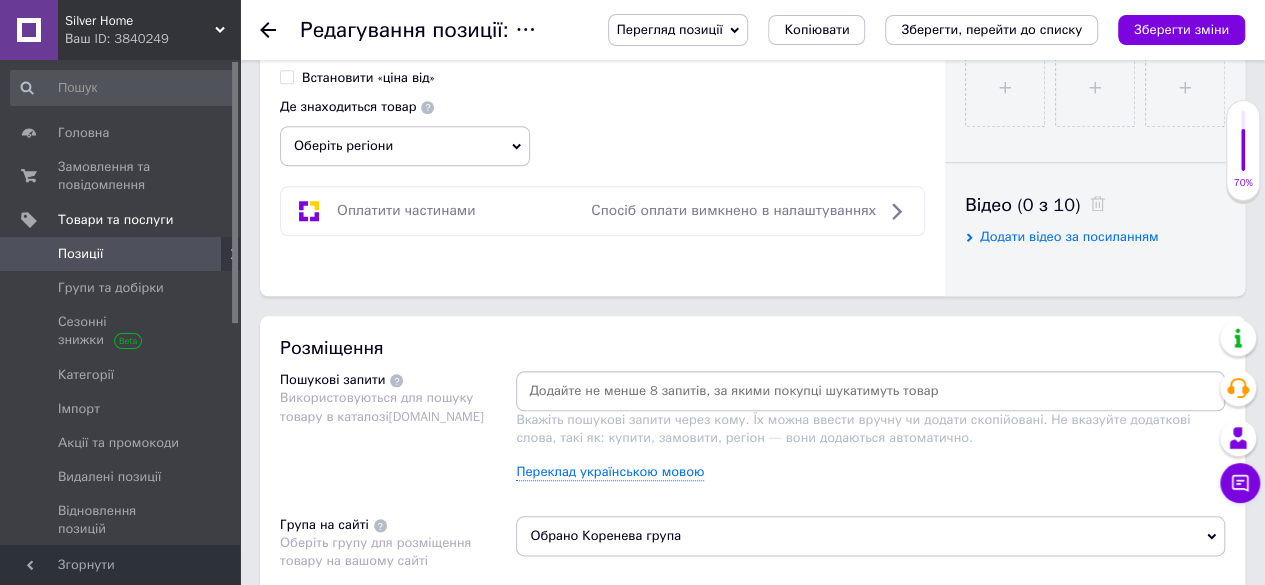 click 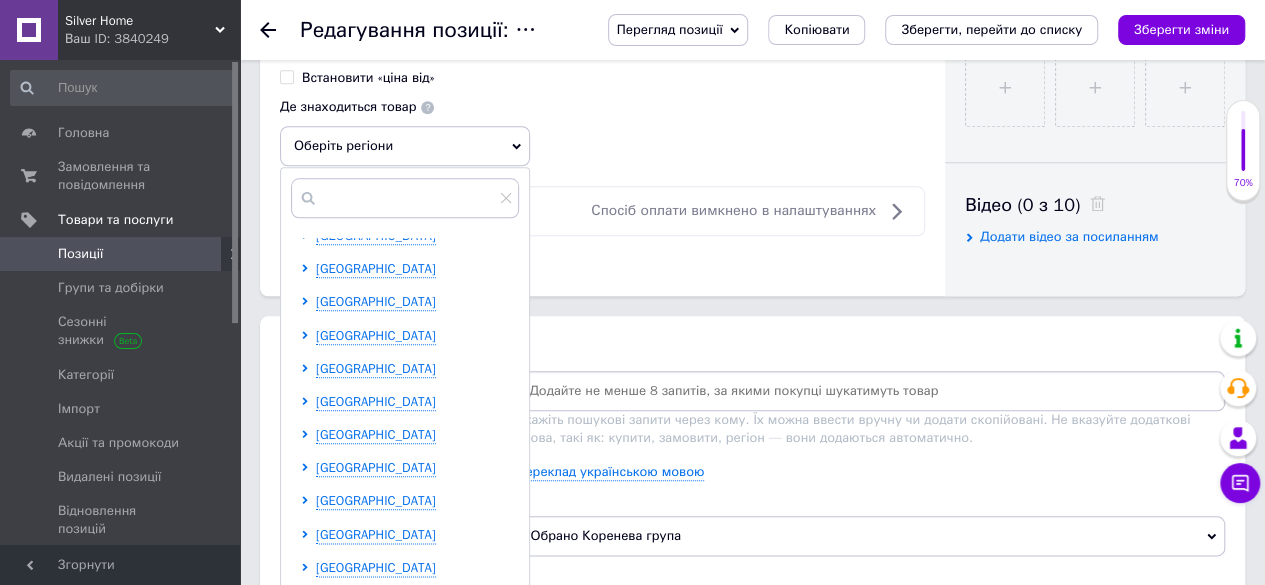 scroll, scrollTop: 412, scrollLeft: 0, axis: vertical 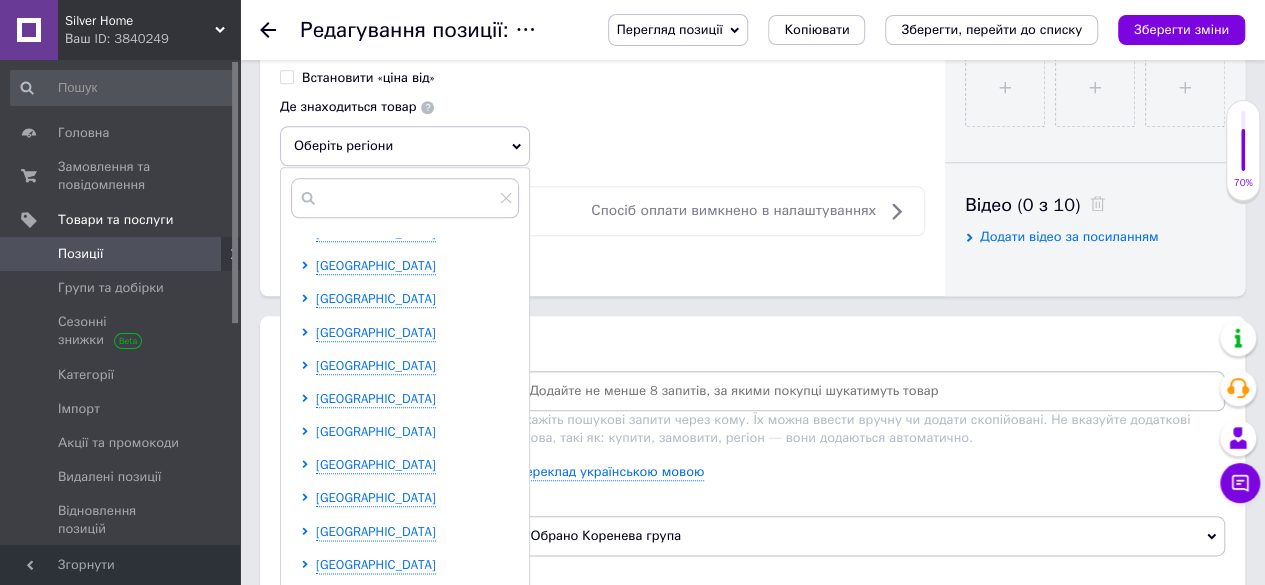 click on "[GEOGRAPHIC_DATA]" at bounding box center [376, 431] 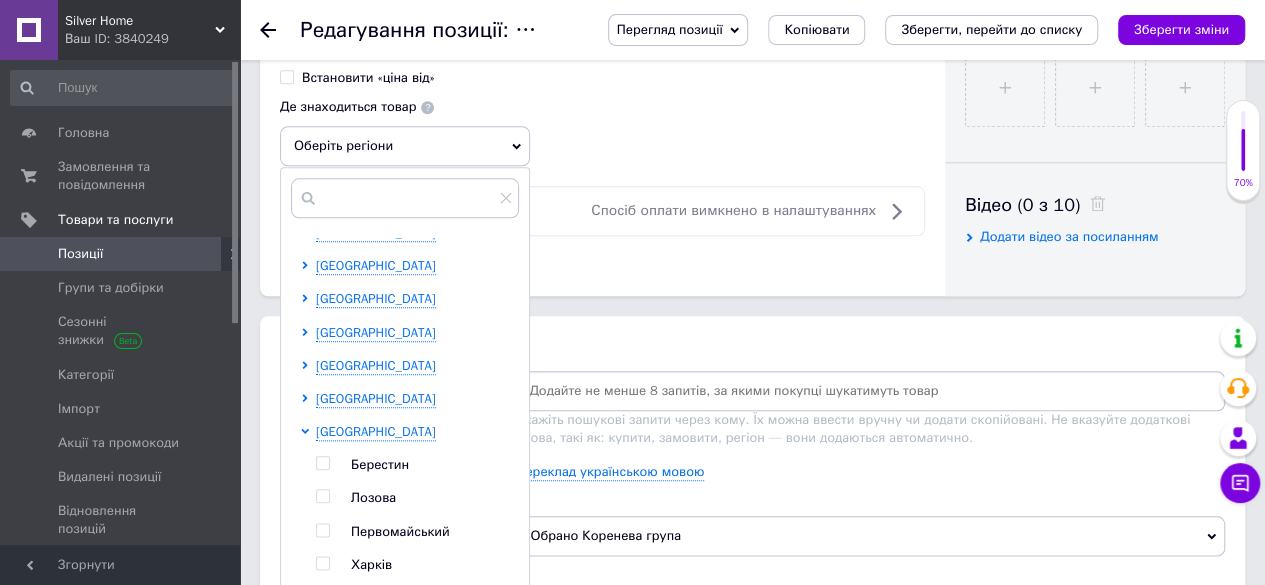 scroll, scrollTop: 544, scrollLeft: 0, axis: vertical 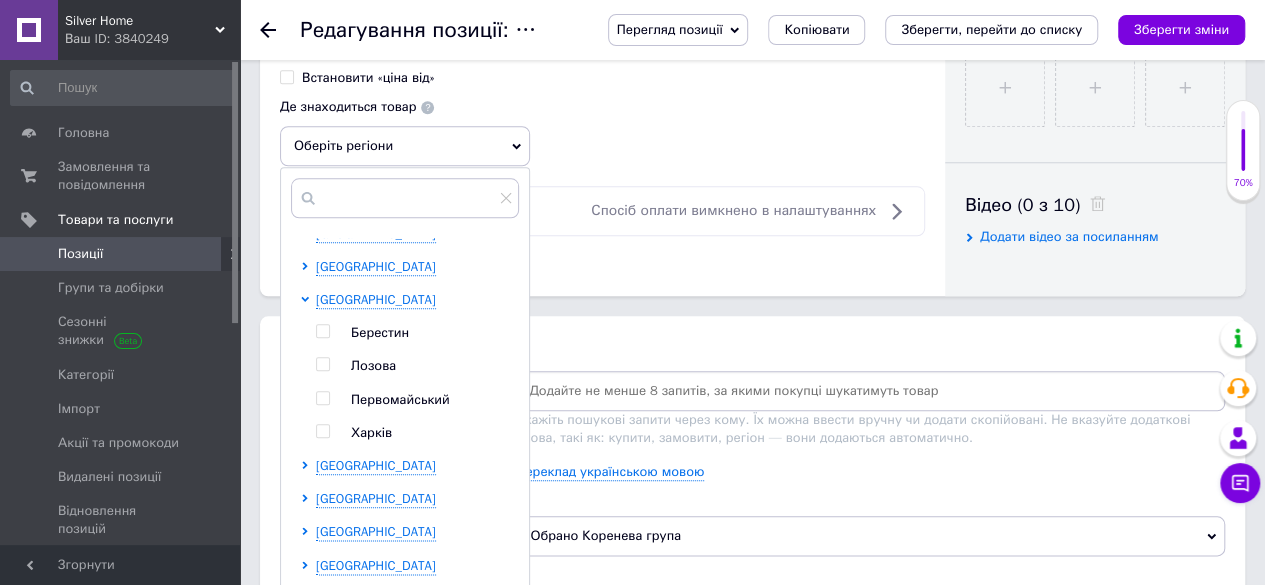 click on "Харків" at bounding box center (371, 432) 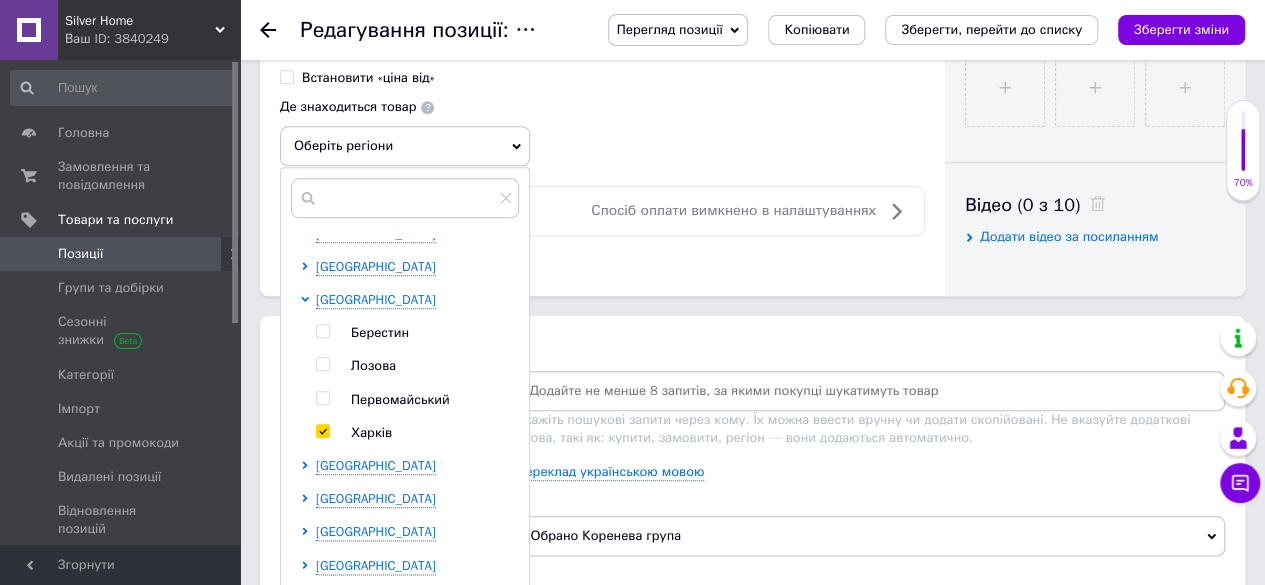 checkbox on "true" 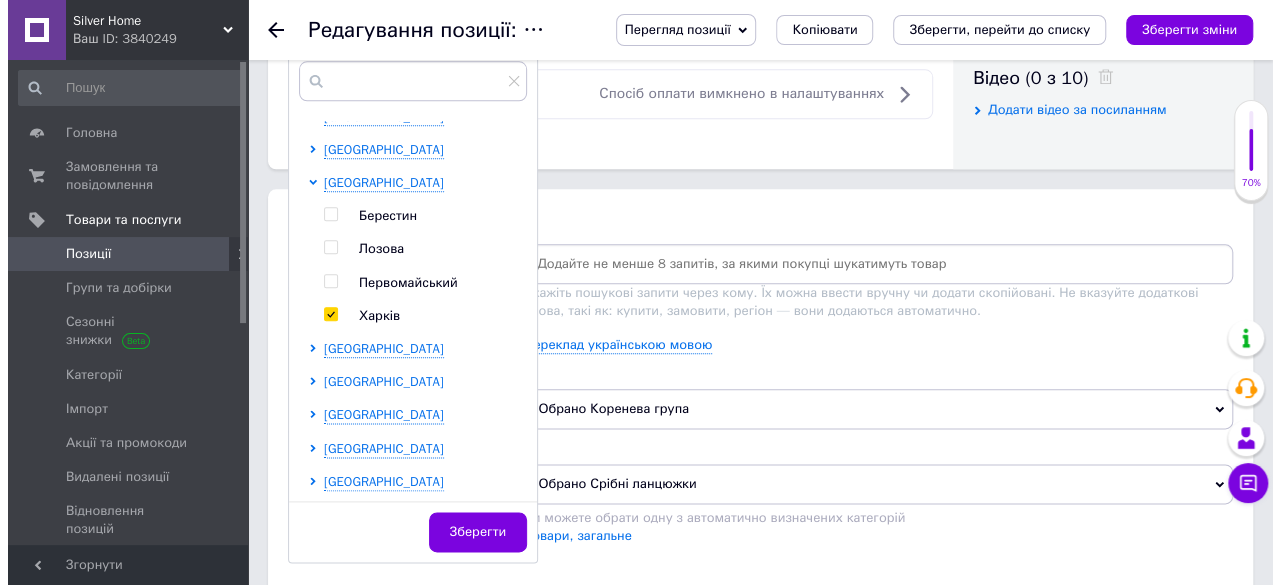 scroll, scrollTop: 1100, scrollLeft: 0, axis: vertical 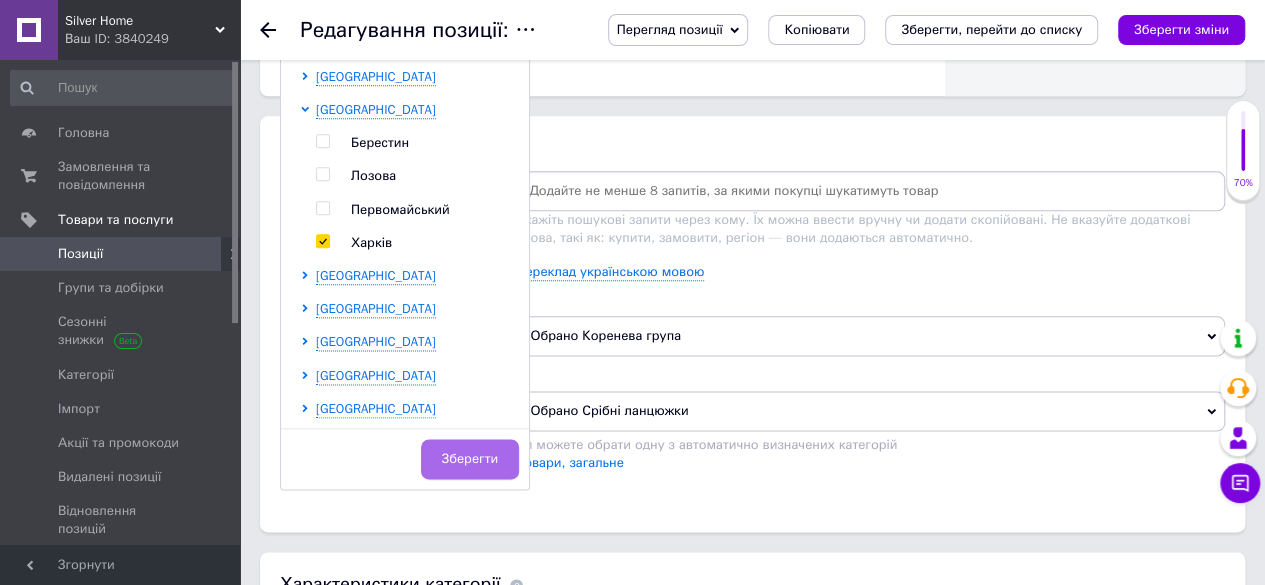 click on "Зберегти" at bounding box center (470, 459) 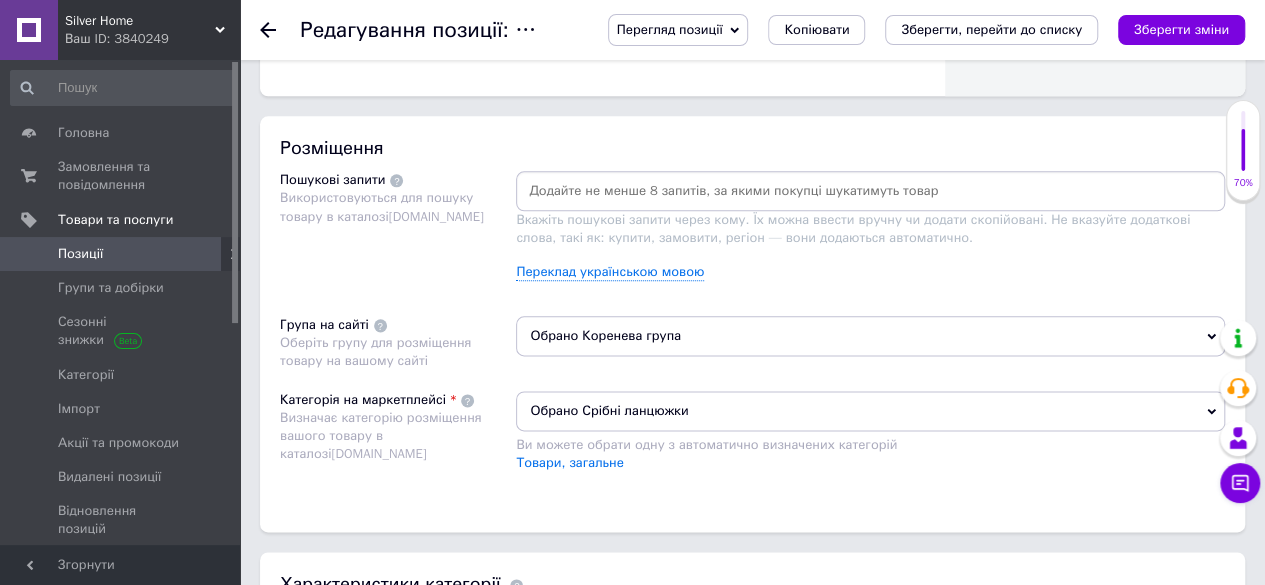 click at bounding box center [870, 191] 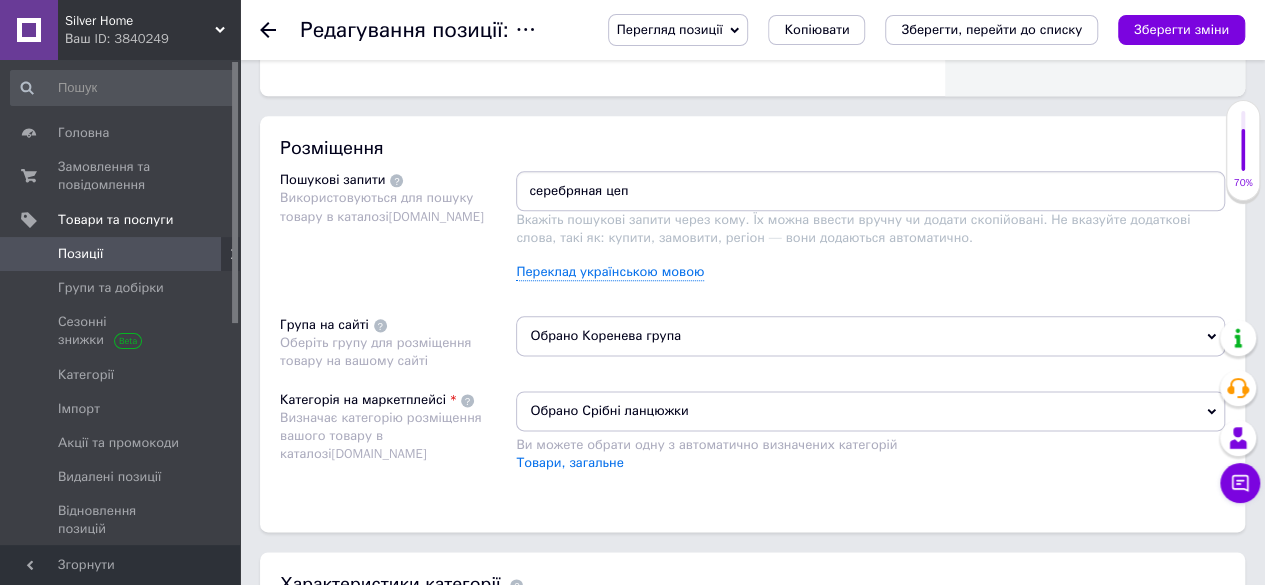 type on "серебряная цепь" 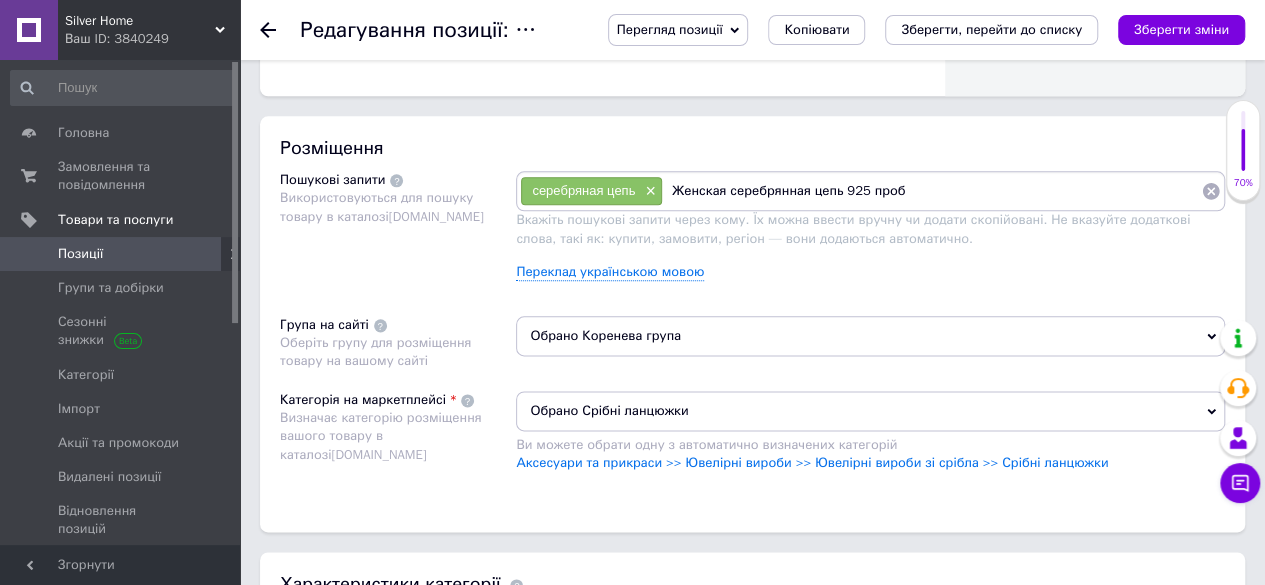 type on "Женская серебрянная цепь 925 пробы" 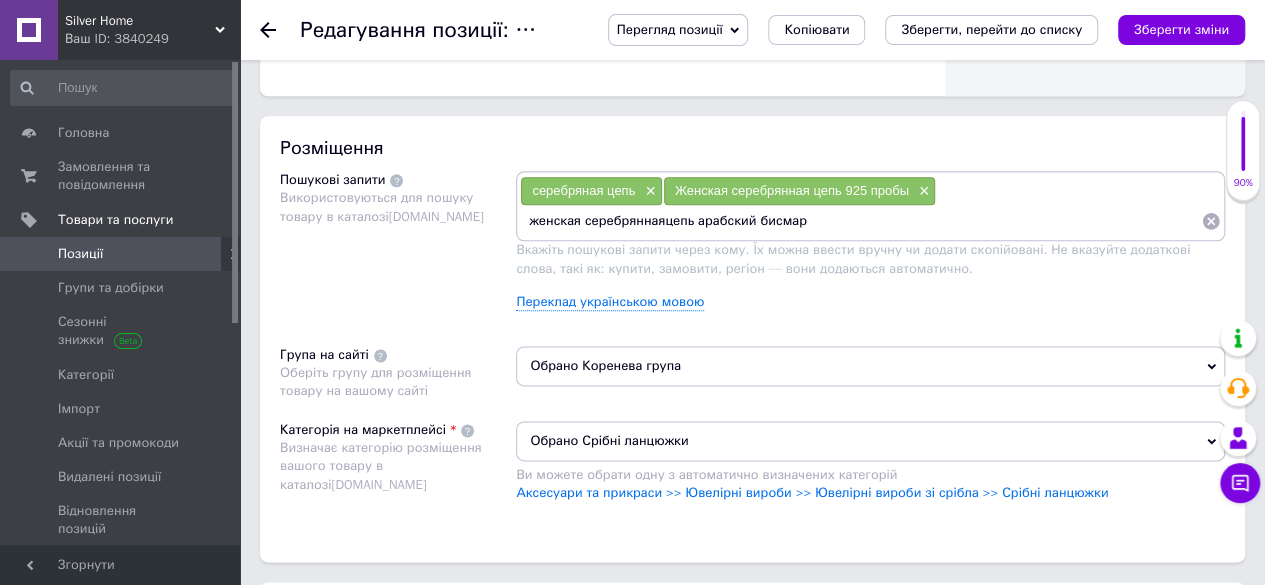 type on "женская серебряннаяцепь арабский бисмарк" 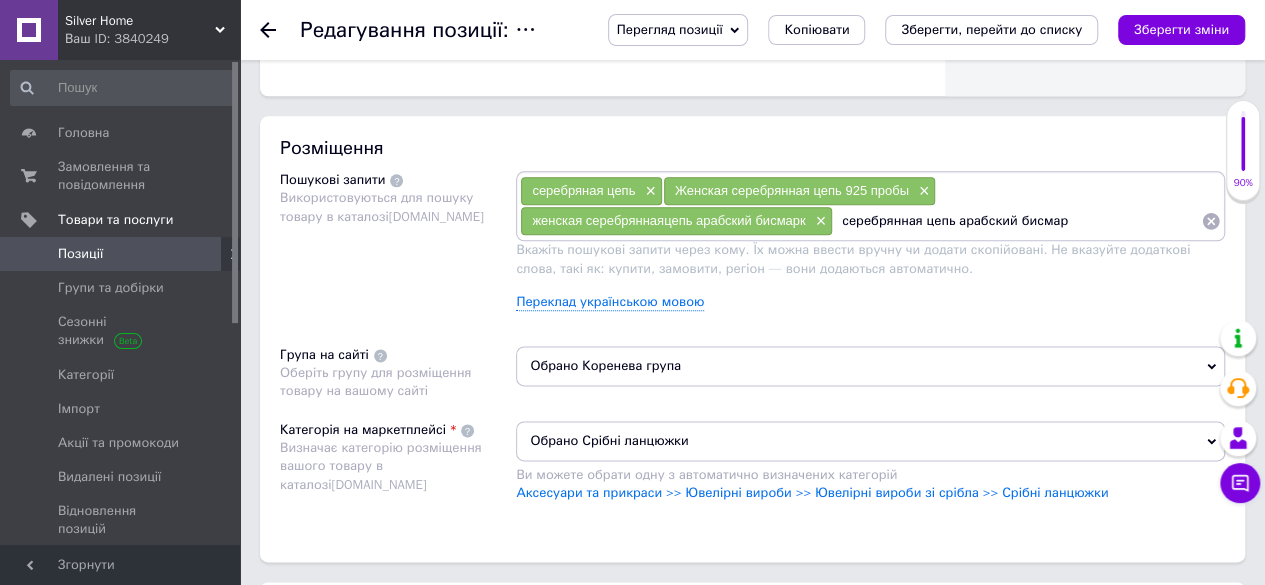type on "серебрянная цепь арабский бисмарк" 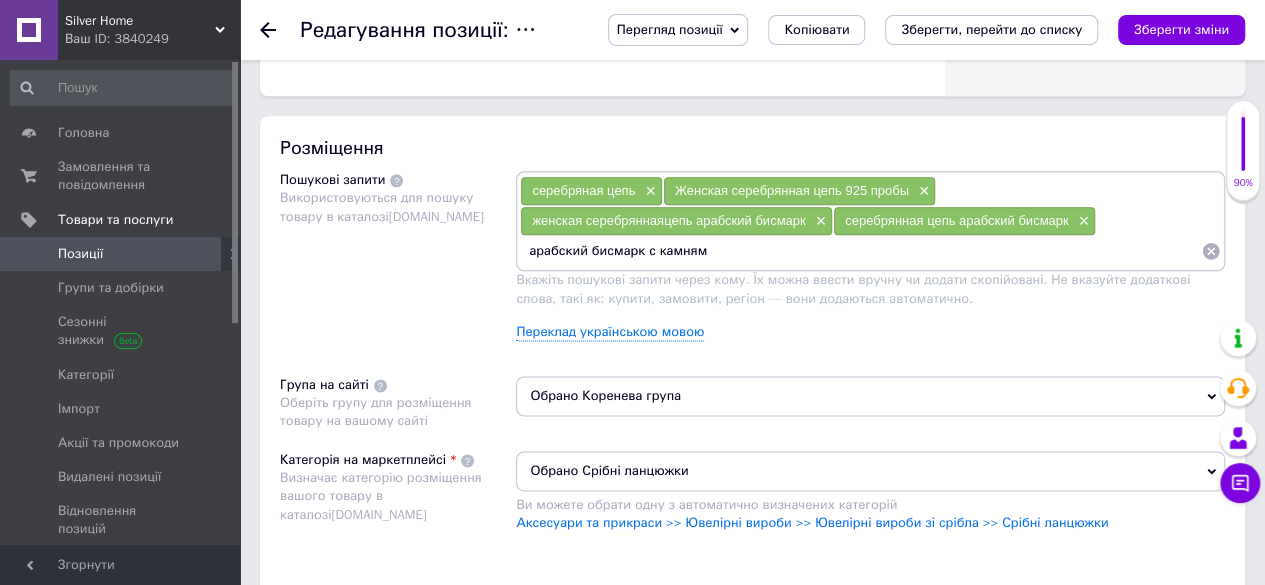 type on "арабский бисмарк с камнями" 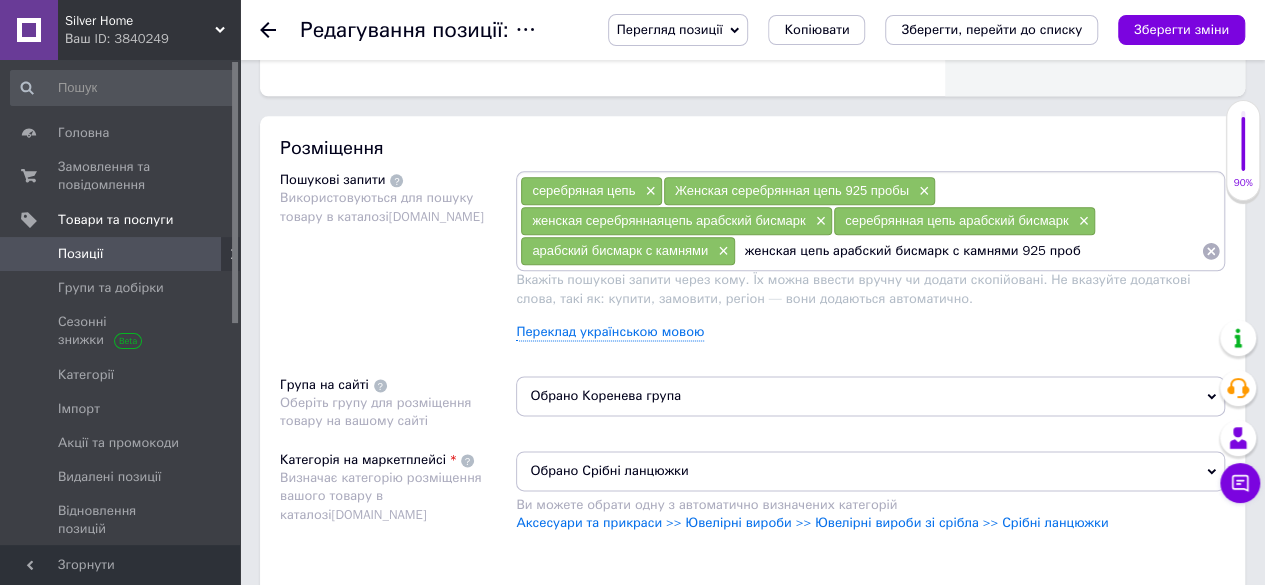 type on "женская цепь арабский бисмарк с камнями 925 пробы" 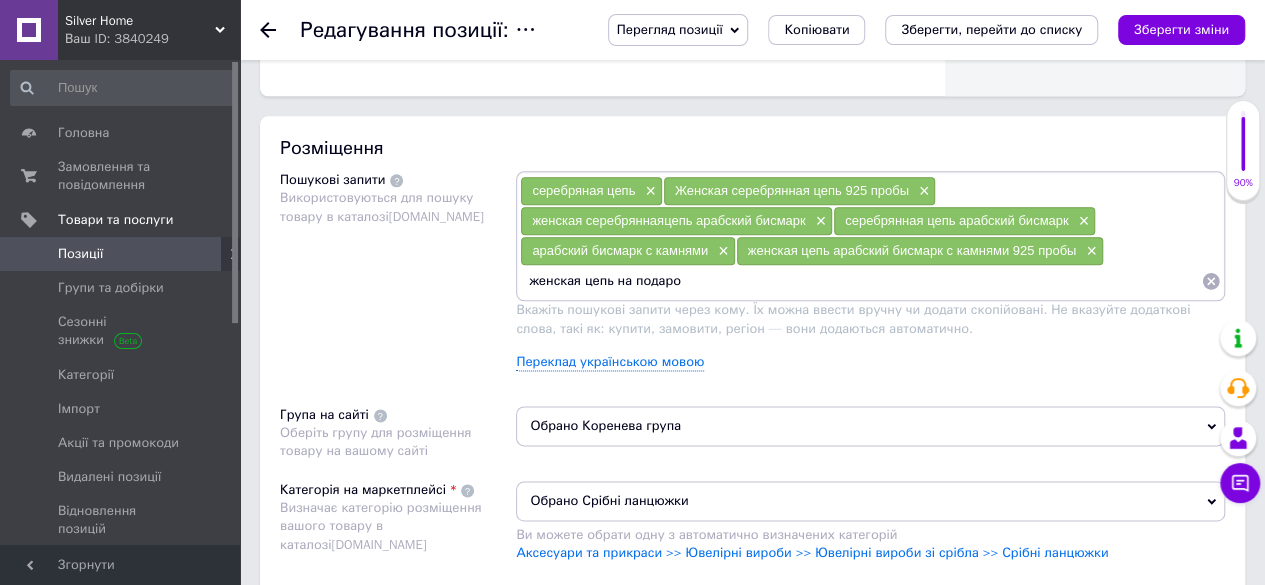 type on "женская цепь на подарок" 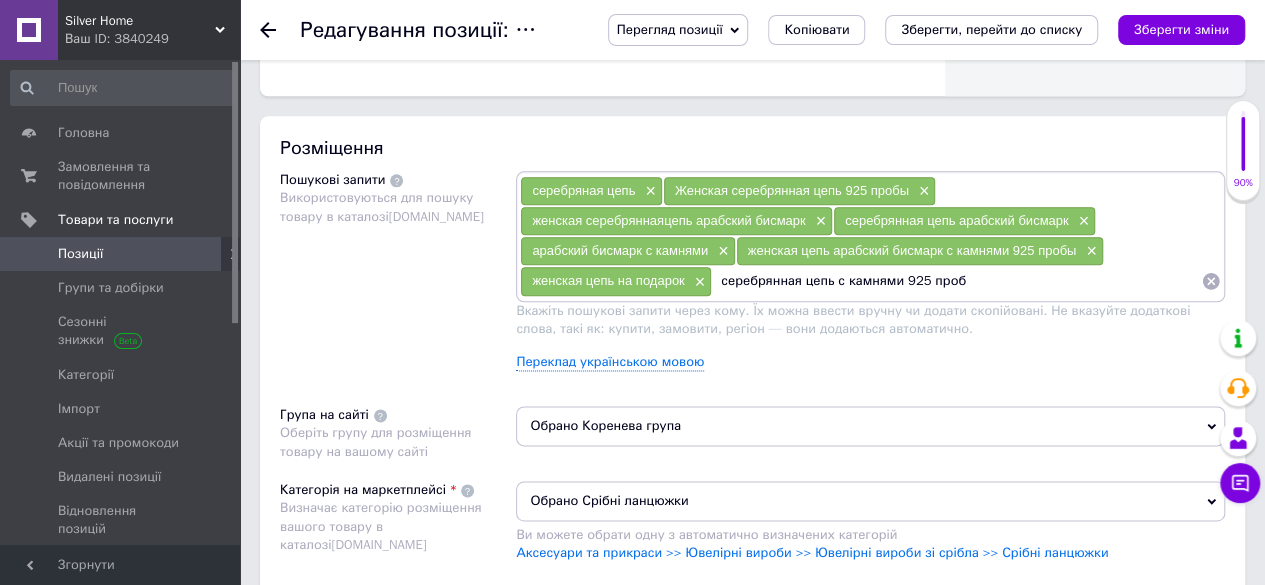 type on "серебрянная цепь с камнями 925 пробы" 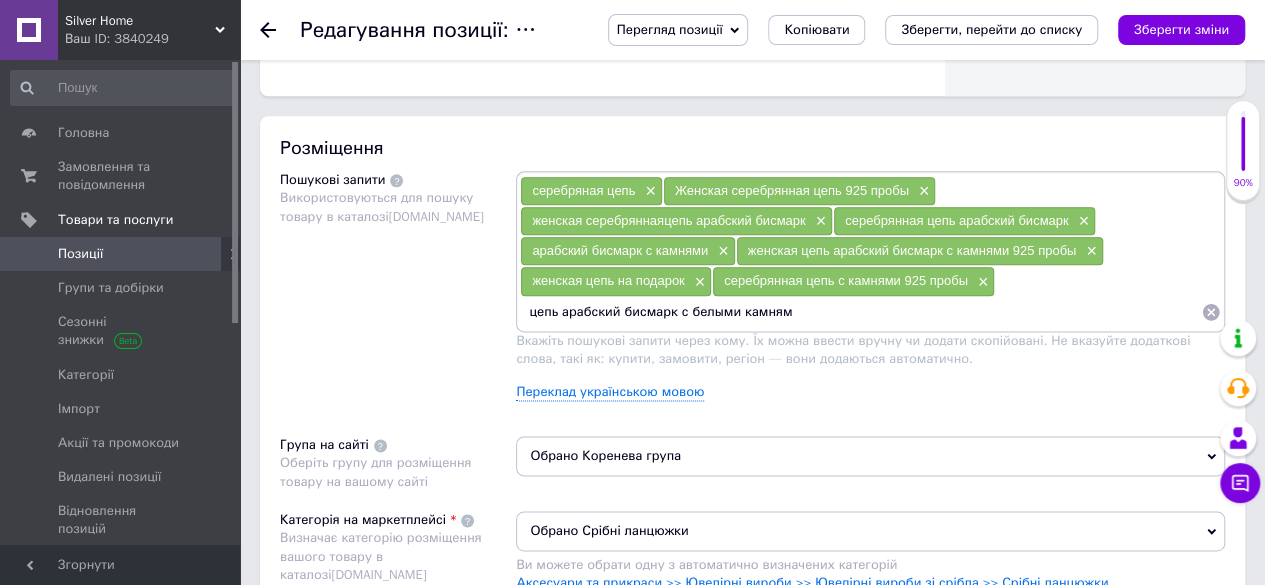 type on "цепь арабский бисмарк с белыми камнями" 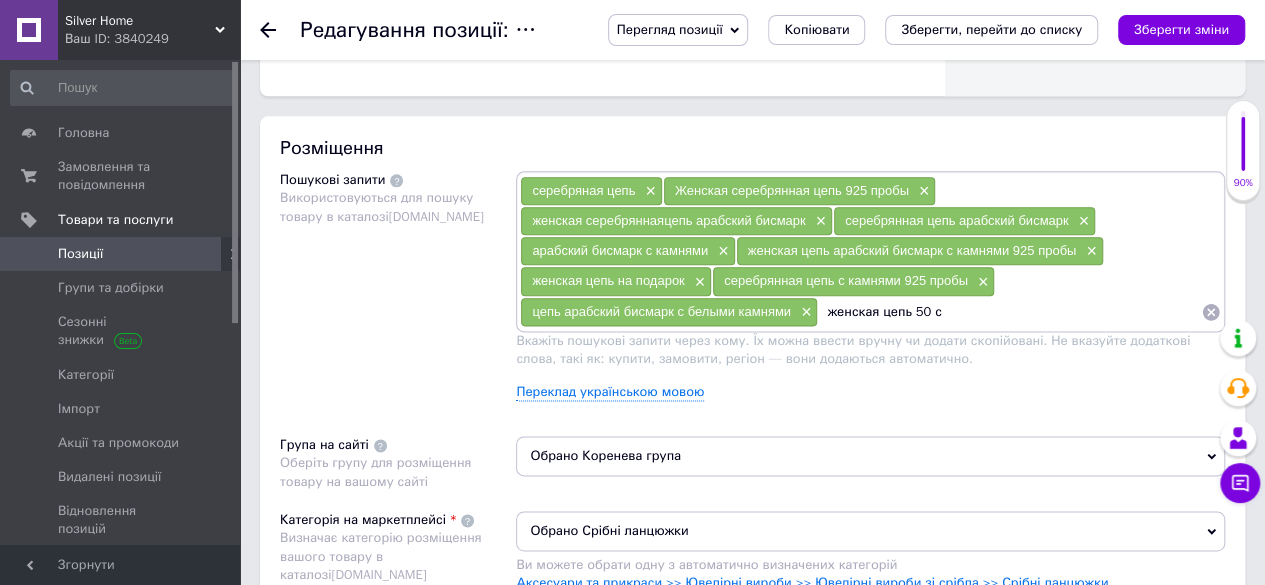 type on "женская цепь 50 см" 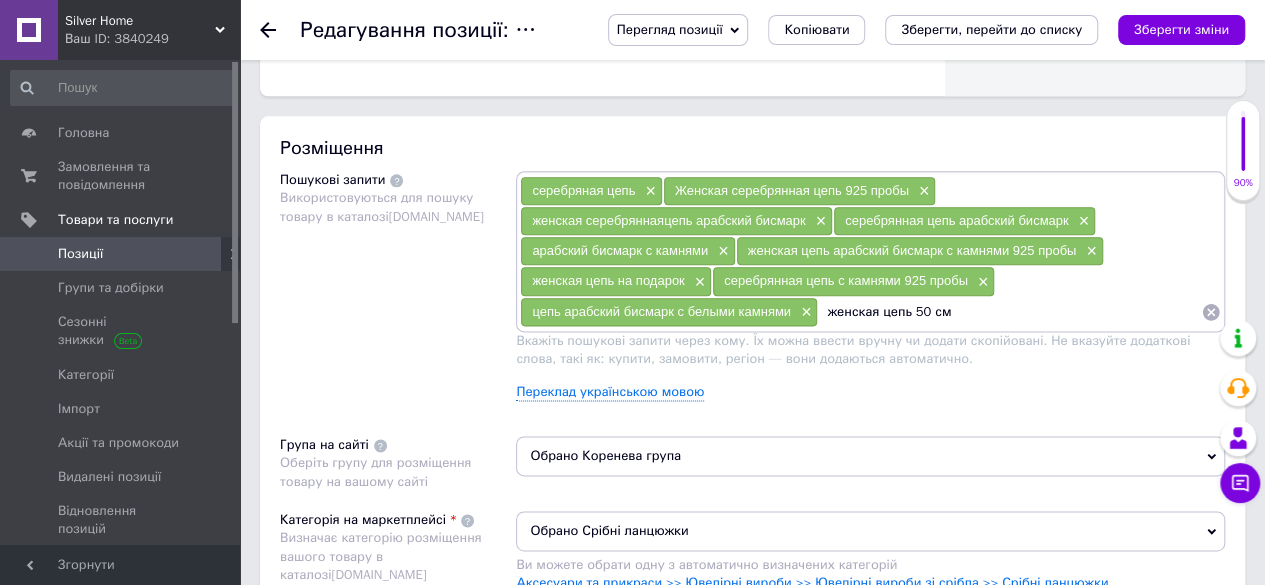 type 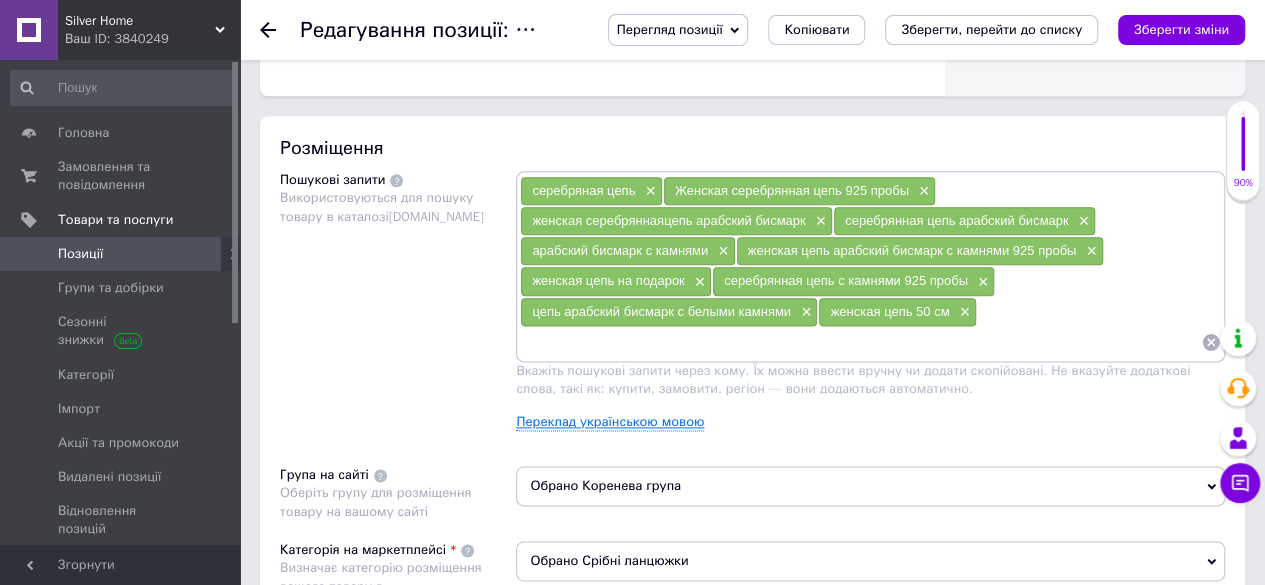 click on "Переклад українською мовою" at bounding box center (610, 422) 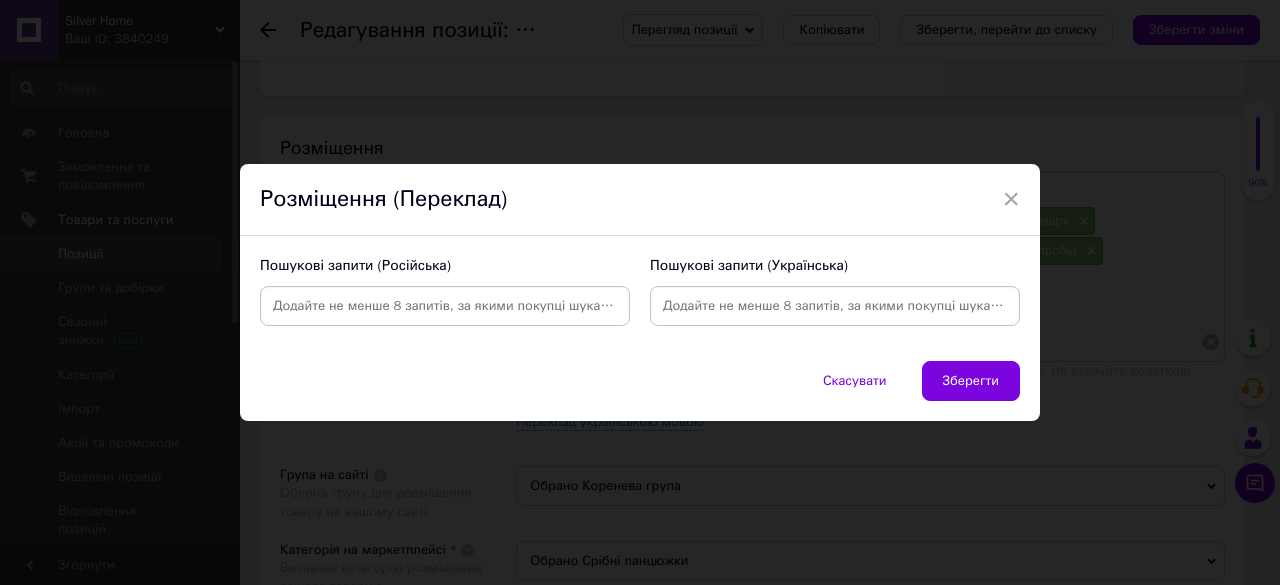 click at bounding box center [835, 306] 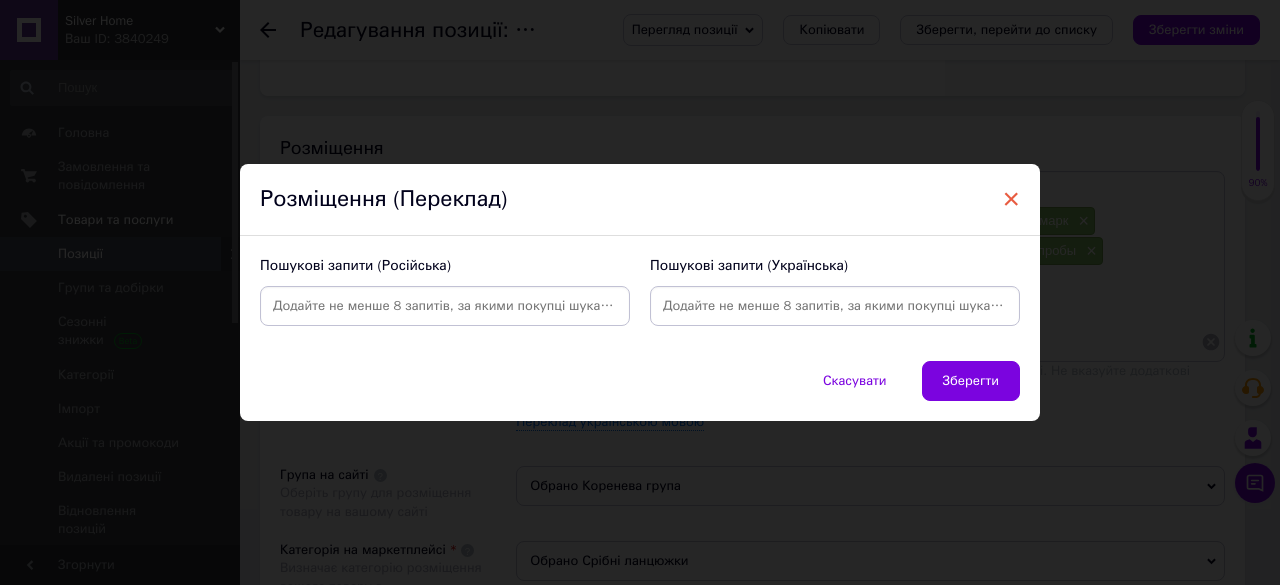 click on "×" at bounding box center (1011, 199) 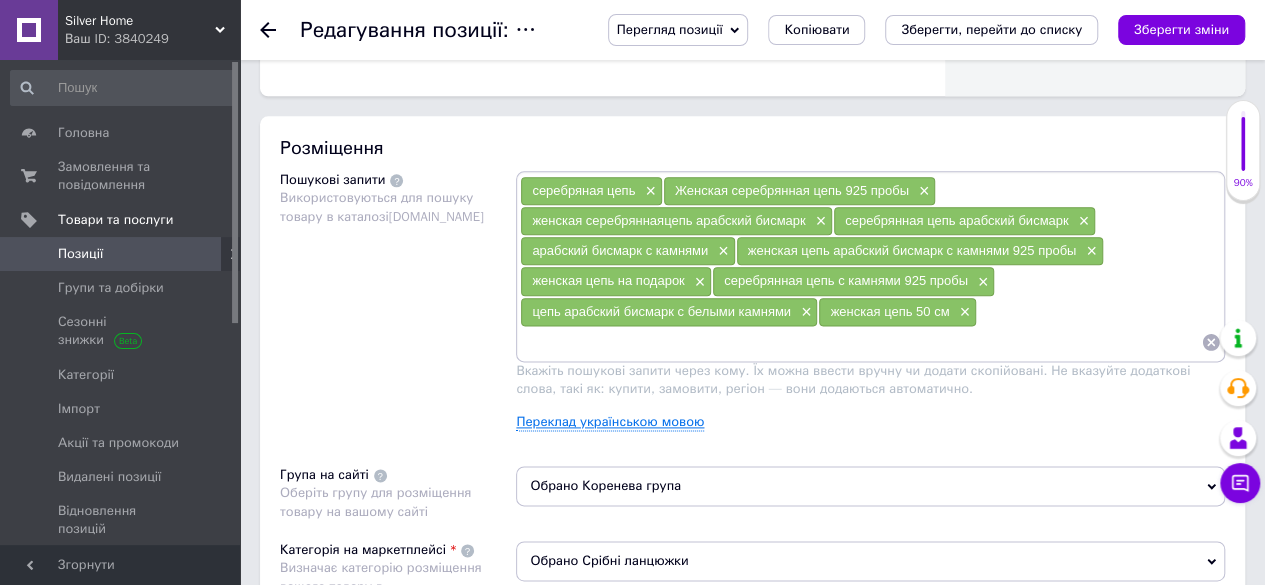 click on "Переклад українською мовою" at bounding box center [610, 422] 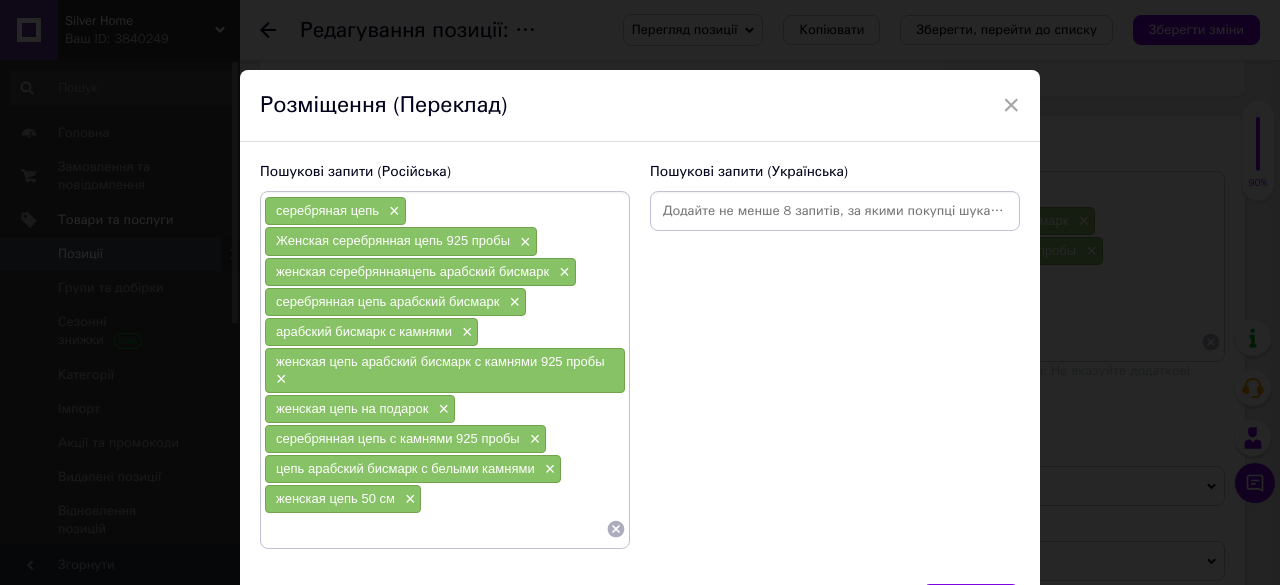 click at bounding box center [835, 211] 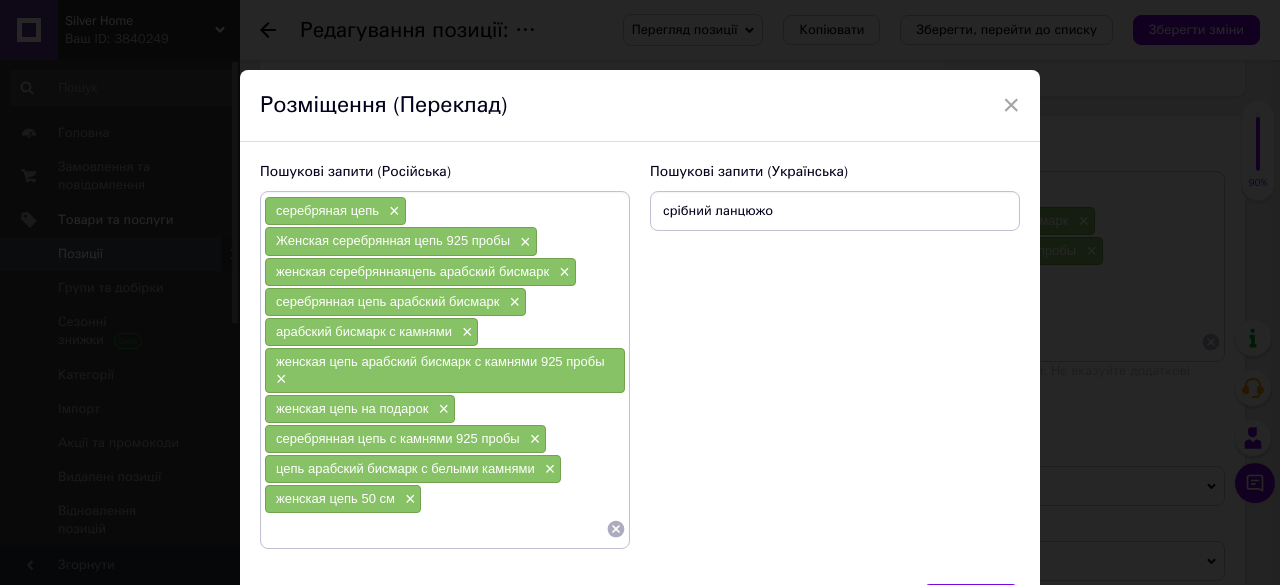 type on "срібний ланцюжок" 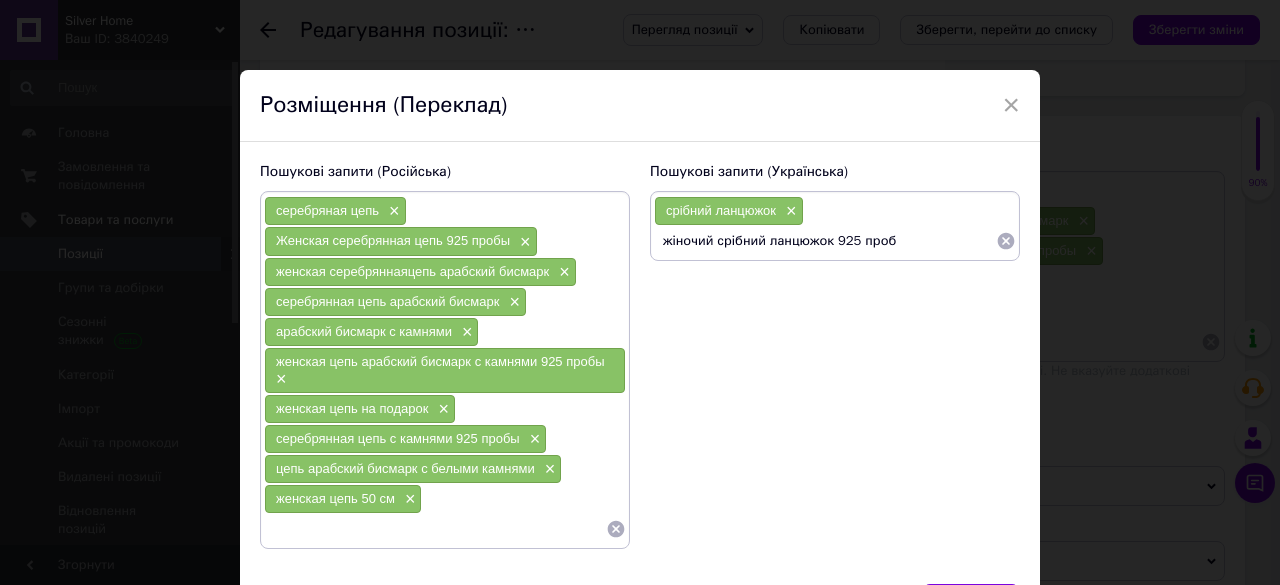 type on "жіночий срібний ланцюжок 925 проби" 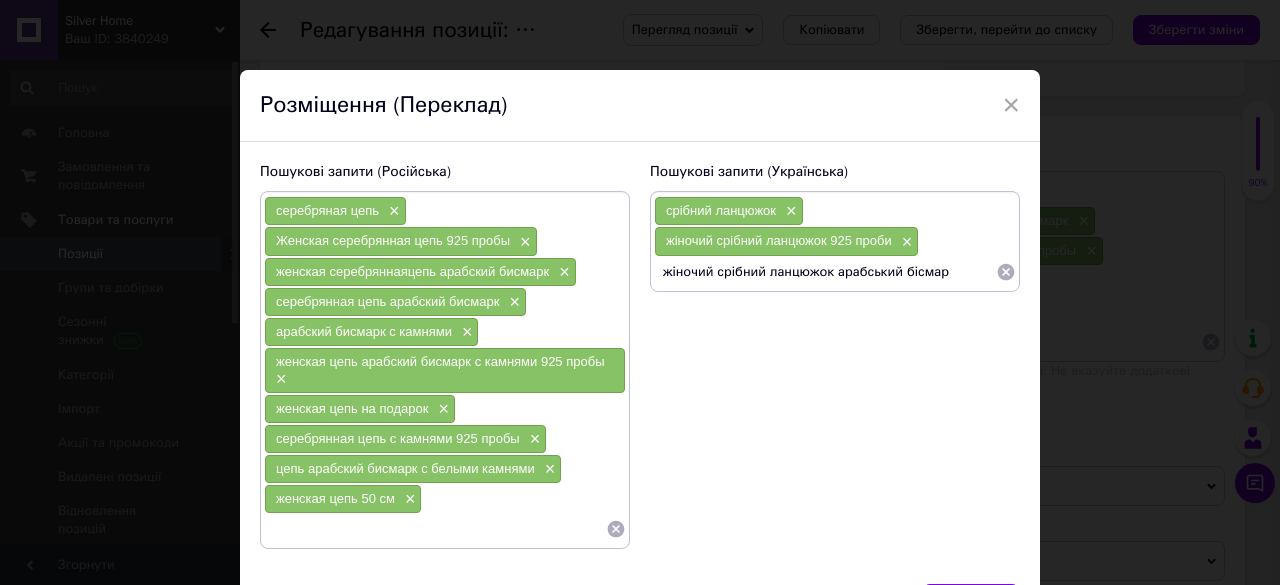 type on "жіночий срібний ланцюжок арабський бісмарк" 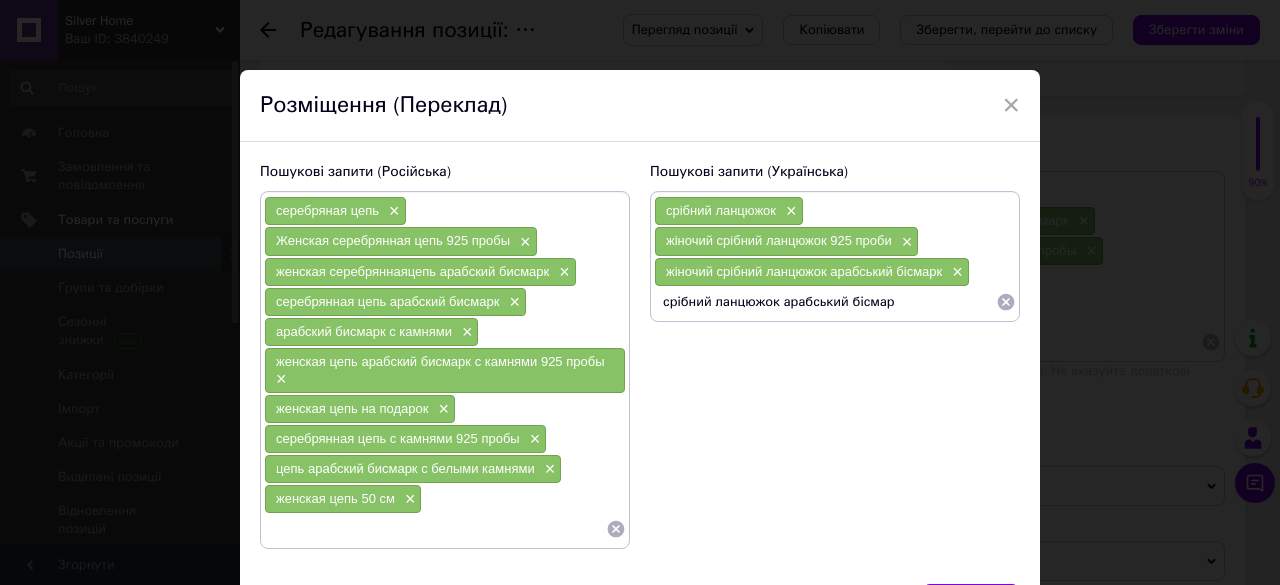 type on "срібний ланцюжок арабський бісмарк" 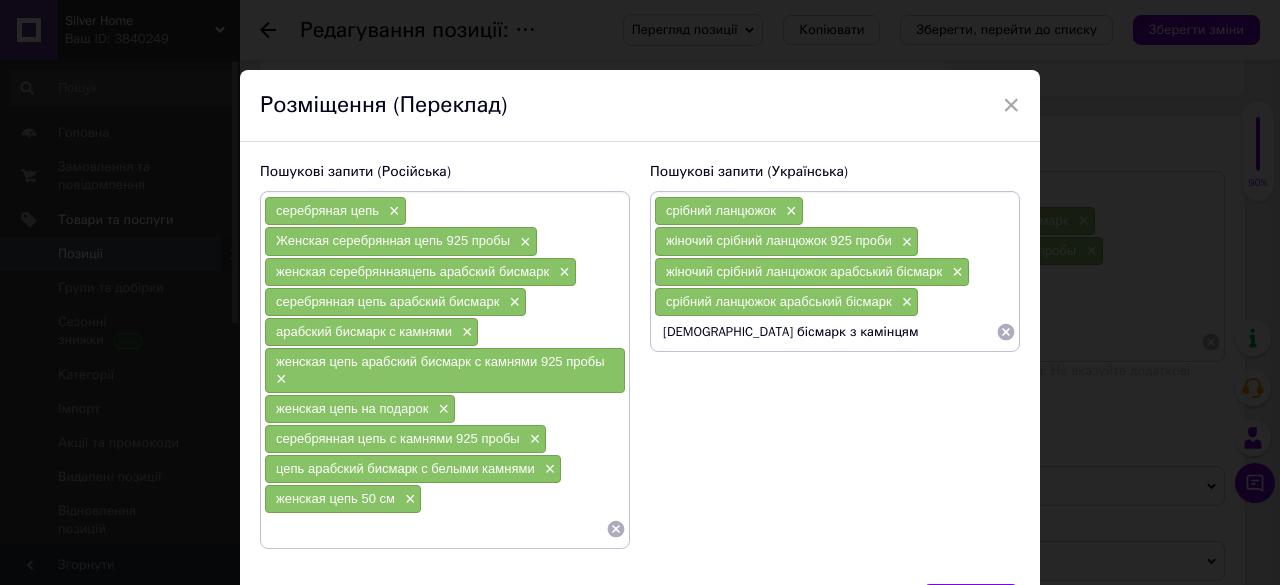 type on "арабський бісмарк з камінцями" 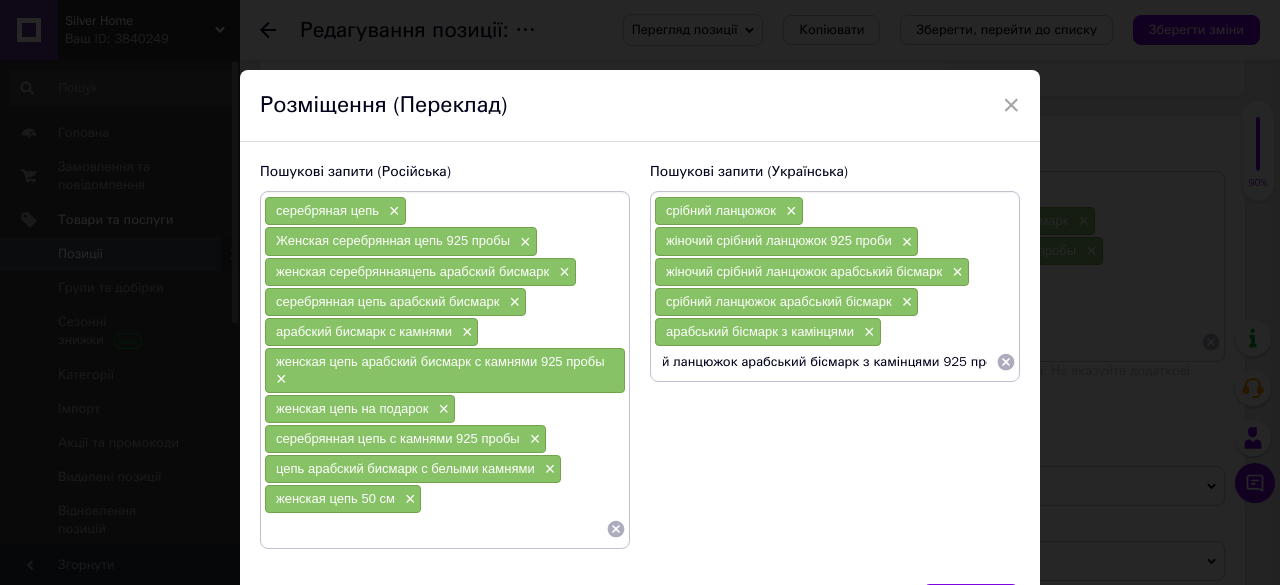 type on "жіночий ланцюжок арабський бісмарк з камінцями 925 проби" 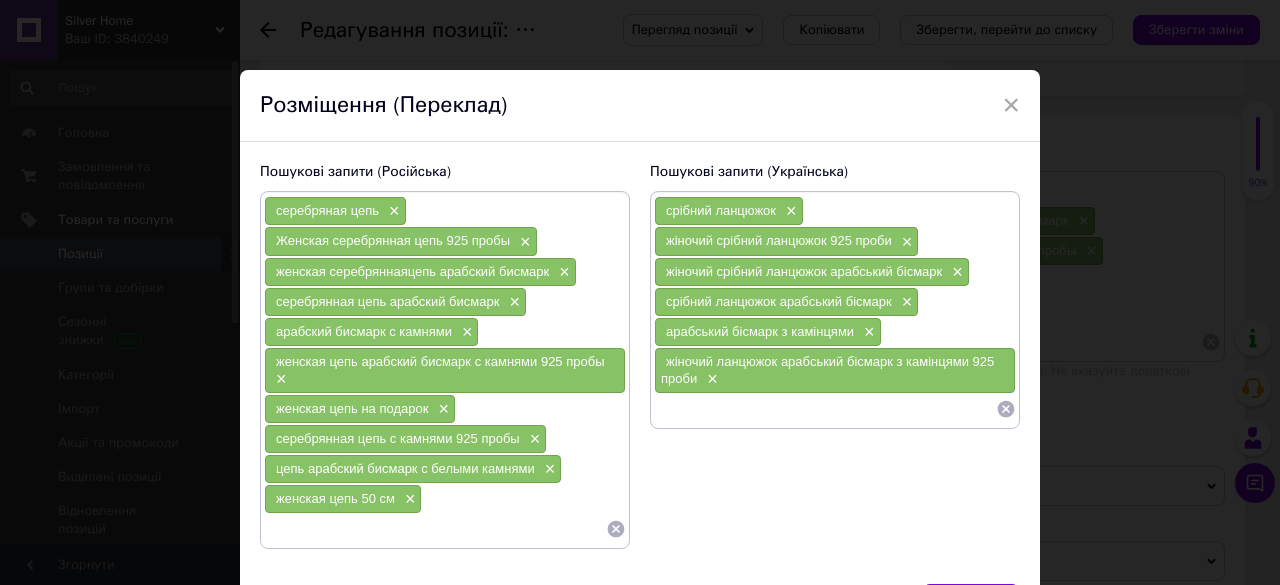 scroll, scrollTop: 0, scrollLeft: 0, axis: both 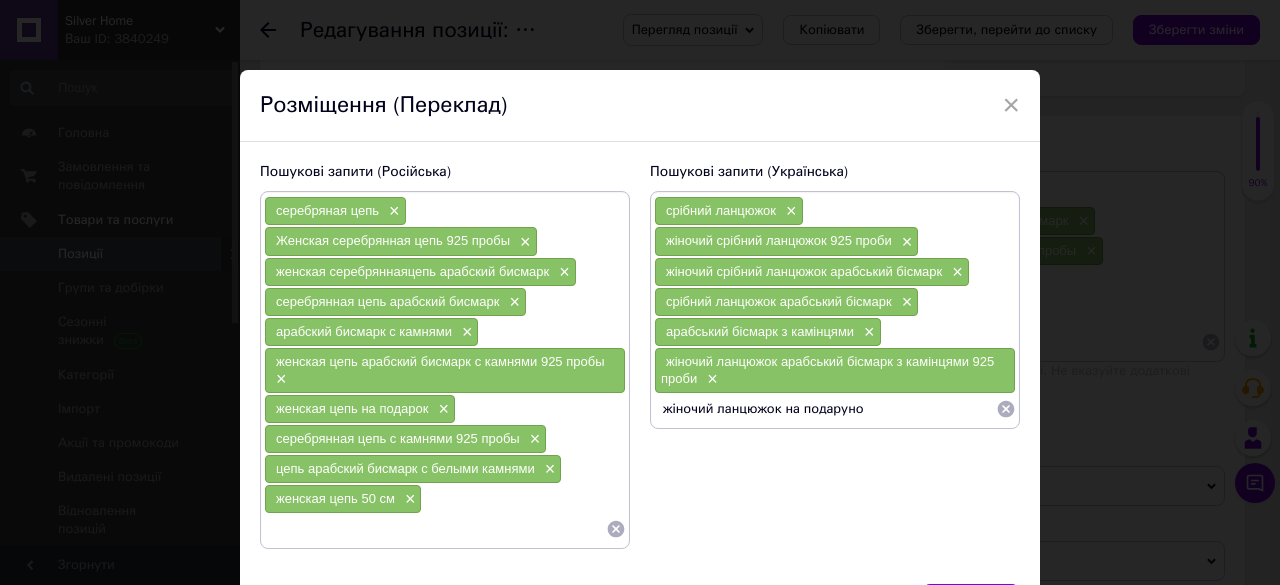 type on "жіночий ланцюжок на подарунок" 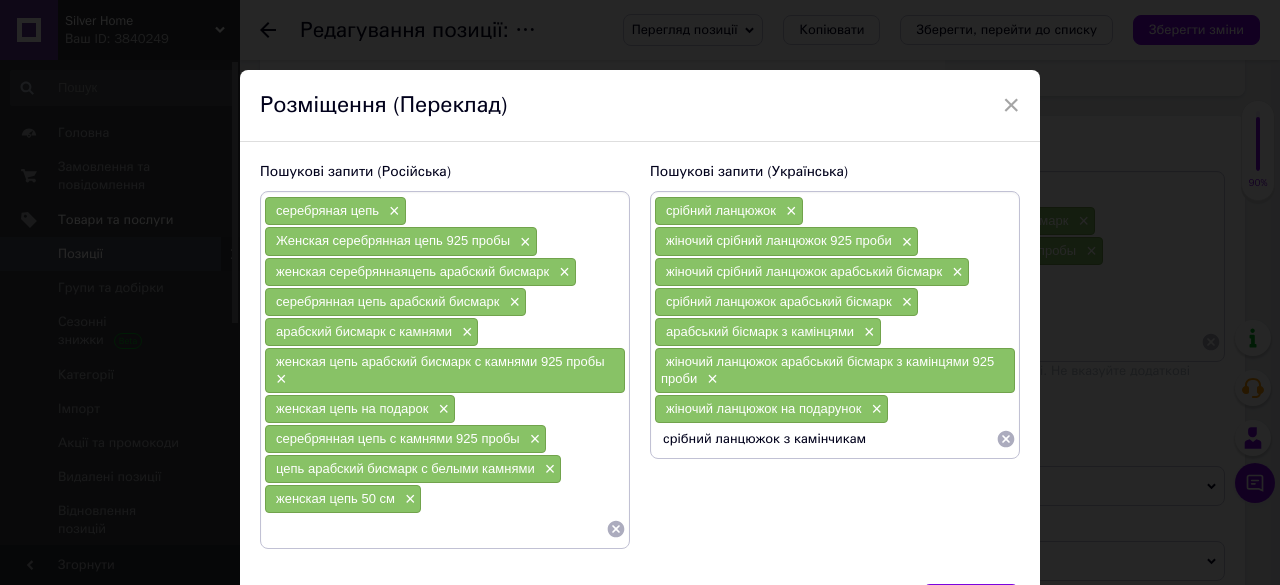 type on "срібний ланцюжок з камінчиками" 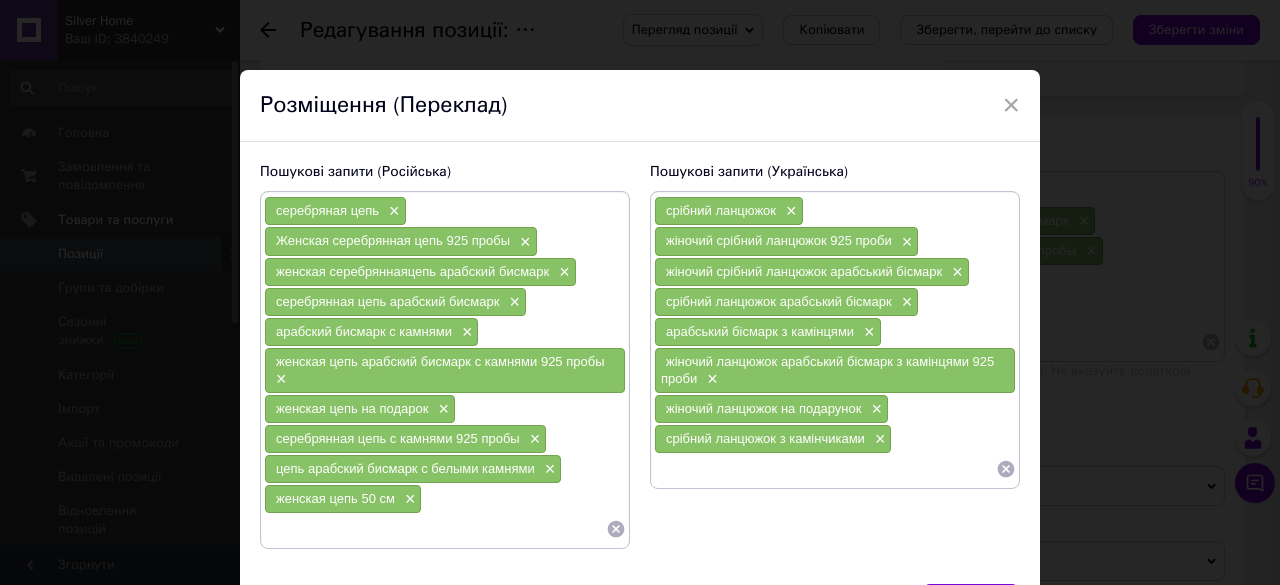 click on "жіночий ланцюжок арабський бісмарк з камінцями 925 проби" at bounding box center [827, 370] 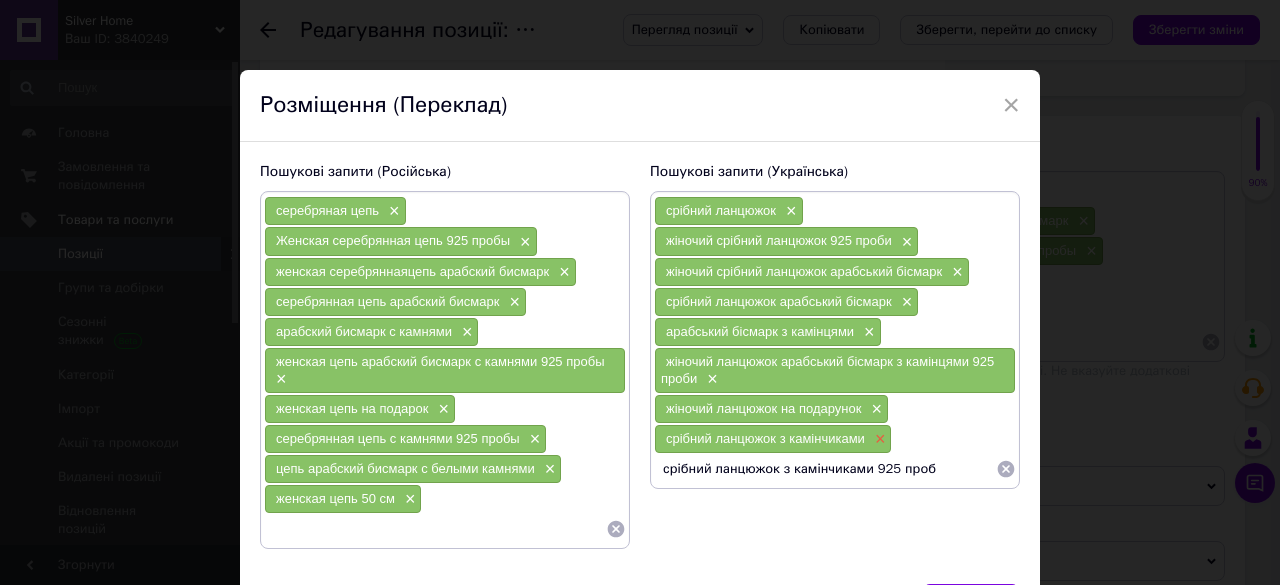 type on "срібний ланцюжок з камінчиками 925 проби" 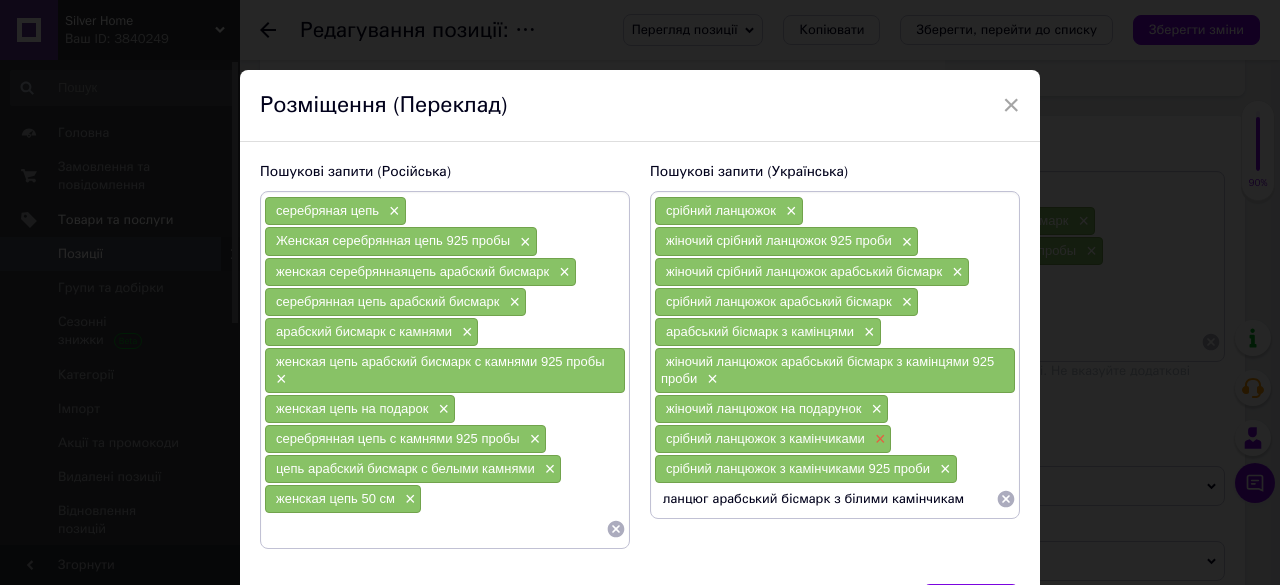 type on "ланцюг арабський бісмарк з білими камінчиками" 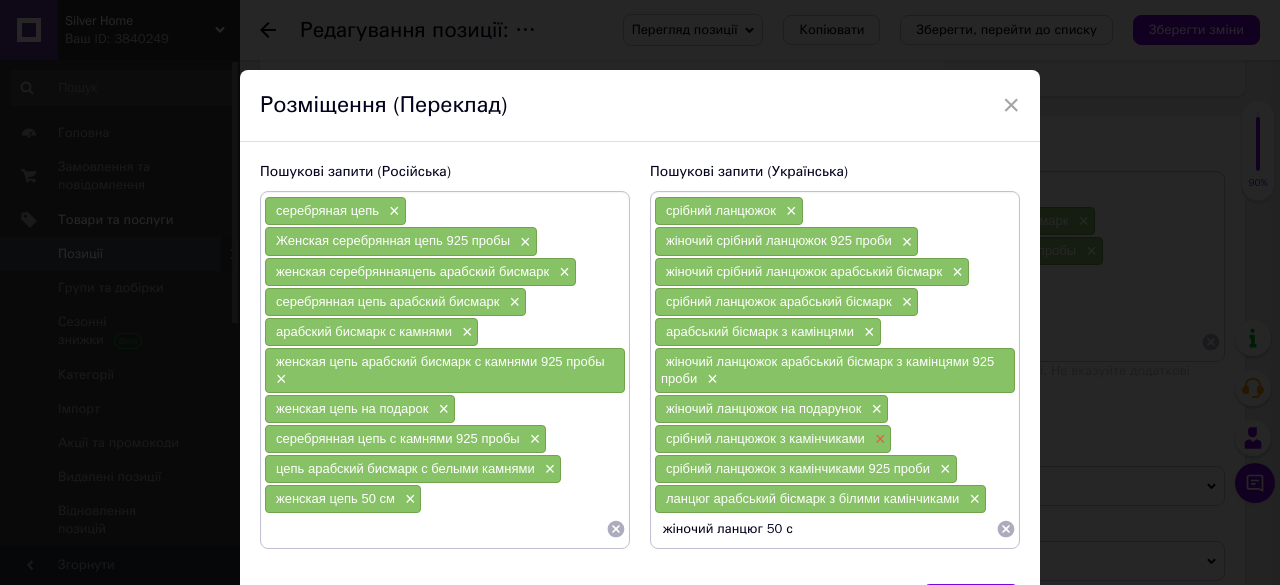 type on "жіночий ланцюг 50 см" 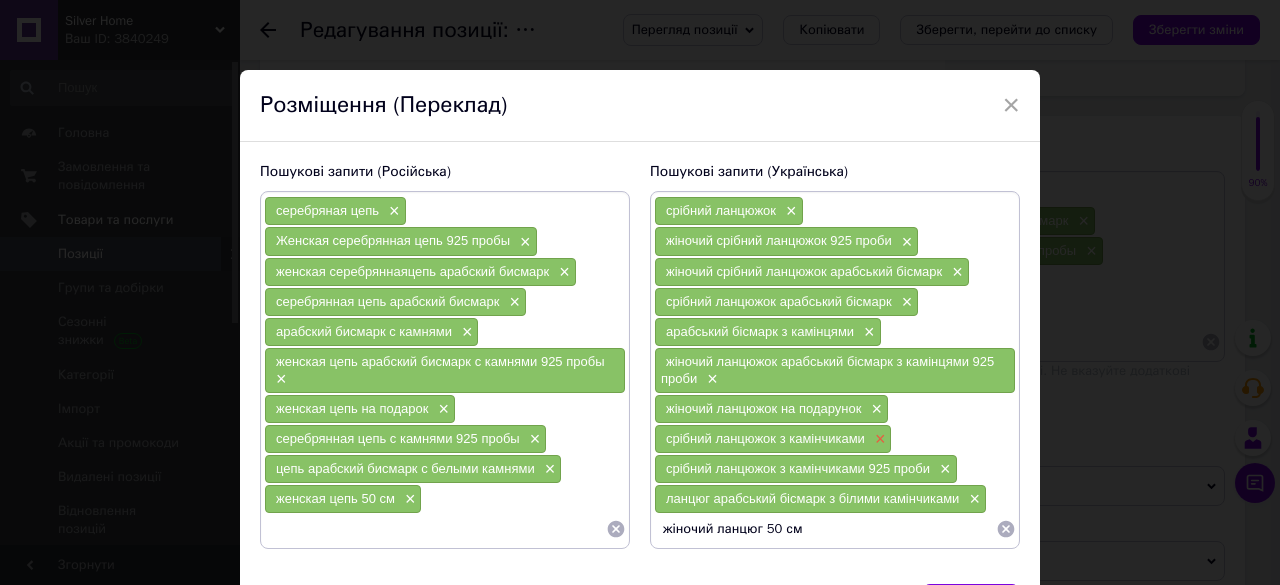 type 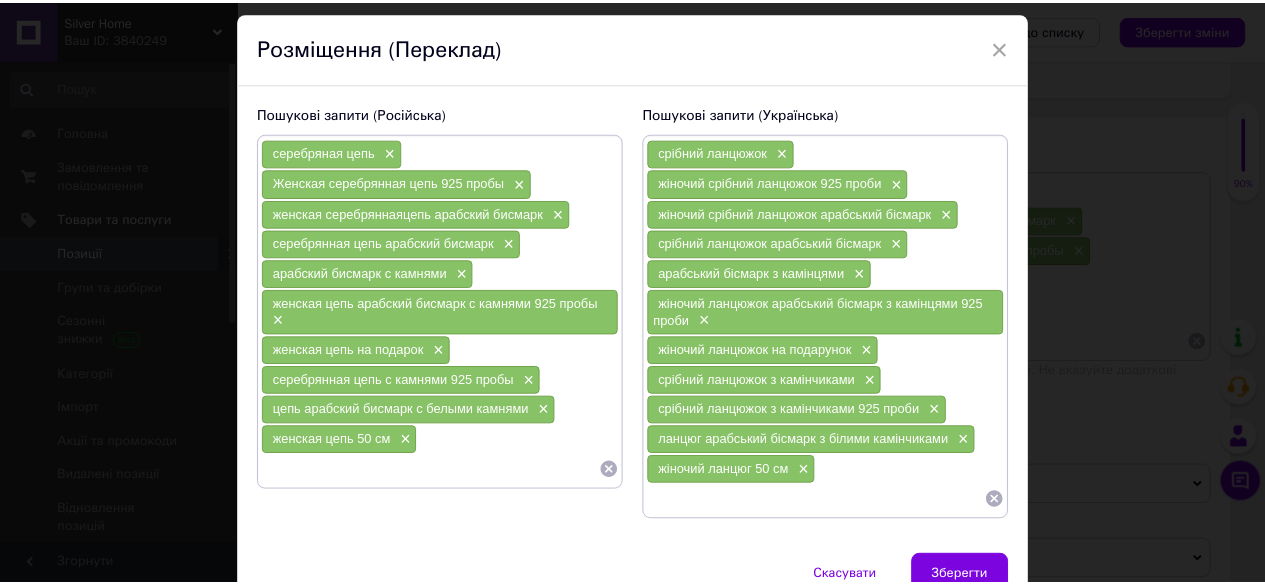scroll, scrollTop: 147, scrollLeft: 0, axis: vertical 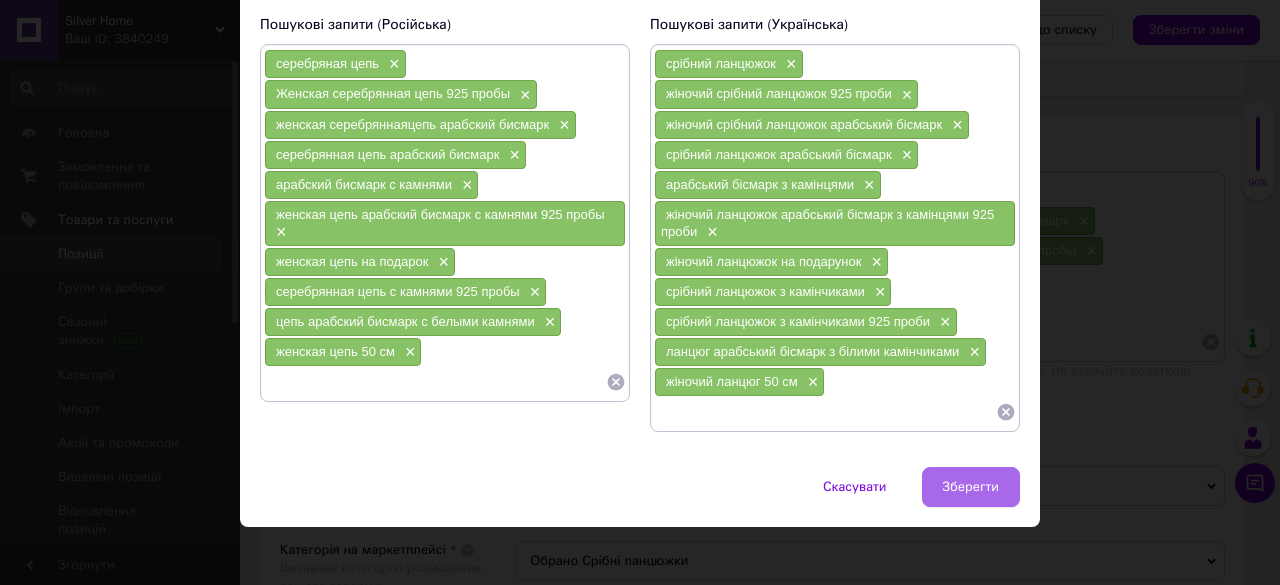 click on "Зберегти" at bounding box center (971, 487) 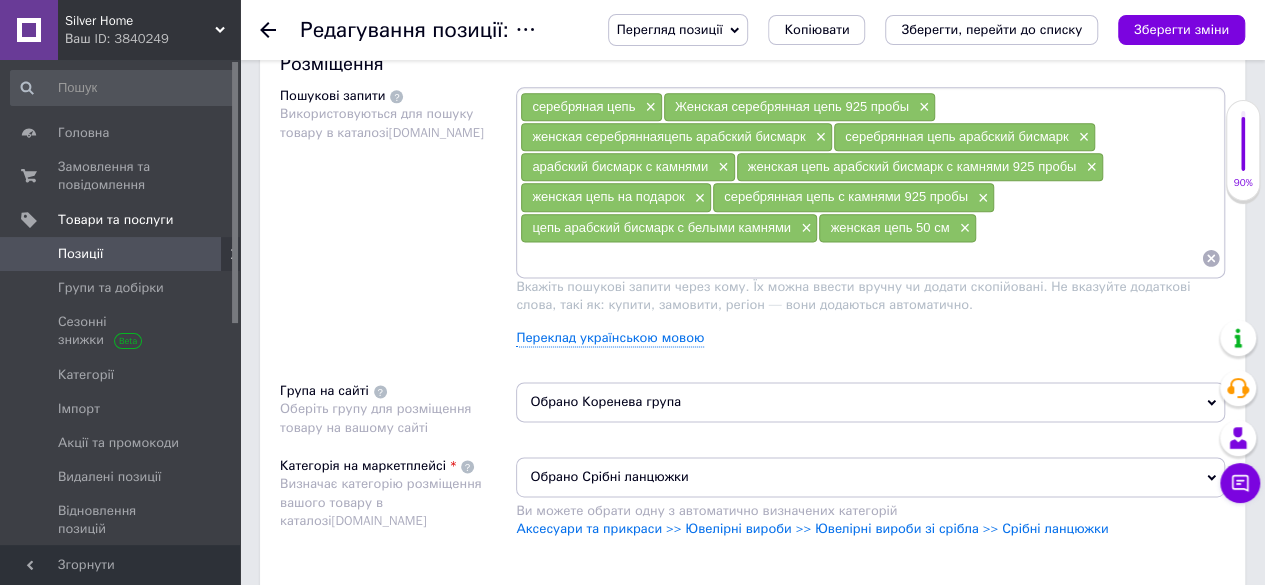 scroll, scrollTop: 1300, scrollLeft: 0, axis: vertical 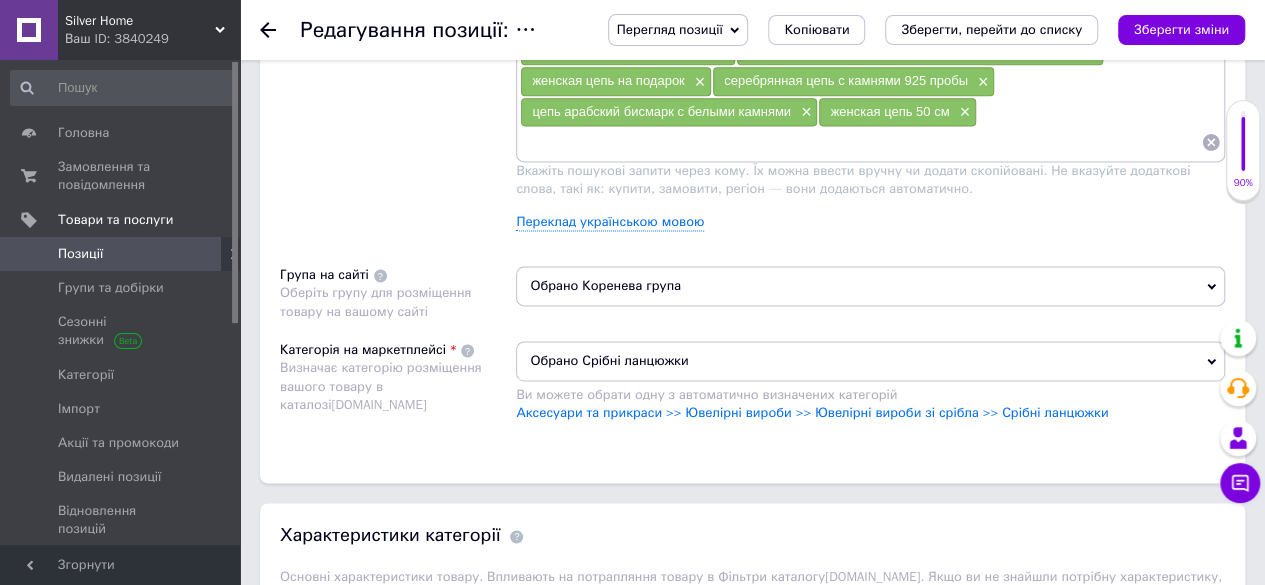click 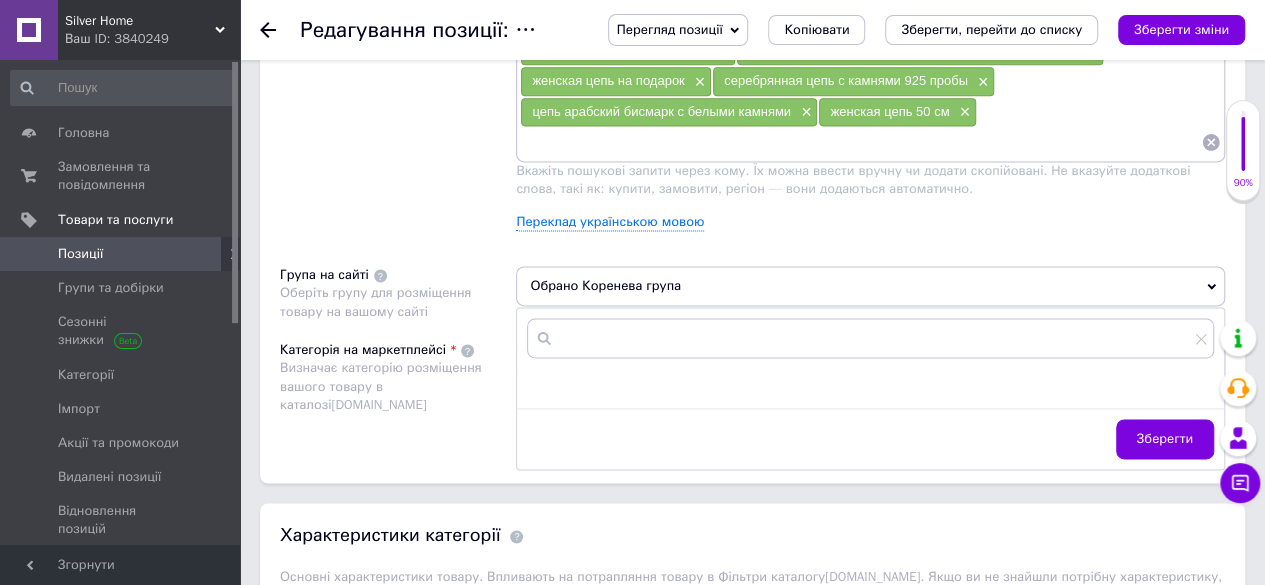 click on "Розміщення Пошукові запити Використовуються для пошуку товару в каталозі  [DOMAIN_NAME] серебряная цепь × Женская серебрянная цепь 925 пробы × женская серебряннаяцепь арабский бисмарк × серебрянная цепь арабский бисмарк × арабский бисмарк с камнями × женская цепь арабский бисмарк с камнями 925 пробы × женская цепь на подарок × серебрянная цепь с камнями 925 пробы × цепь арабский бисмарк с белыми камнями × женская цепь 50 см × Переклад українською мовою Група на сайті Оберіть групу для розміщення товару на вашому сайті Обрано Коренева група Зберегти [DOMAIN_NAME]" at bounding box center [752, 199] 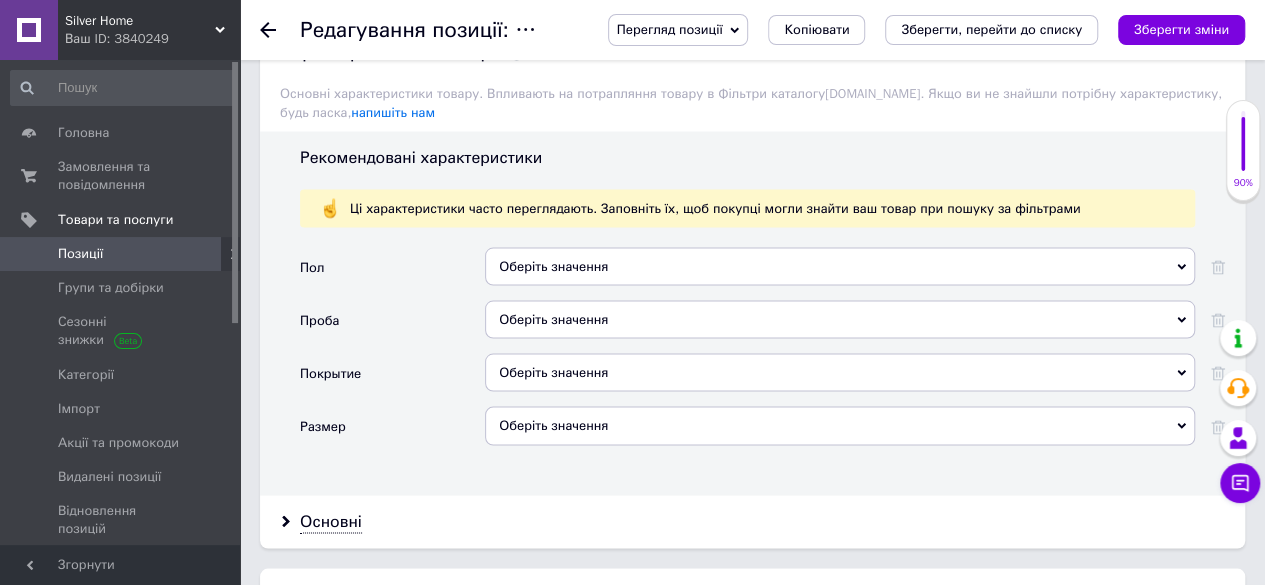 scroll, scrollTop: 1900, scrollLeft: 0, axis: vertical 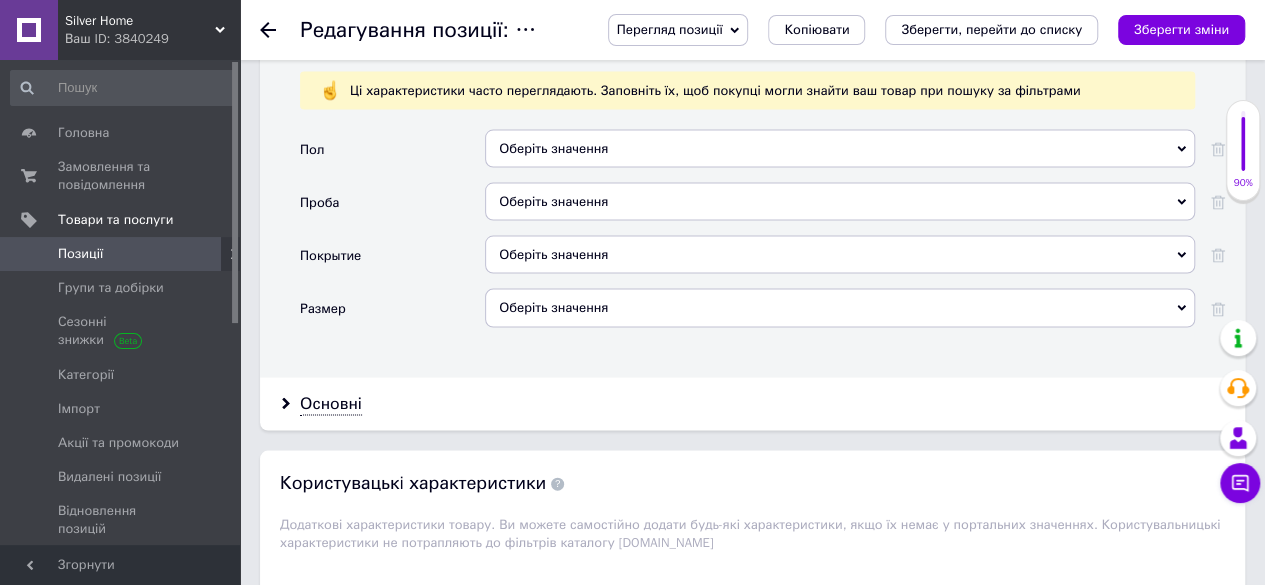 click 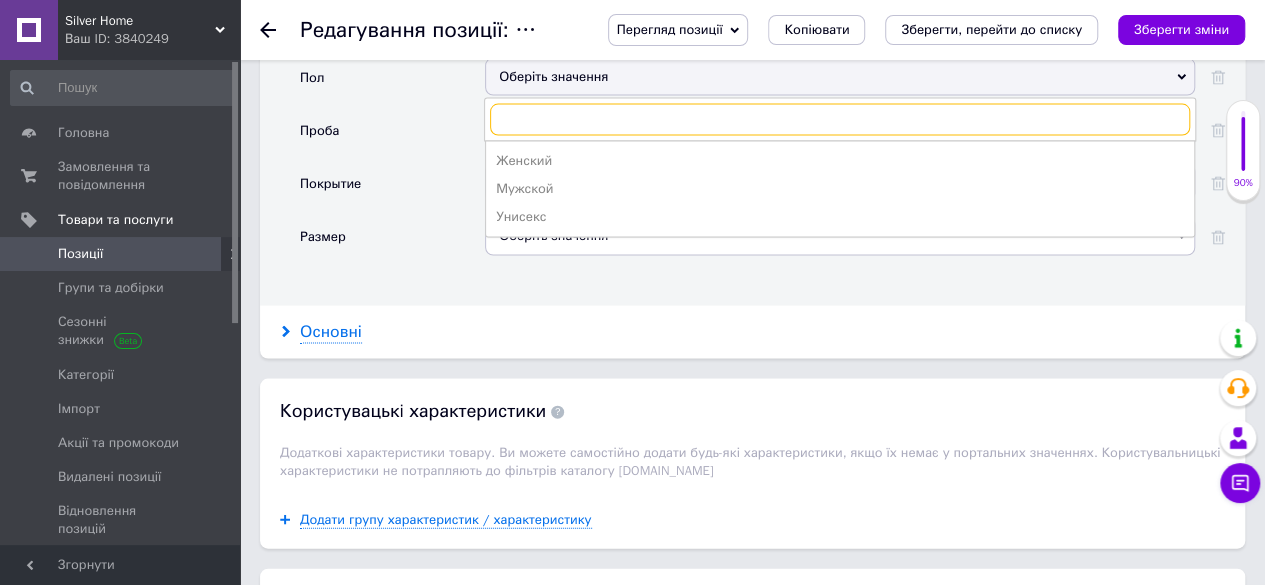 scroll, scrollTop: 2000, scrollLeft: 0, axis: vertical 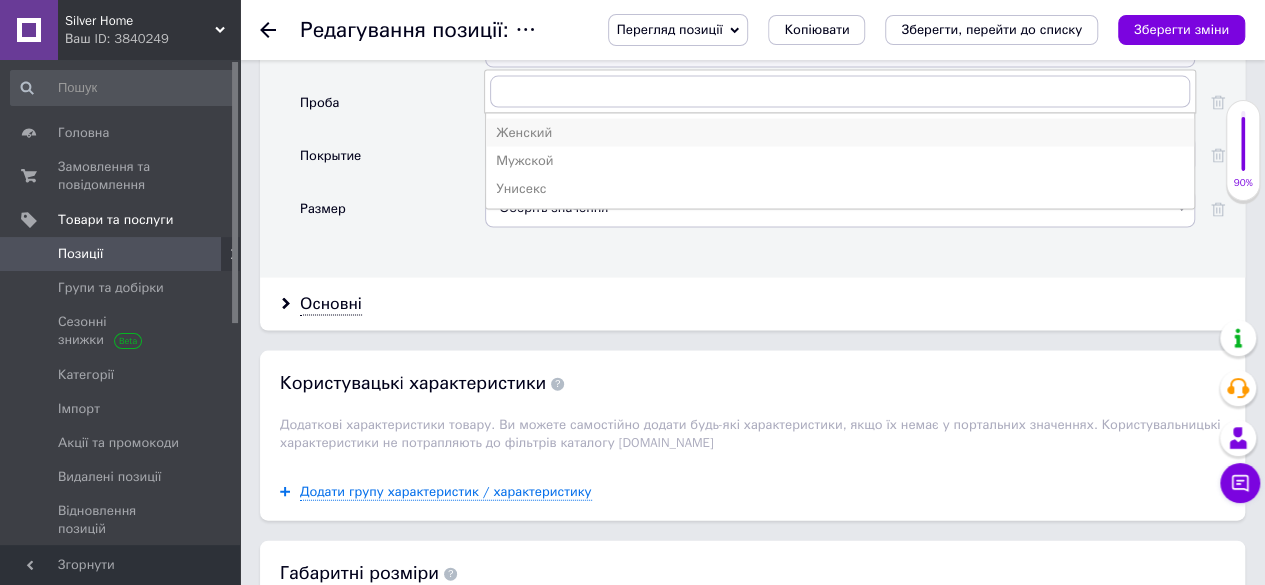 click on "Женский" at bounding box center [840, 133] 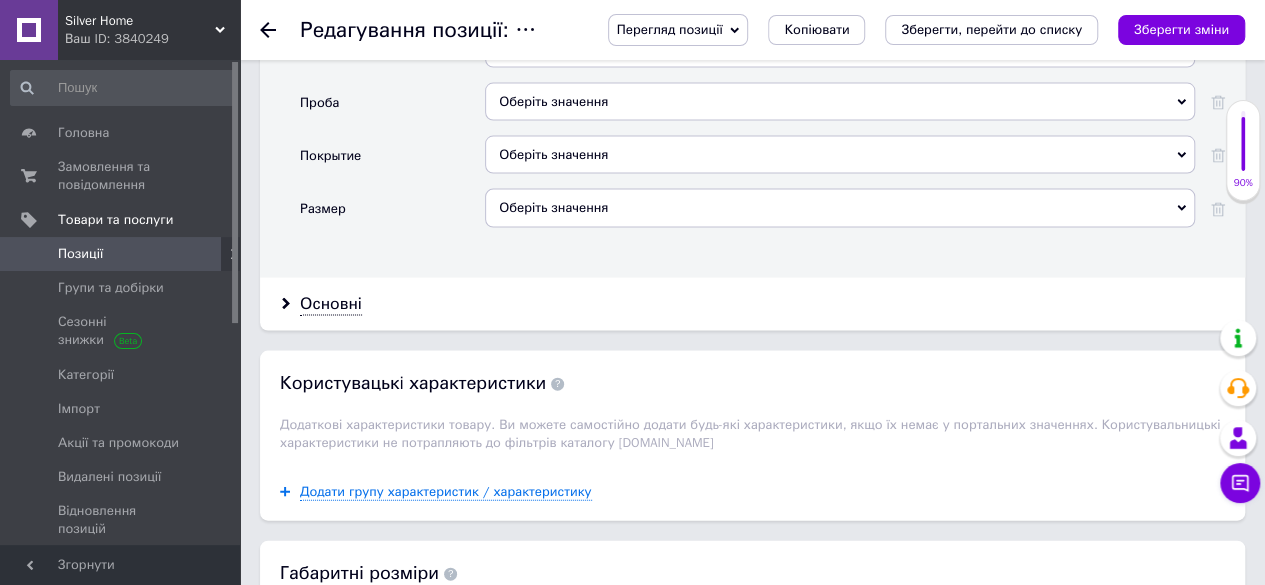 click on "Оберіть значення" at bounding box center (840, 155) 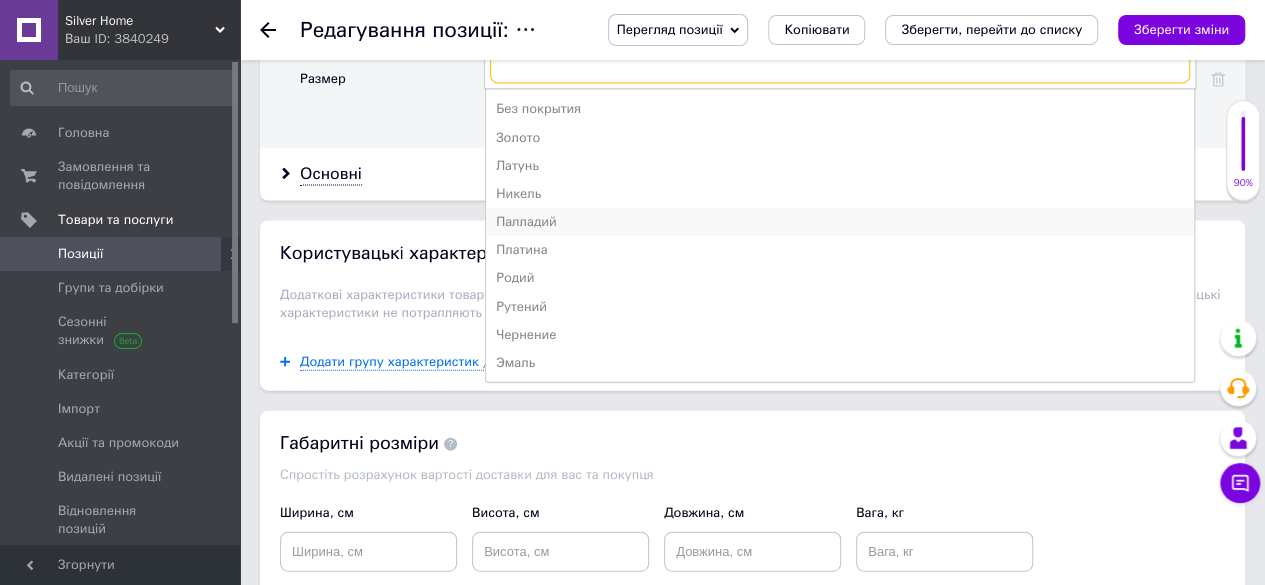 scroll, scrollTop: 2100, scrollLeft: 0, axis: vertical 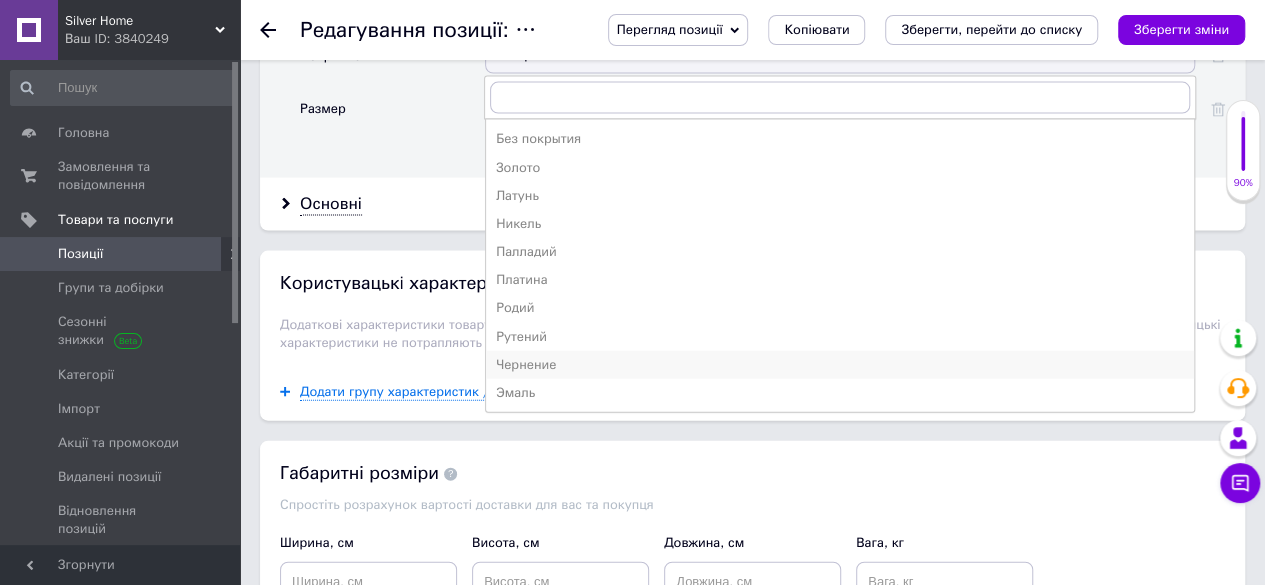 click on "Чернение" at bounding box center [840, 365] 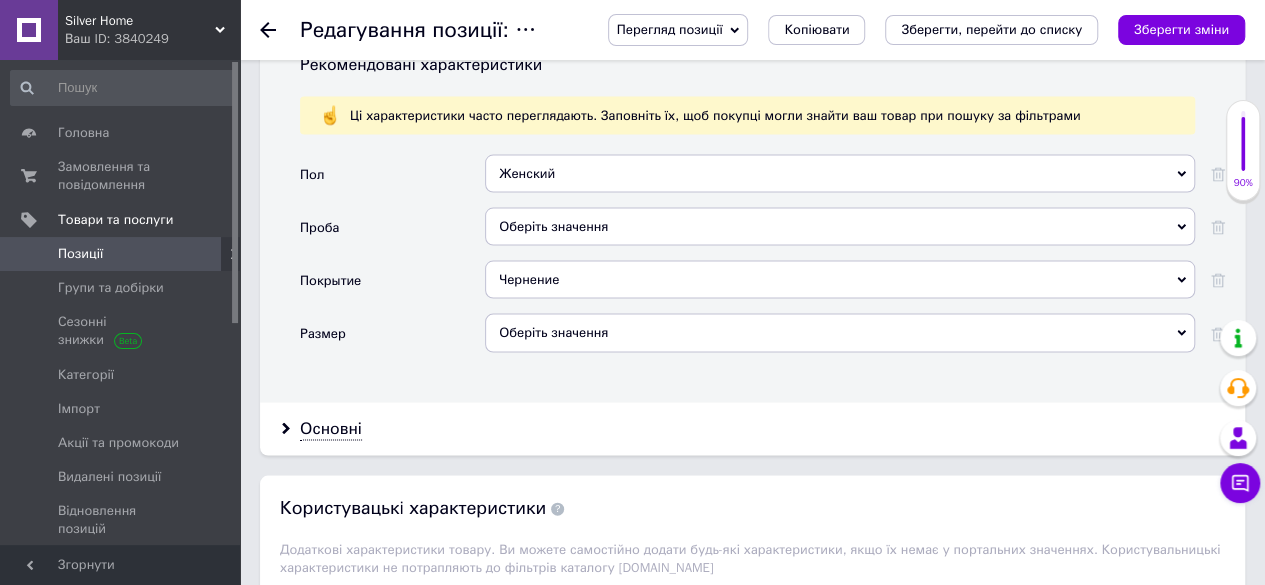scroll, scrollTop: 1800, scrollLeft: 0, axis: vertical 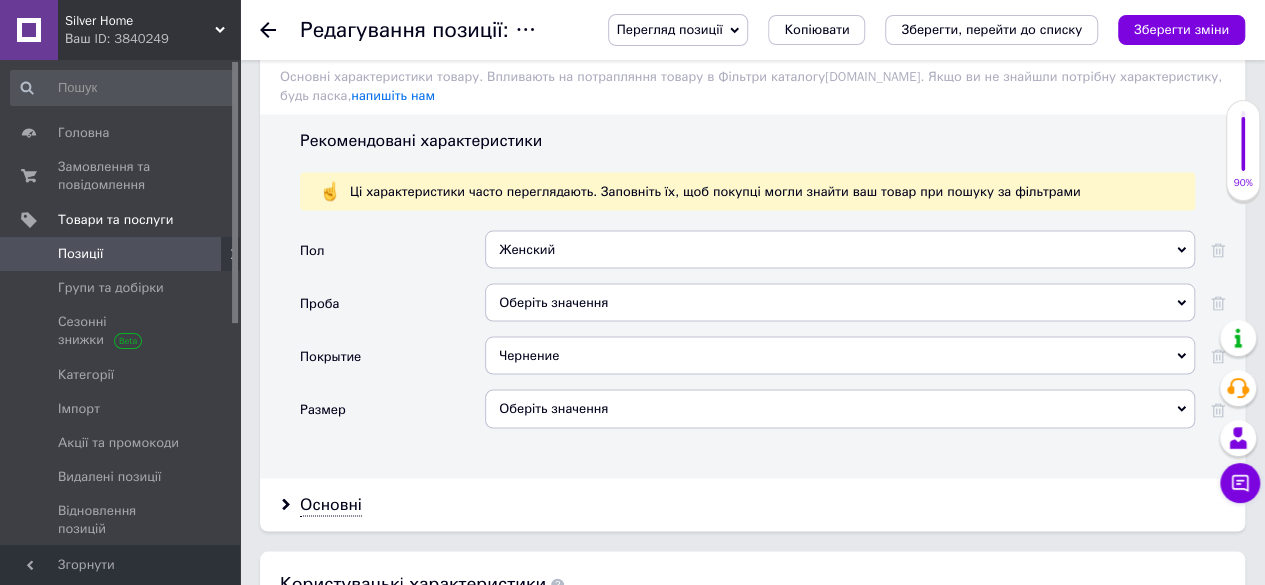 click on "Оберіть значення" at bounding box center [840, 408] 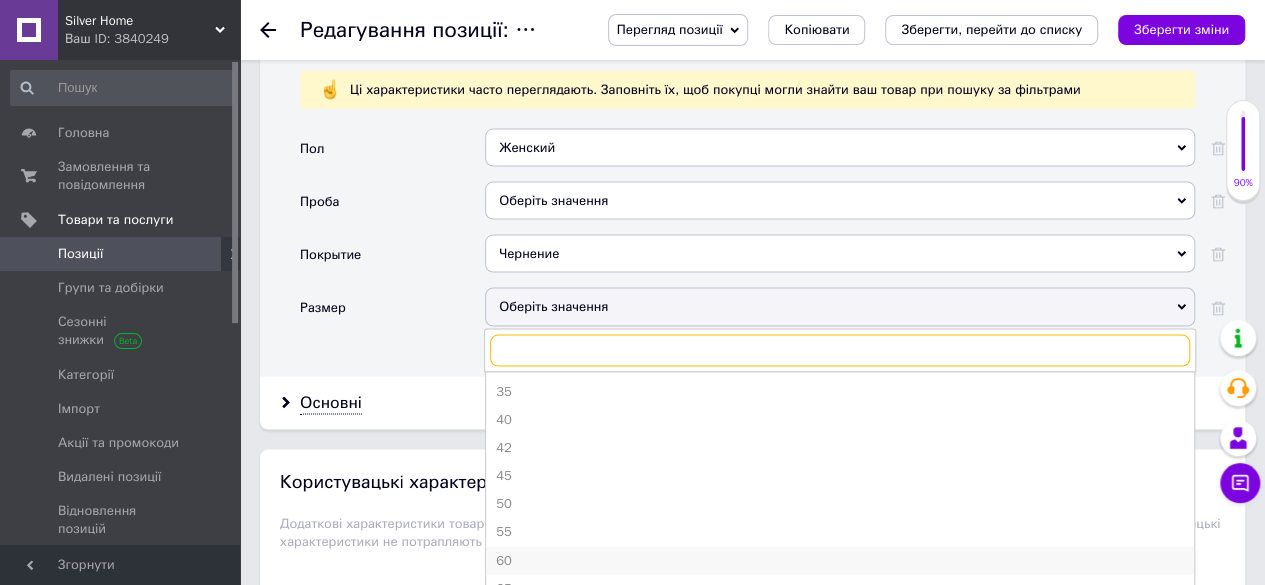 scroll, scrollTop: 2000, scrollLeft: 0, axis: vertical 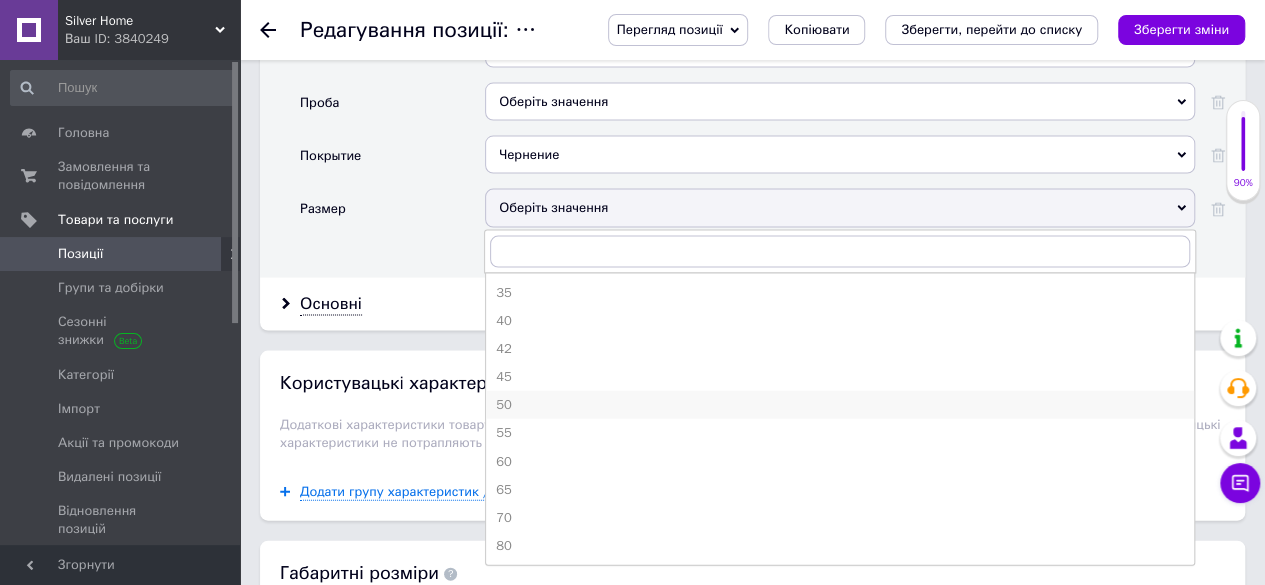 click on "50" at bounding box center (840, 405) 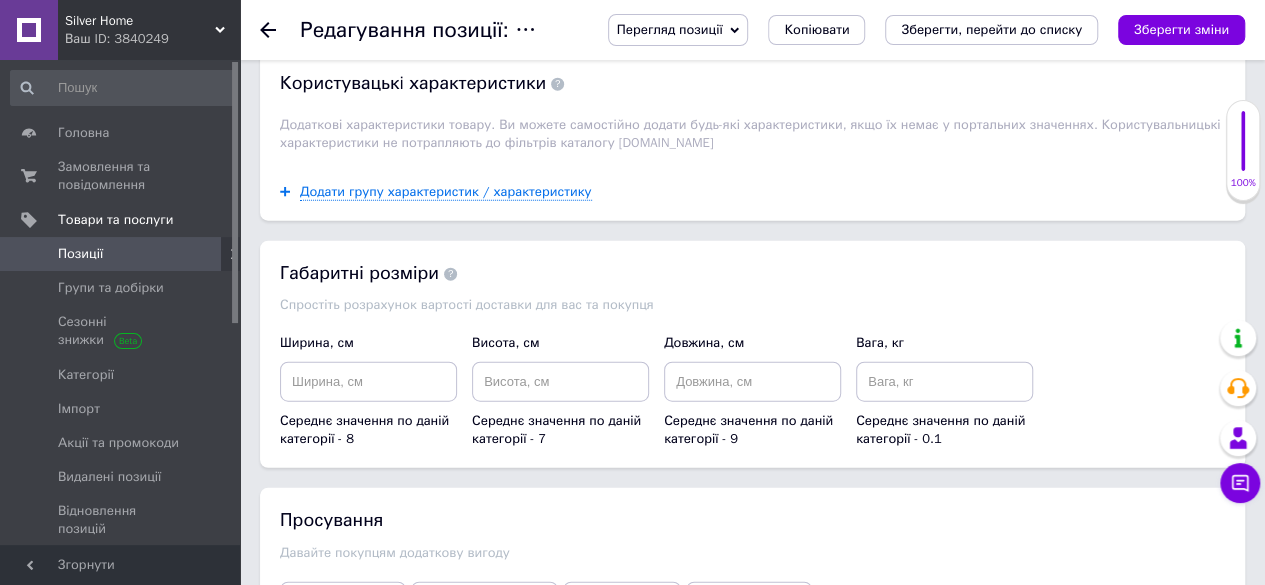 scroll, scrollTop: 2400, scrollLeft: 0, axis: vertical 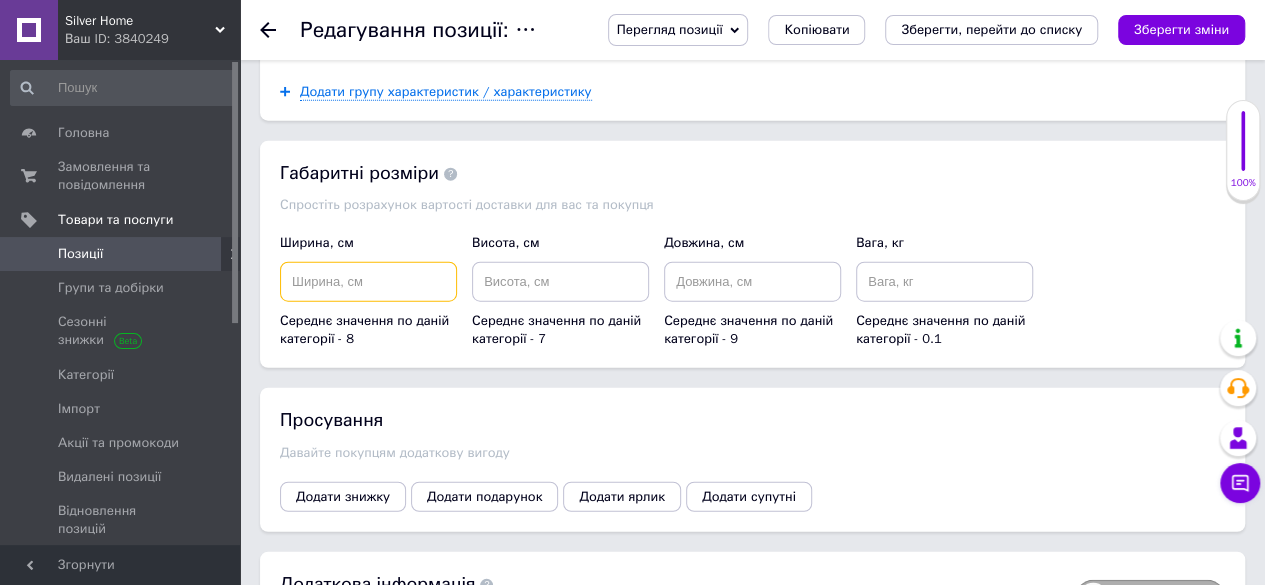 click at bounding box center [368, 282] 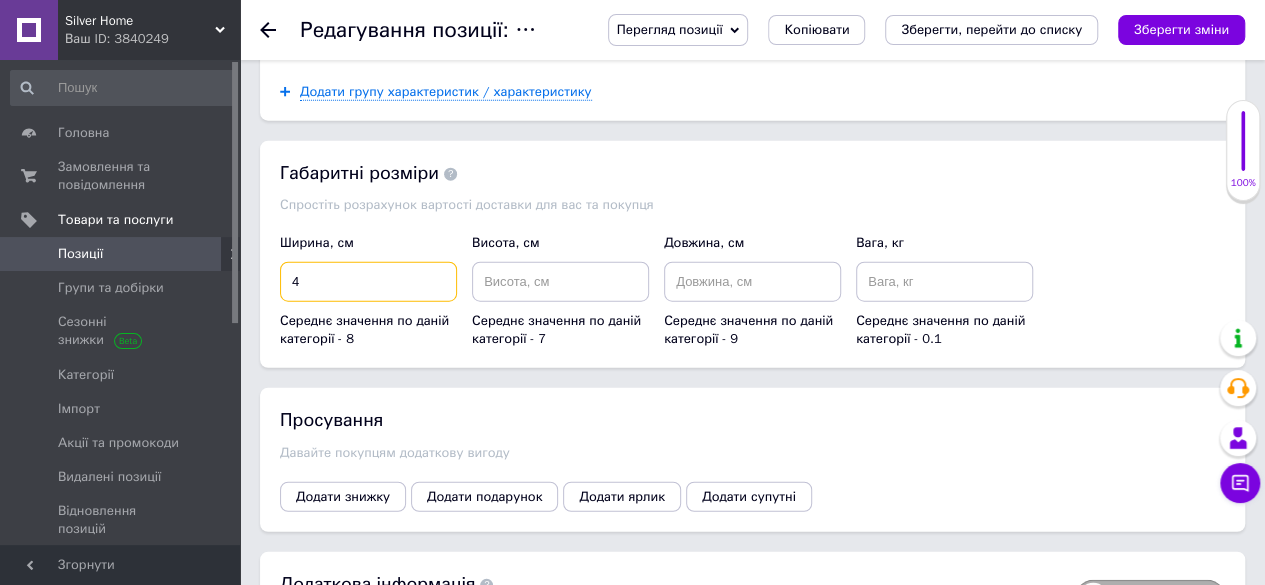 type on "4" 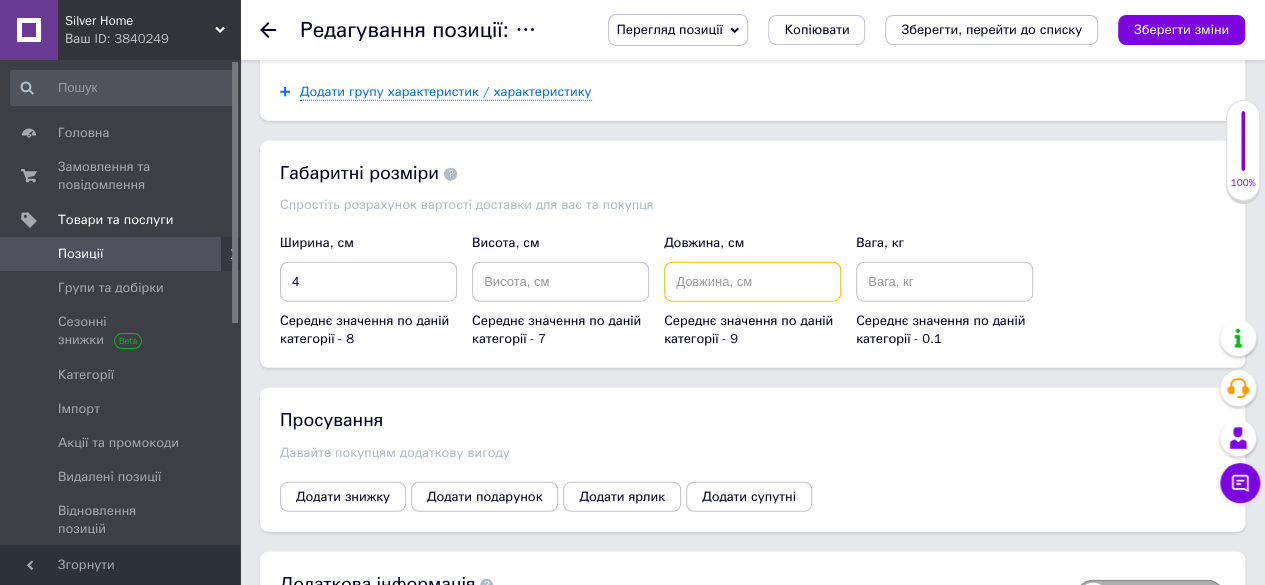 click at bounding box center [752, 282] 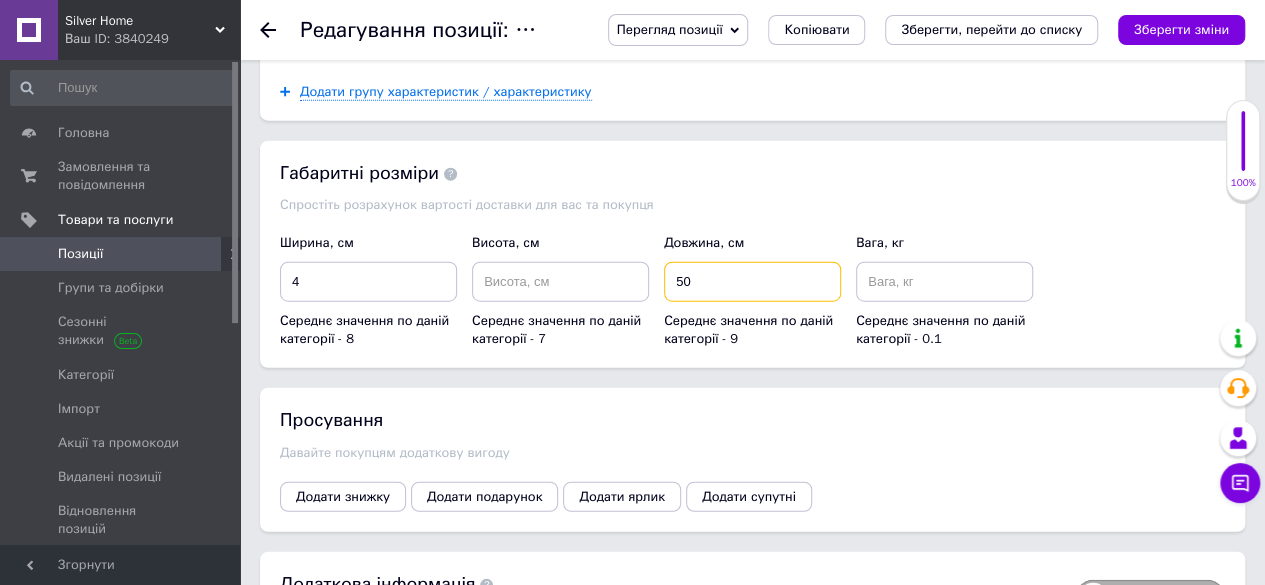 type on "50" 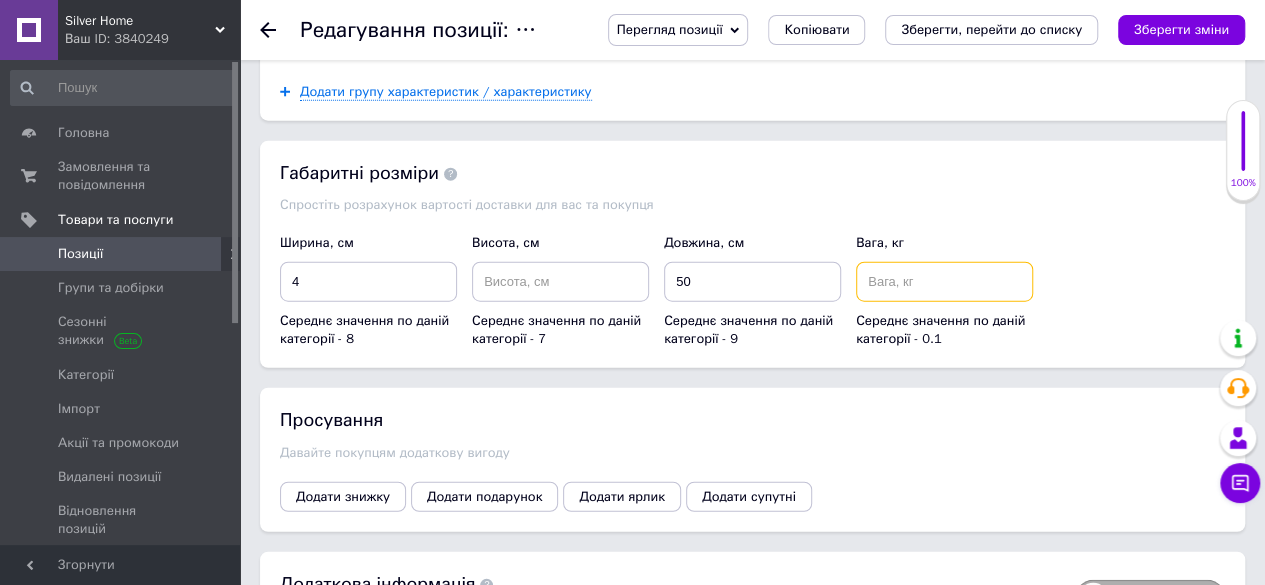 click at bounding box center (944, 282) 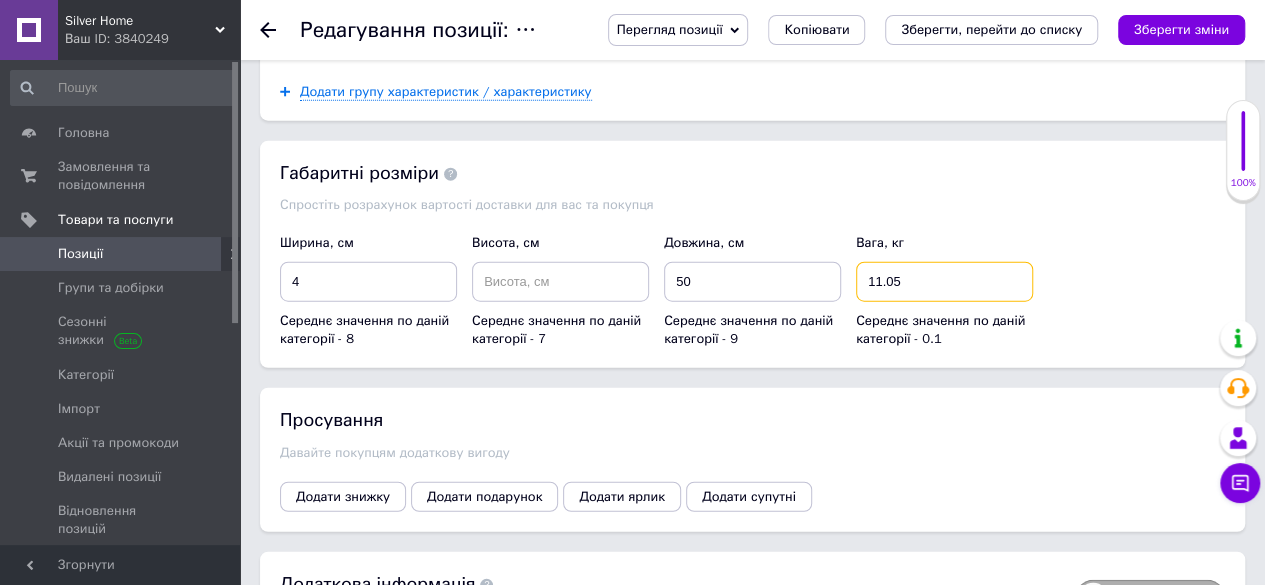 scroll, scrollTop: 2524, scrollLeft: 0, axis: vertical 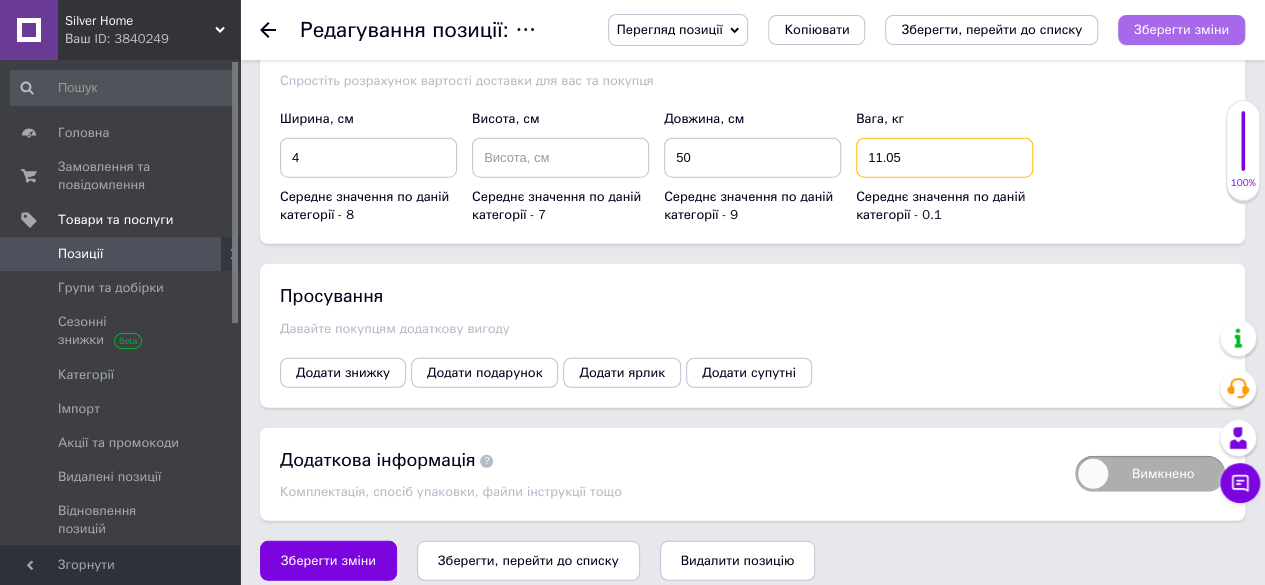 type on "11.05" 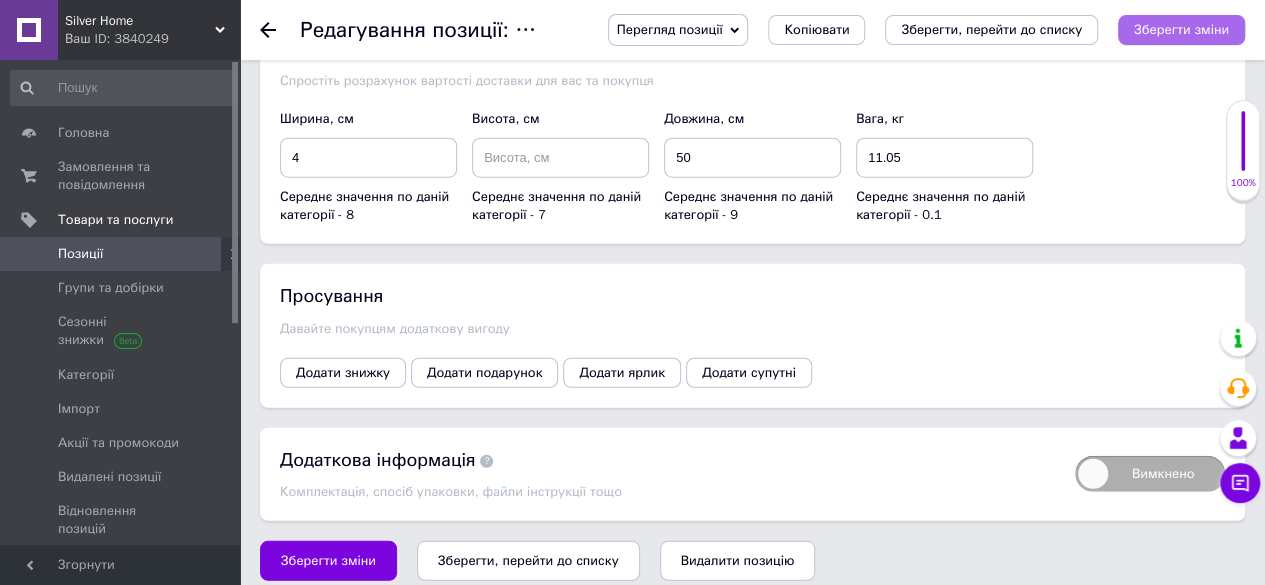 click on "Зберегти зміни" at bounding box center [1181, 29] 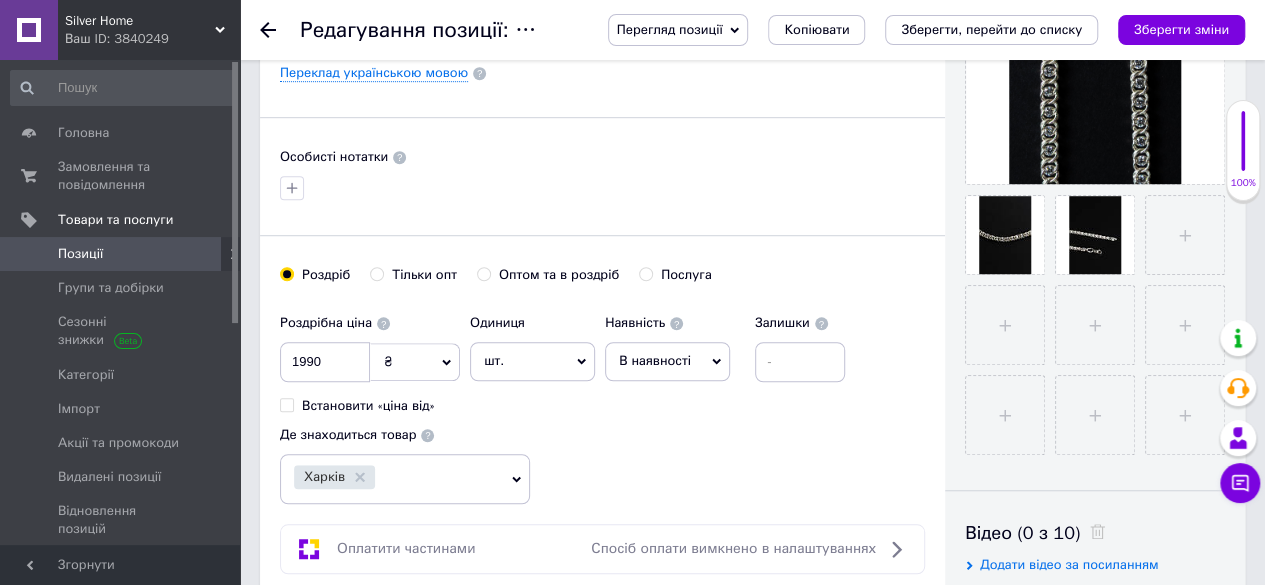 scroll, scrollTop: 800, scrollLeft: 0, axis: vertical 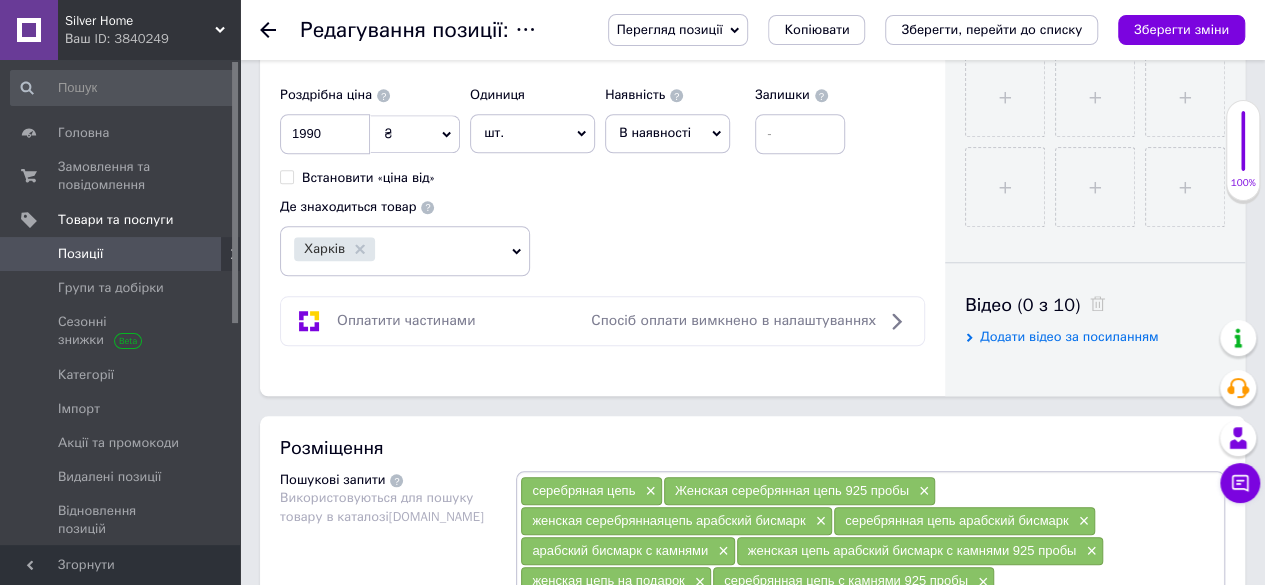 click on "Редагування позиції: Жіночий срібний ланцюжок з камінчиками 925 проби 50 см Перегляд позиції Зберегти та переглянути на сайті Зберегти та переглянути на маркетплейсі [DOMAIN_NAME] Копіювати Зберегти, перейти до списку Зберегти зміни" at bounding box center (752, 30) 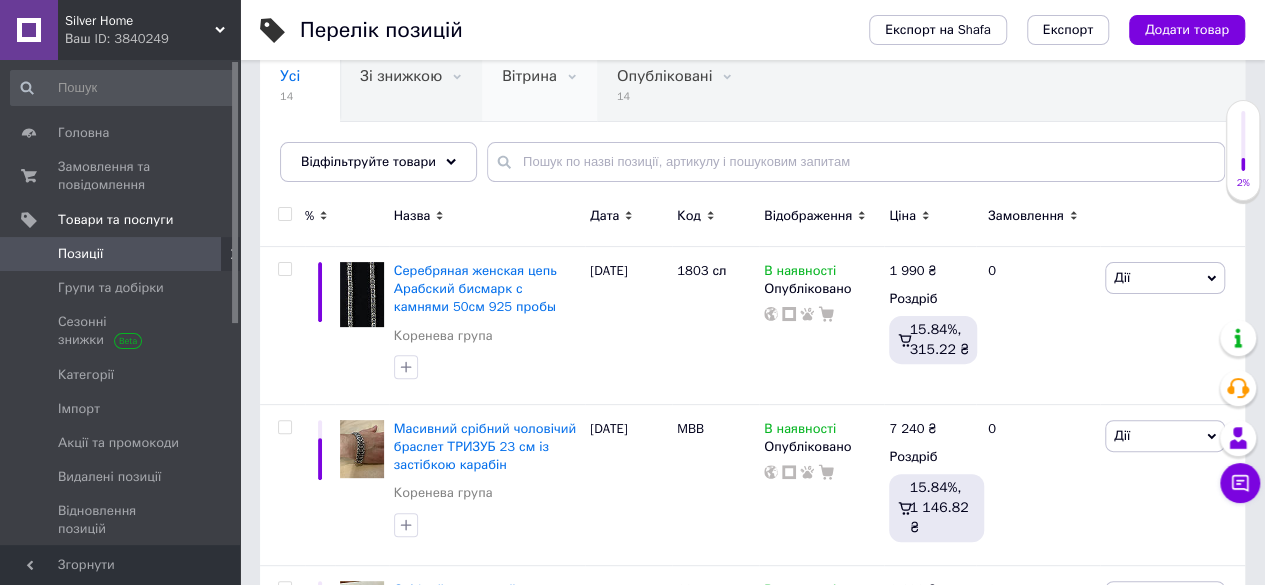 scroll, scrollTop: 400, scrollLeft: 0, axis: vertical 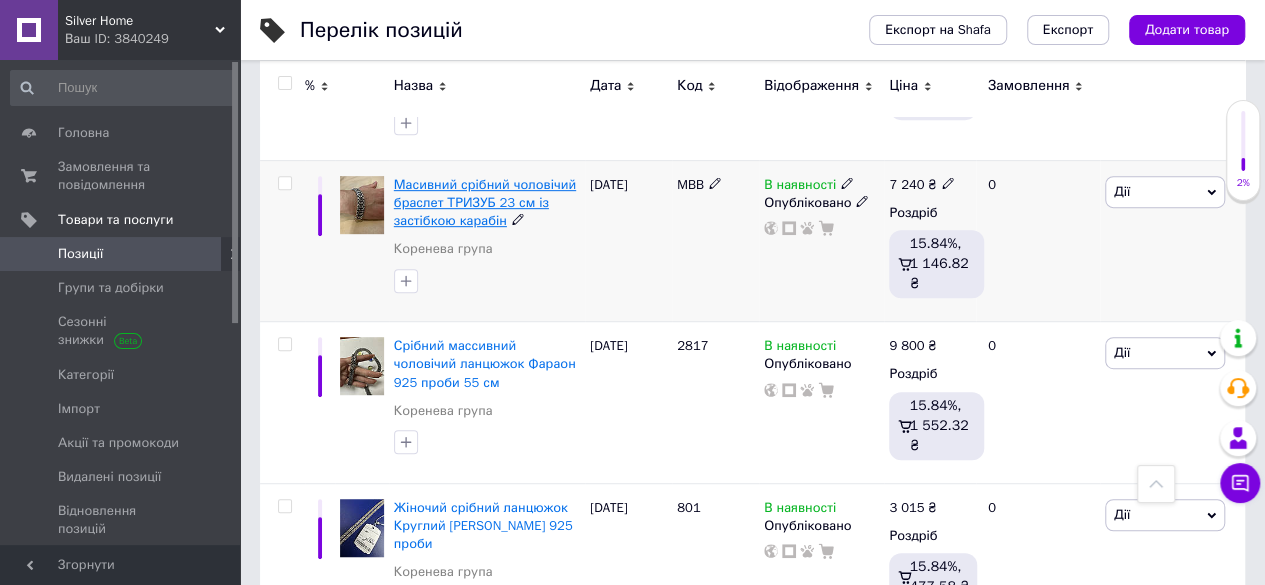 click on "Масивний срібний чоловічий браслет ТРИЗУБ 23 см із застібкою карабін" at bounding box center (485, 202) 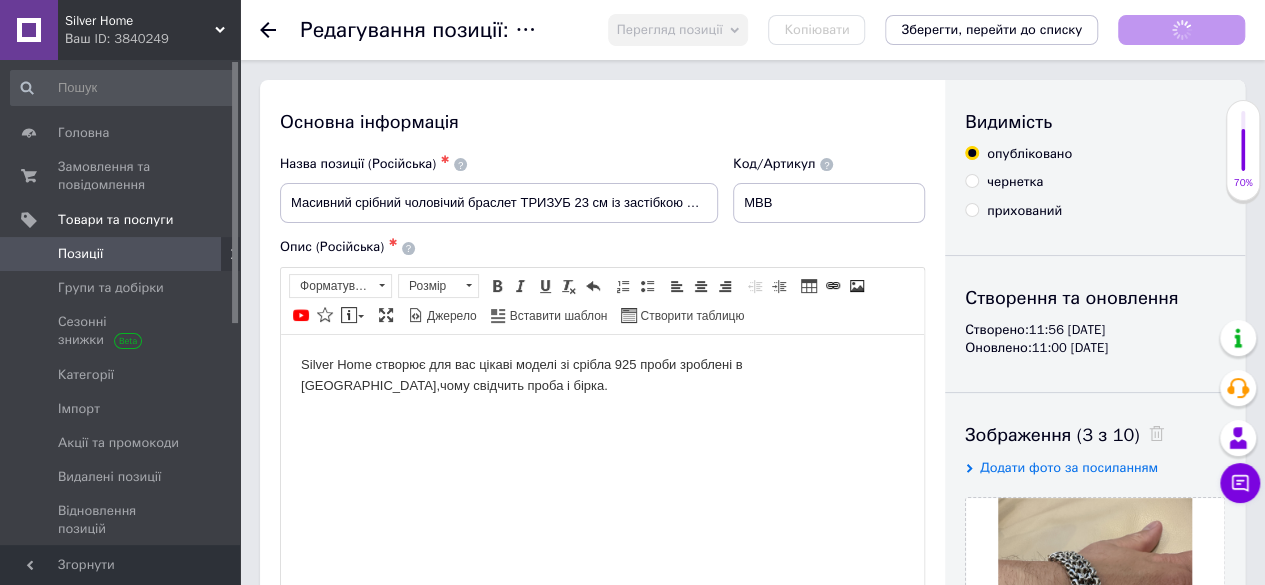 scroll, scrollTop: 0, scrollLeft: 0, axis: both 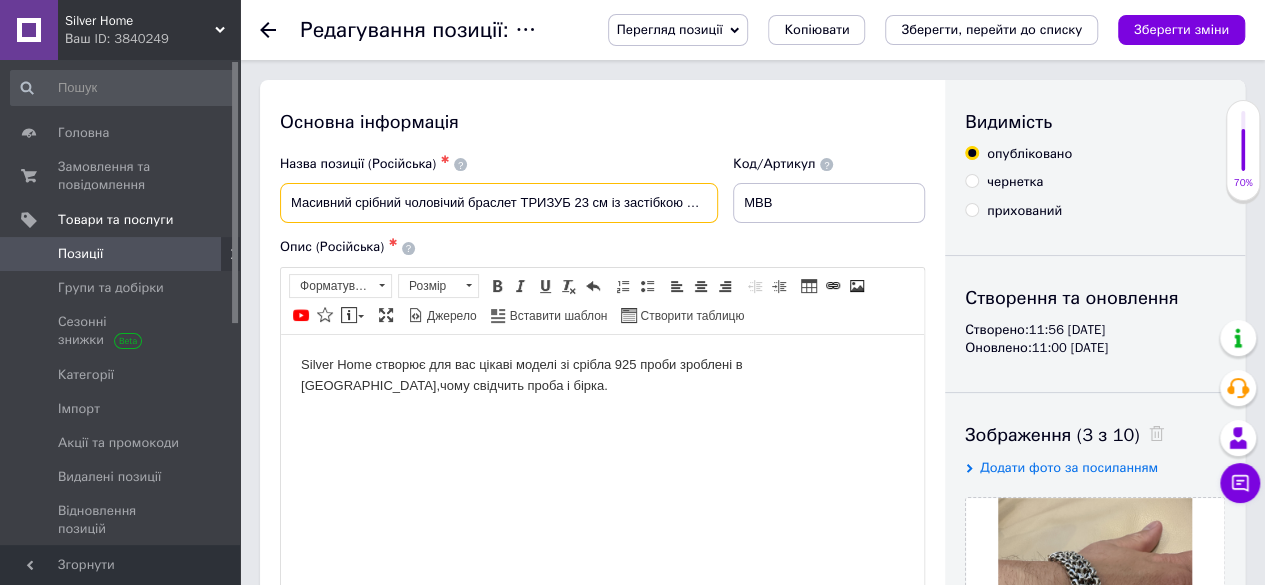 click on "Масивний срібний чоловічий браслет ТРИЗУБ 23 см із застібкою карабін" at bounding box center (499, 203) 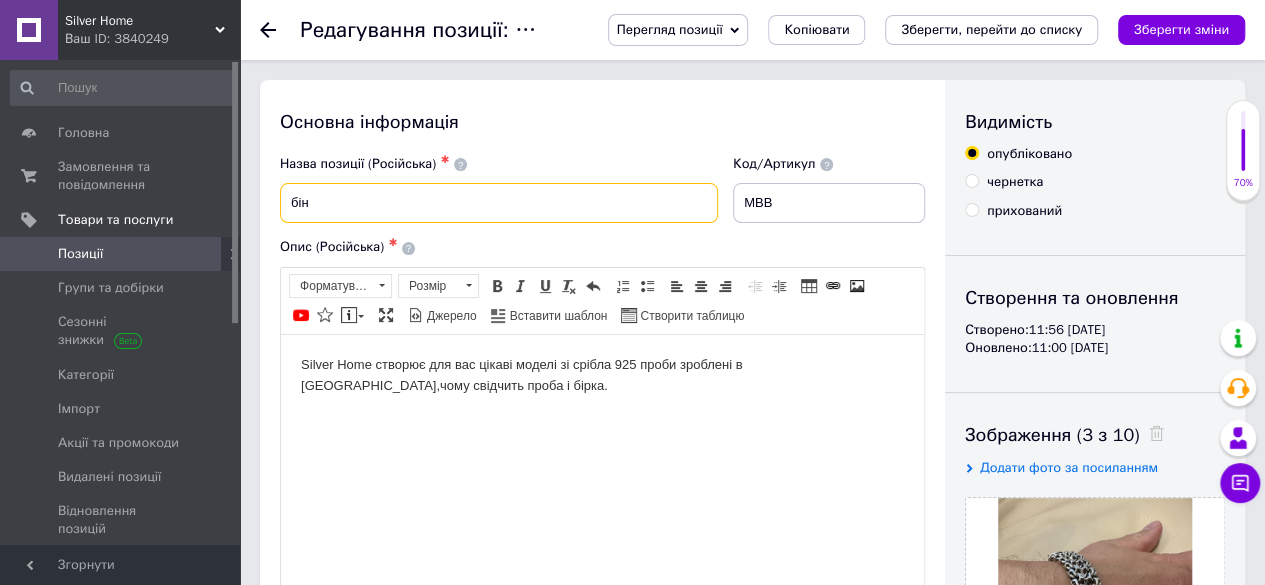click on "бін" at bounding box center [499, 203] 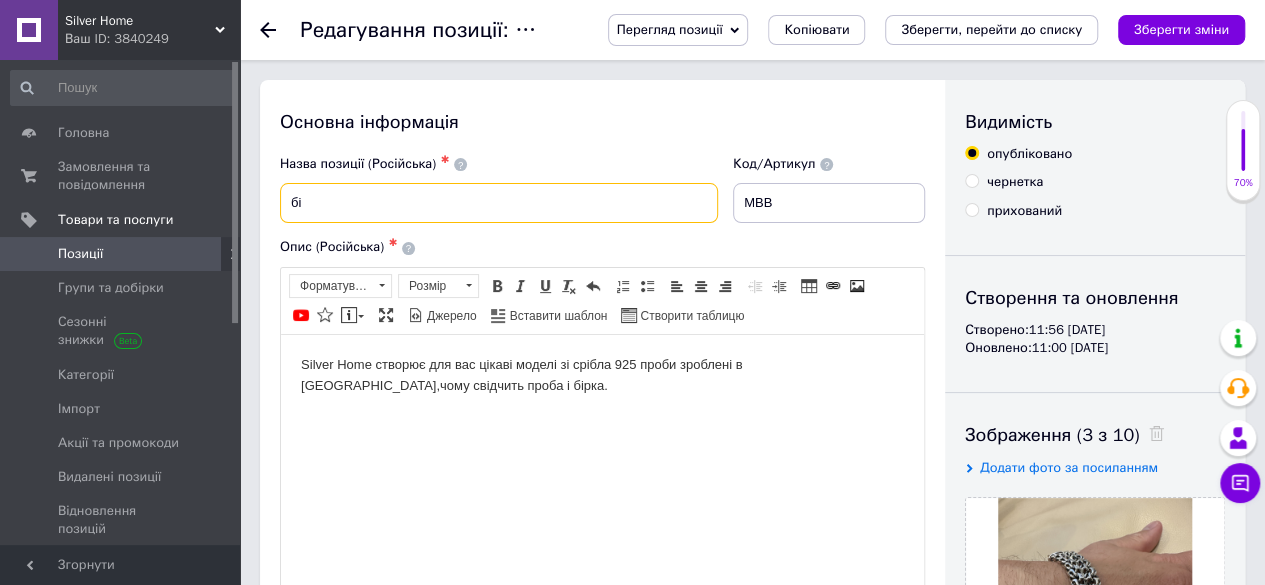 type on "б" 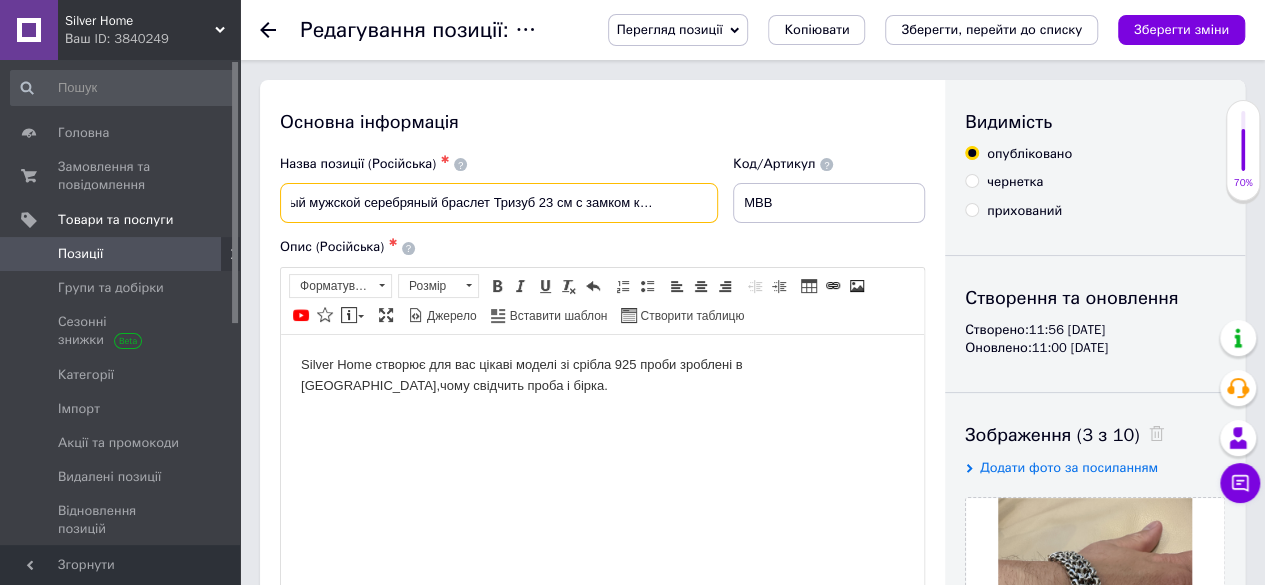 scroll, scrollTop: 0, scrollLeft: 58, axis: horizontal 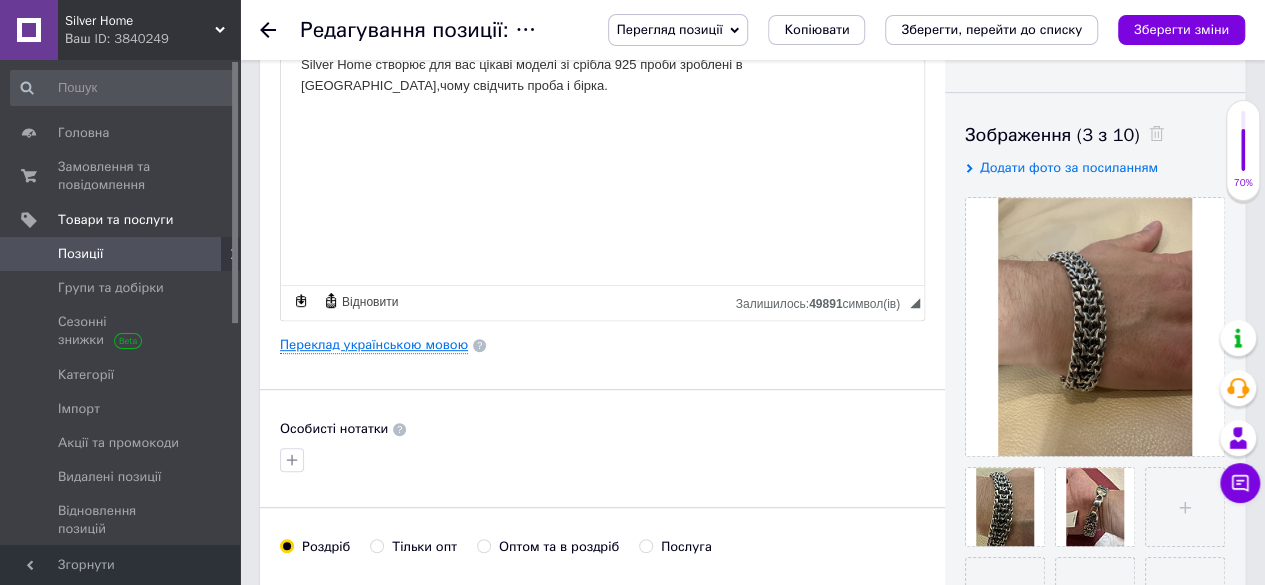 type on "Масивный мужской серебряный браслет Тризуб 23 см с замком карабин 17 мм" 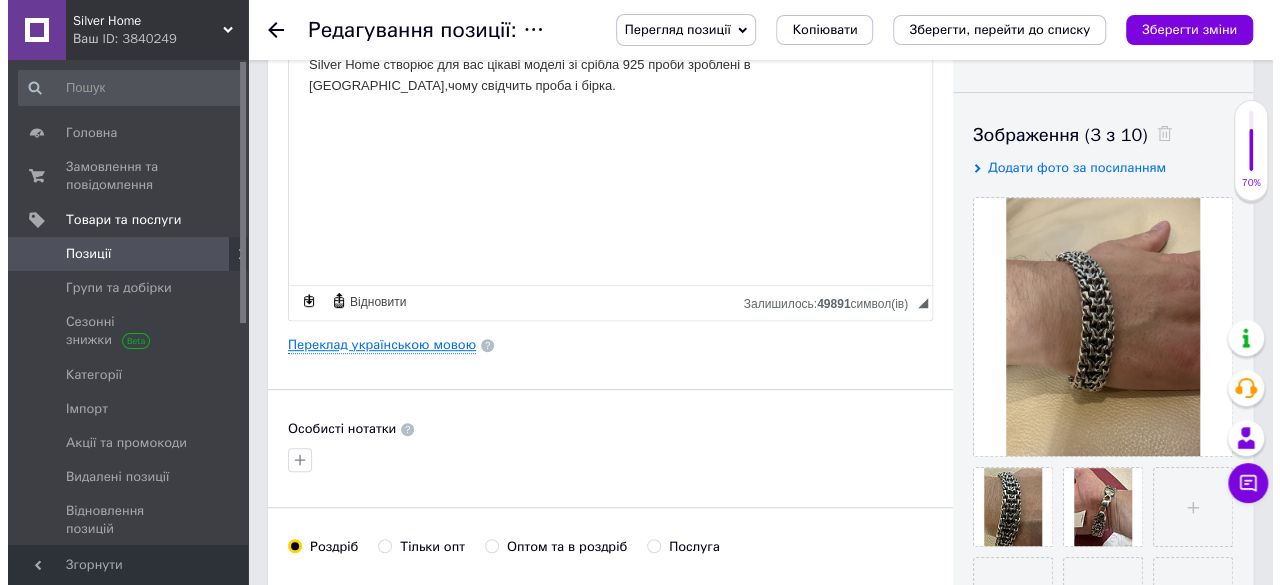 scroll, scrollTop: 0, scrollLeft: 0, axis: both 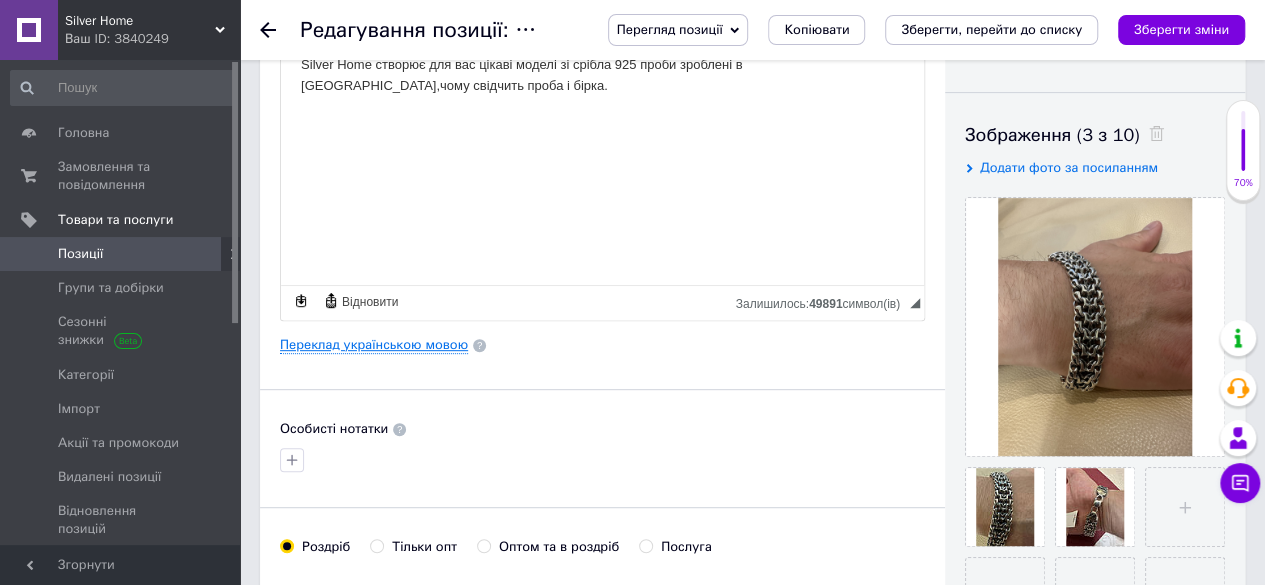 click on "Переклад українською мовою" at bounding box center [374, 345] 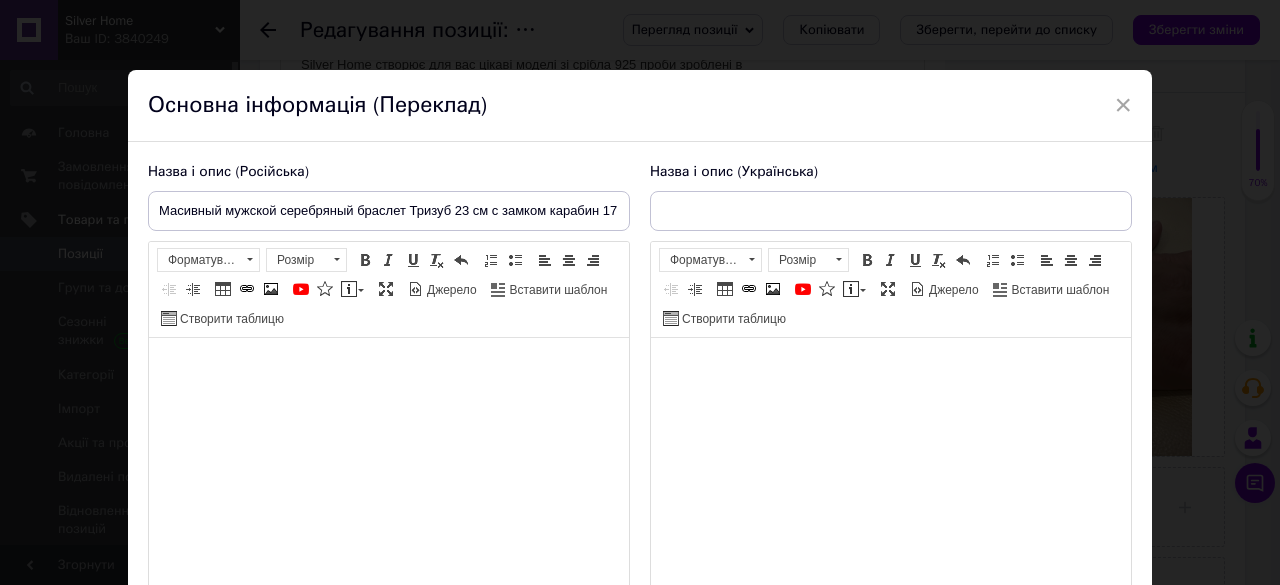 type on "Масивний срібний чоловічий браслет ТРИЗУБ 23 см із застібкою карабін" 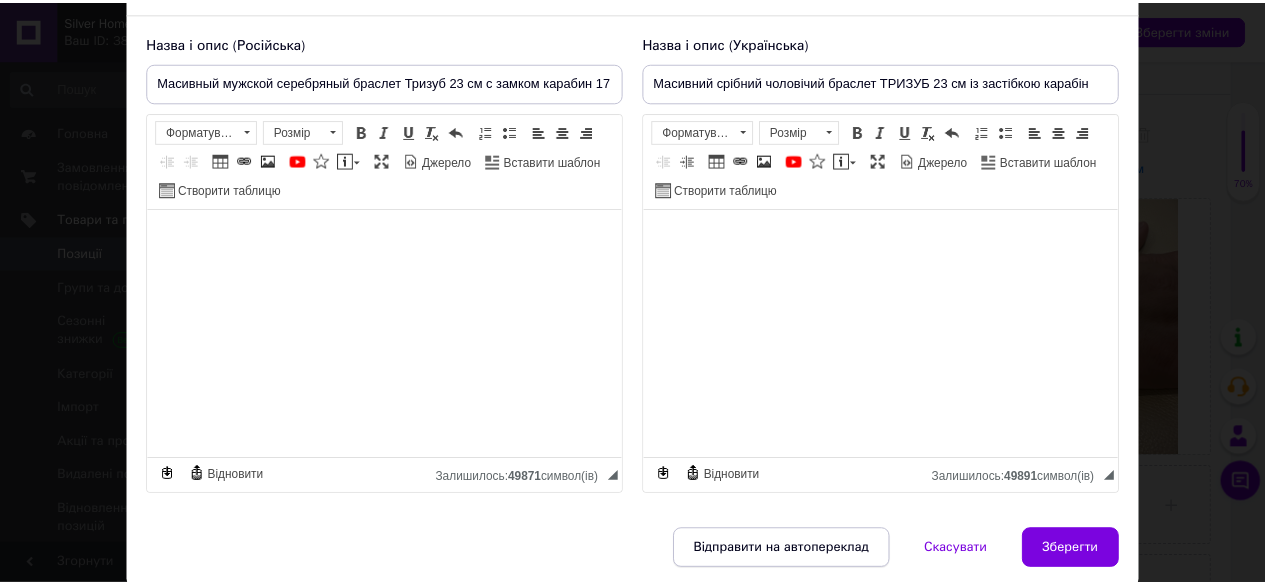 scroll, scrollTop: 199, scrollLeft: 0, axis: vertical 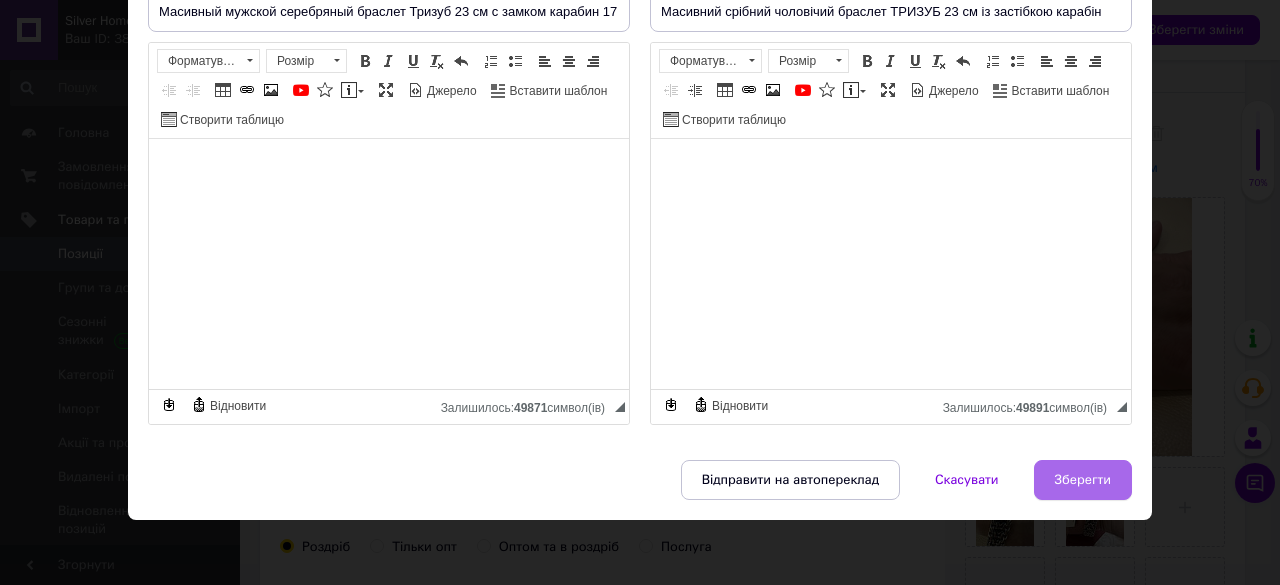click on "Зберегти" at bounding box center [1083, 480] 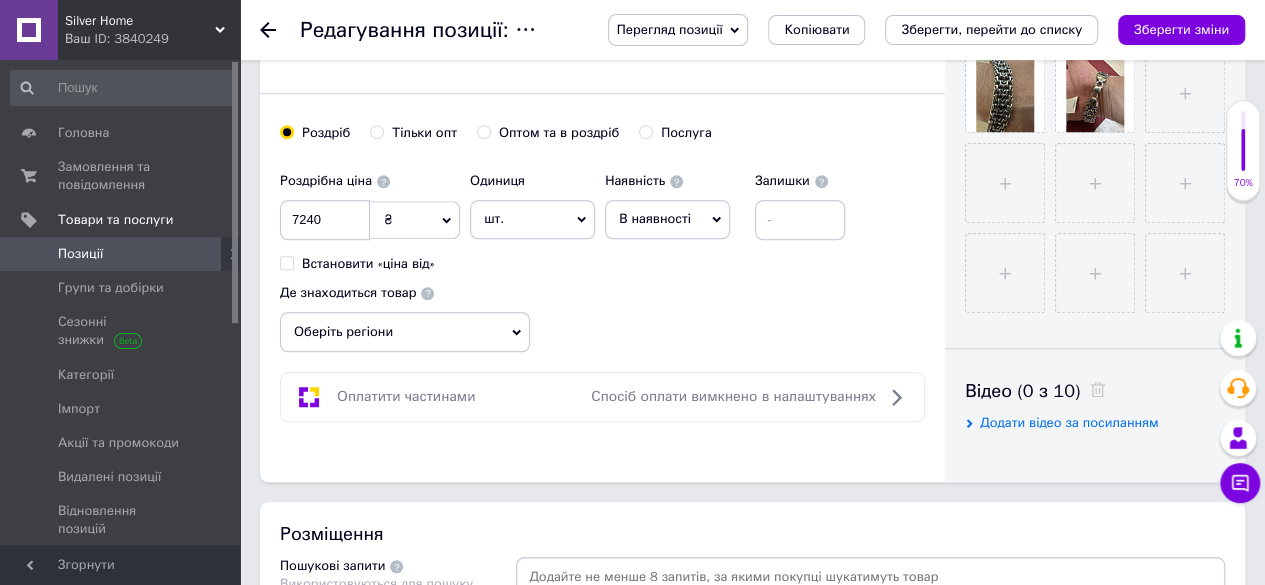 scroll, scrollTop: 800, scrollLeft: 0, axis: vertical 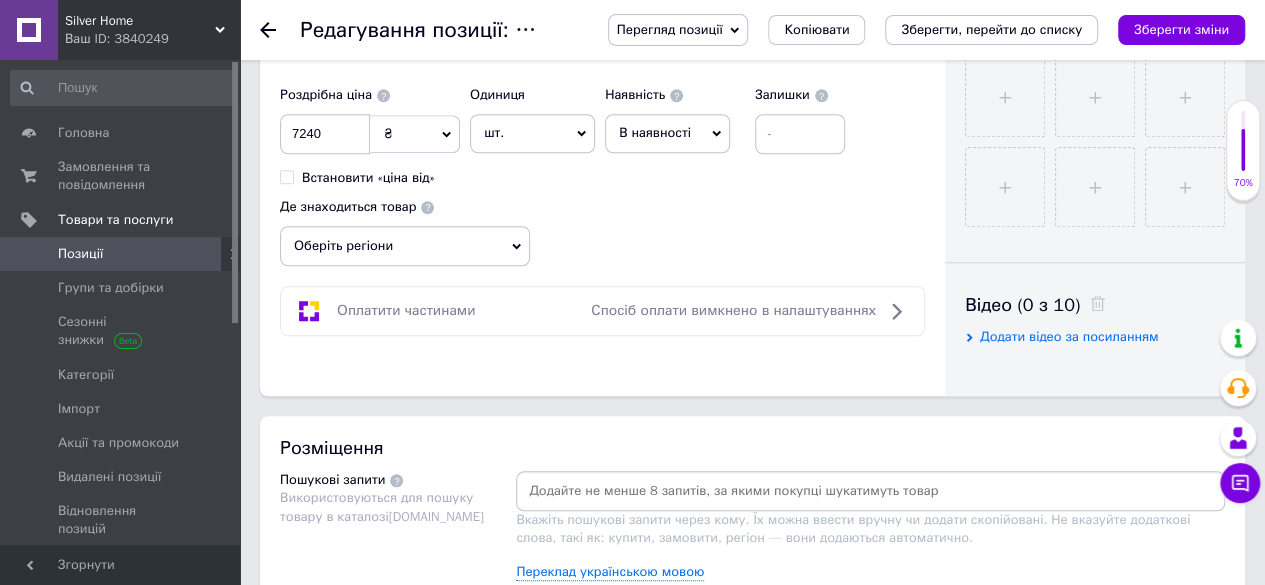click 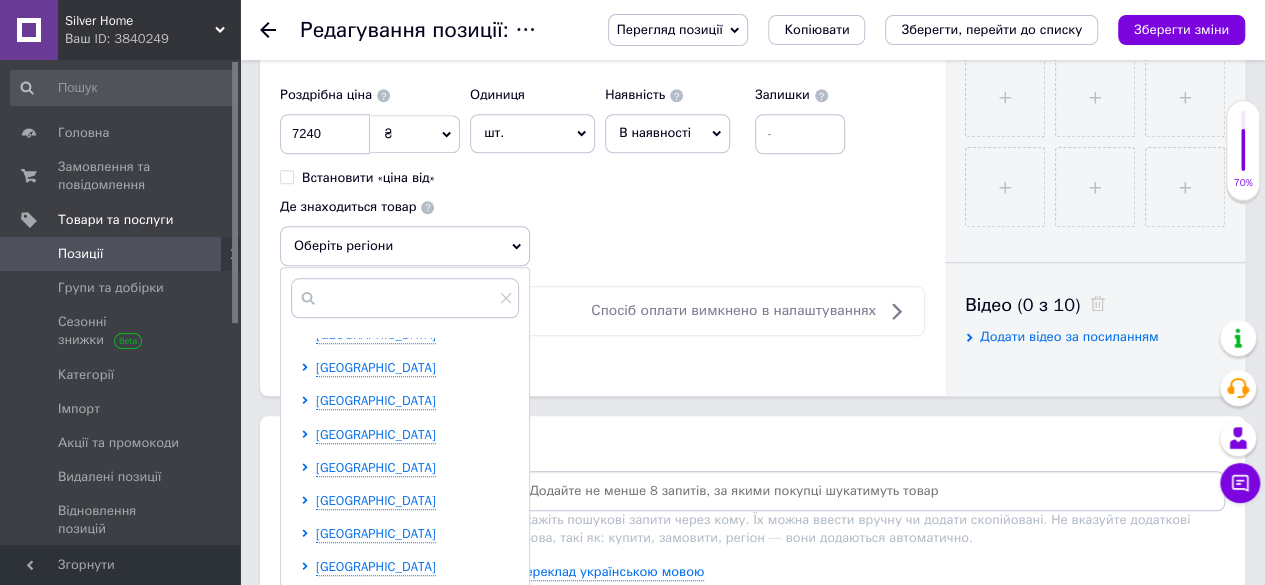 scroll, scrollTop: 412, scrollLeft: 0, axis: vertical 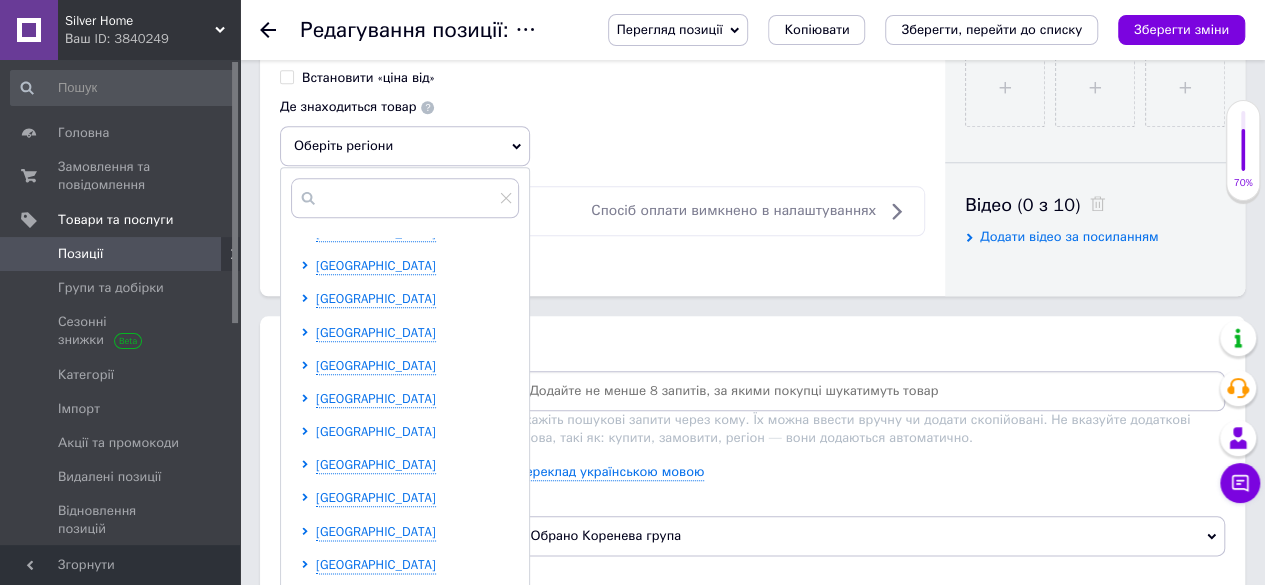 click on "[GEOGRAPHIC_DATA]" at bounding box center [376, 432] 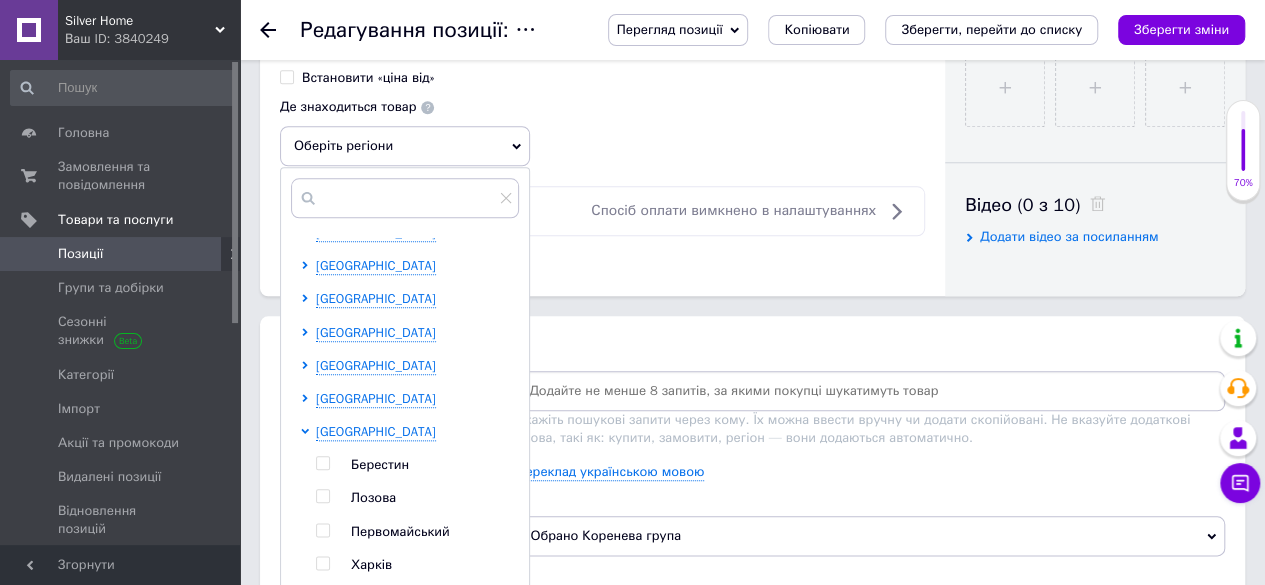 scroll, scrollTop: 512, scrollLeft: 0, axis: vertical 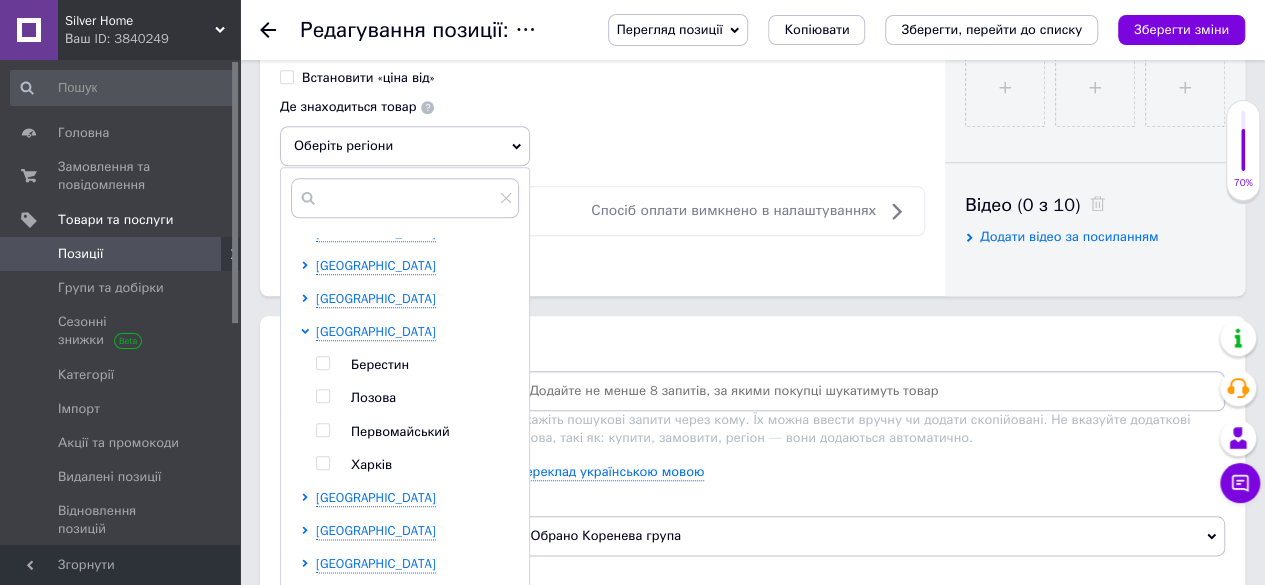click at bounding box center [326, 465] 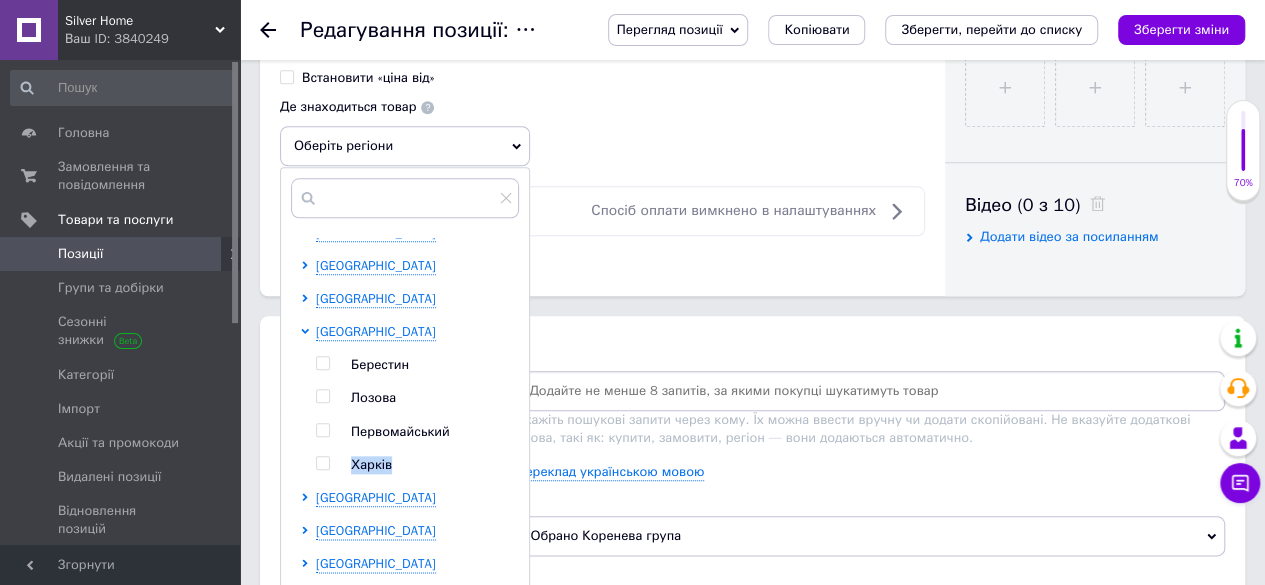click at bounding box center [322, 463] 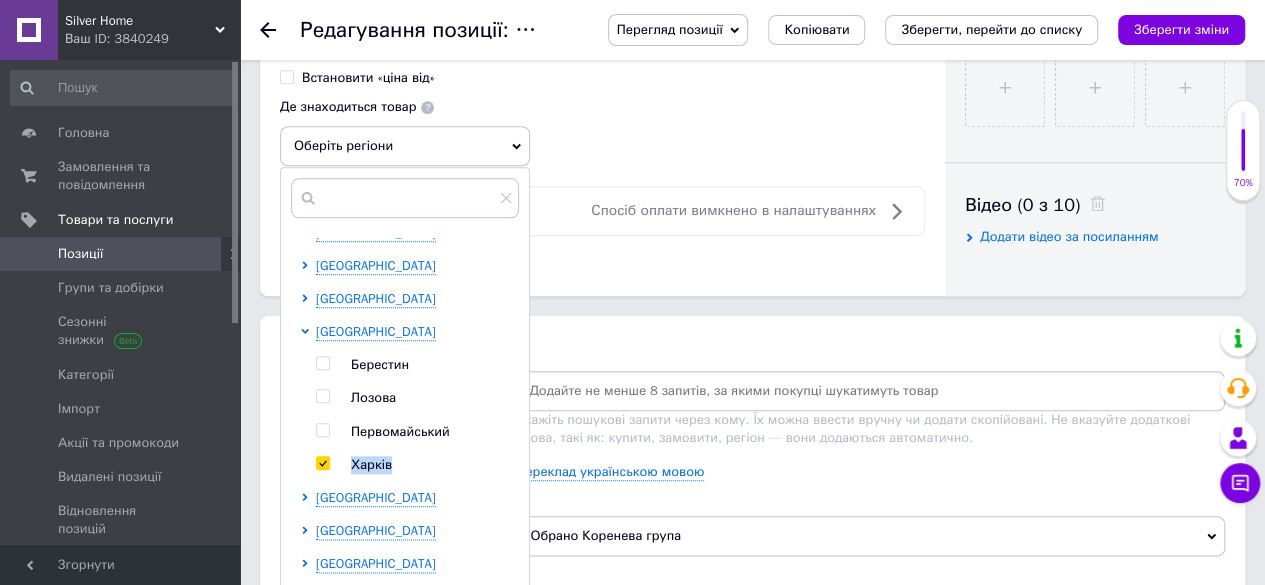 checkbox on "true" 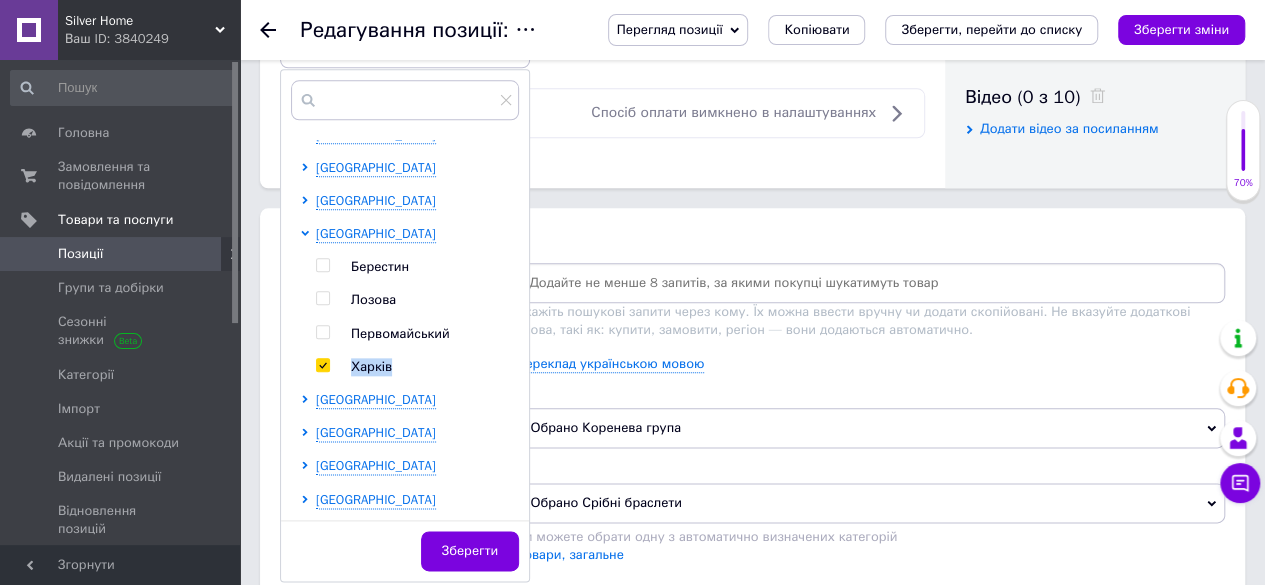 scroll, scrollTop: 1100, scrollLeft: 0, axis: vertical 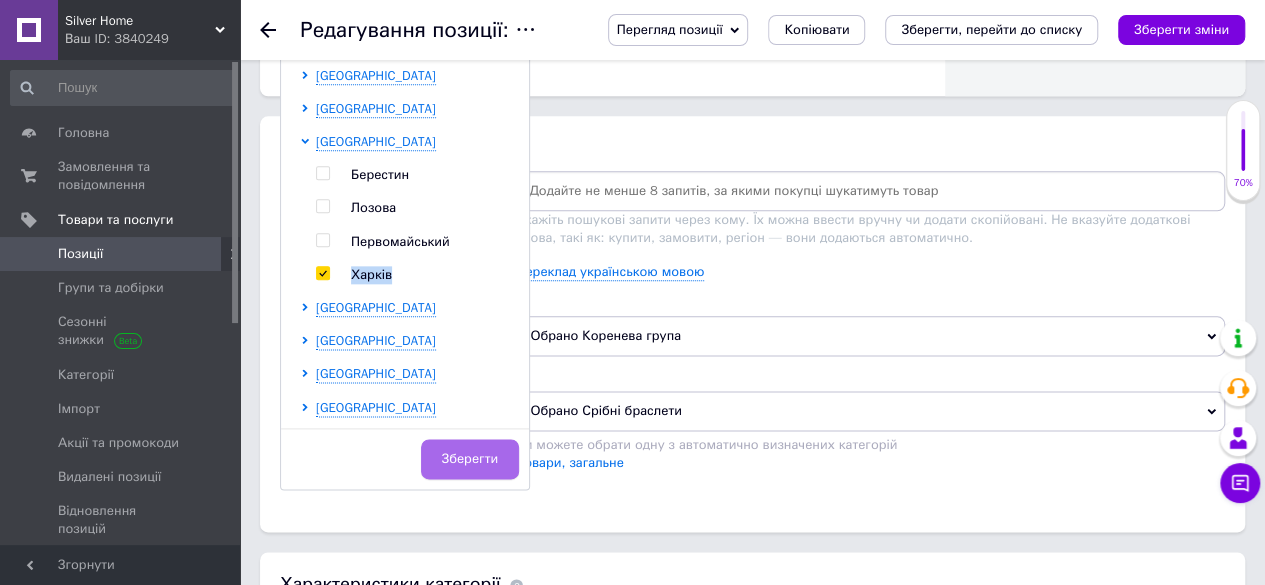 click on "Зберегти" at bounding box center [470, 459] 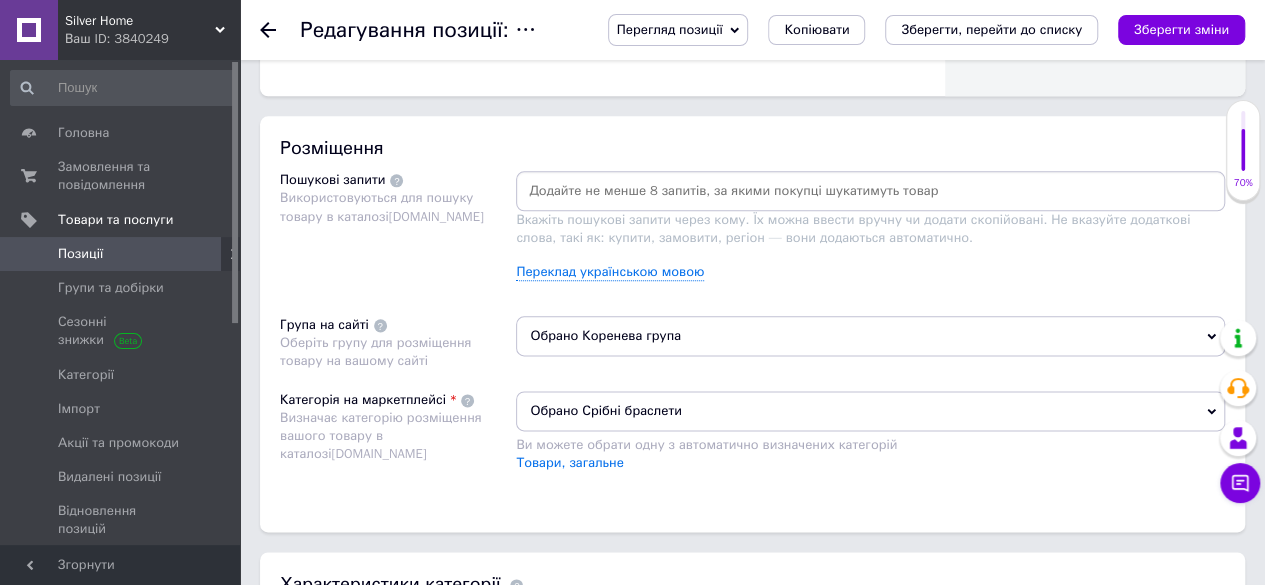 click at bounding box center [870, 191] 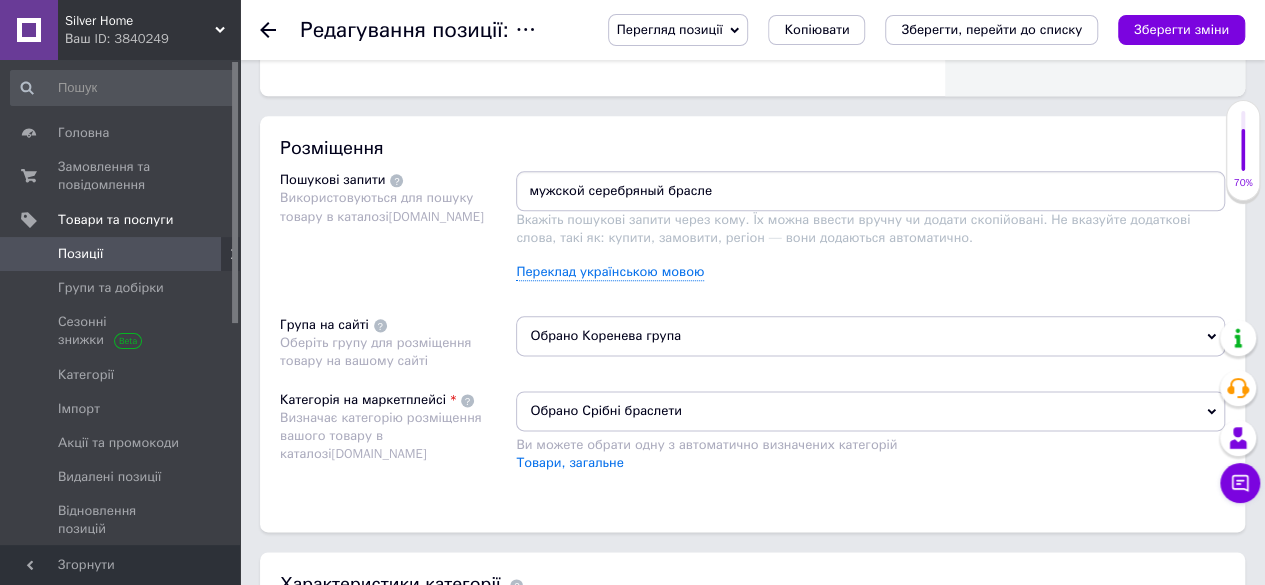 type on "мужской серебряный браслет" 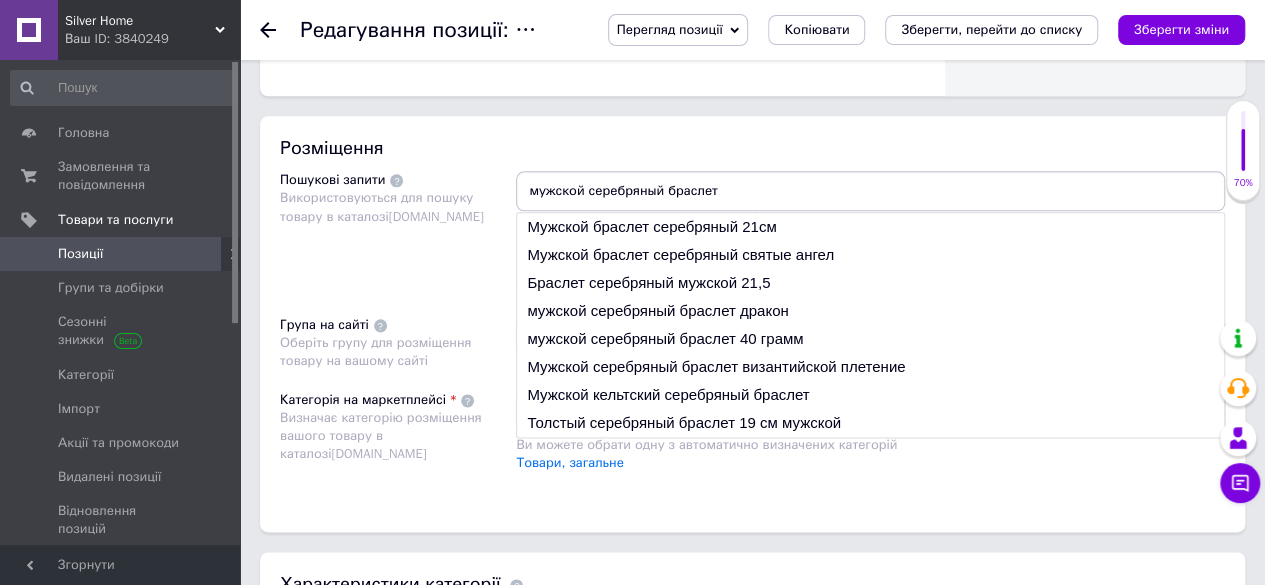 type 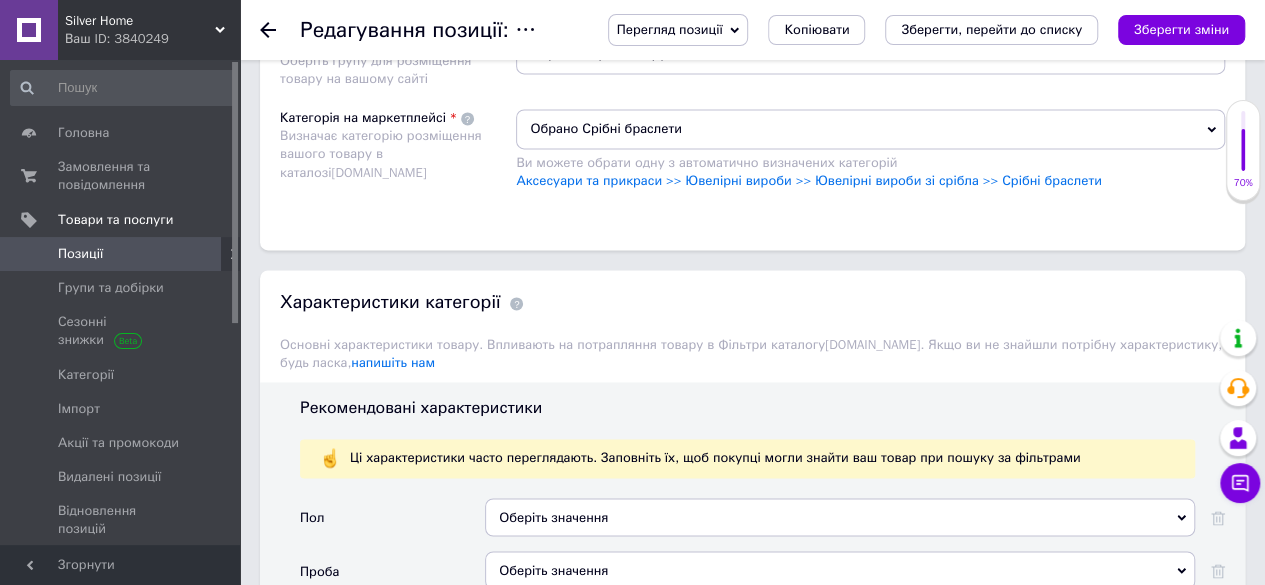 scroll, scrollTop: 1600, scrollLeft: 0, axis: vertical 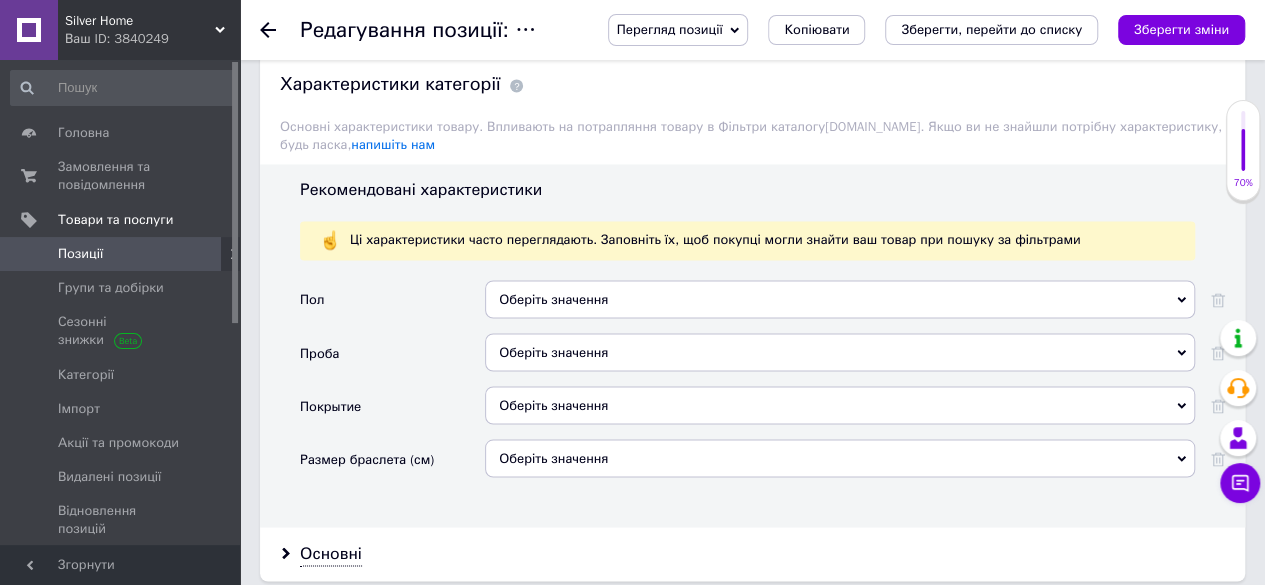 click 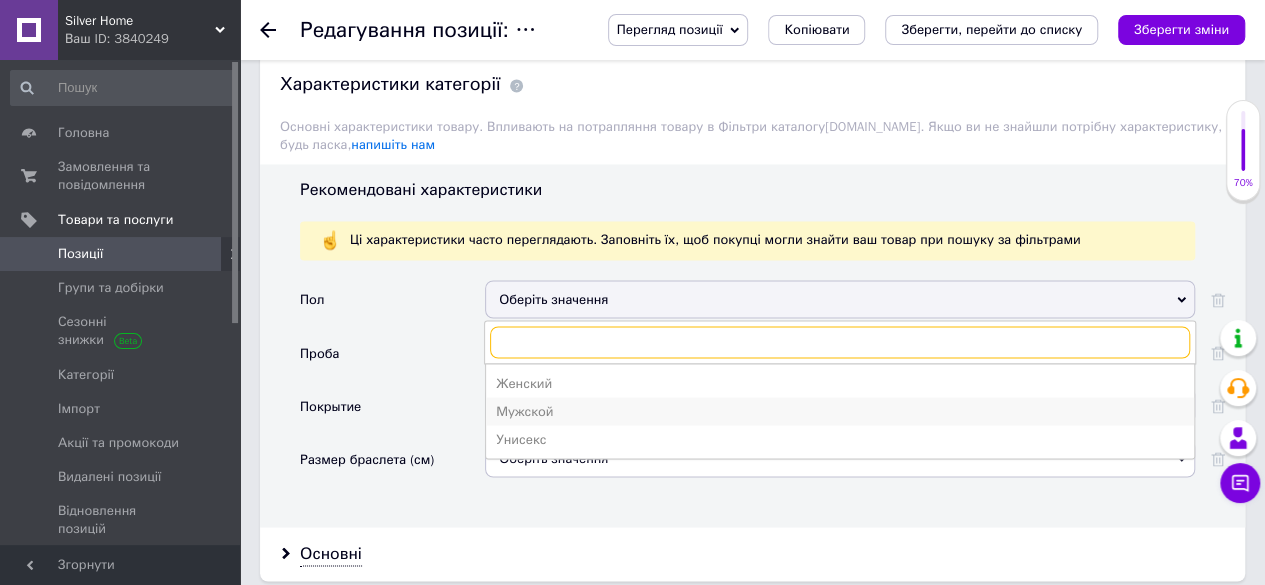 scroll, scrollTop: 1700, scrollLeft: 0, axis: vertical 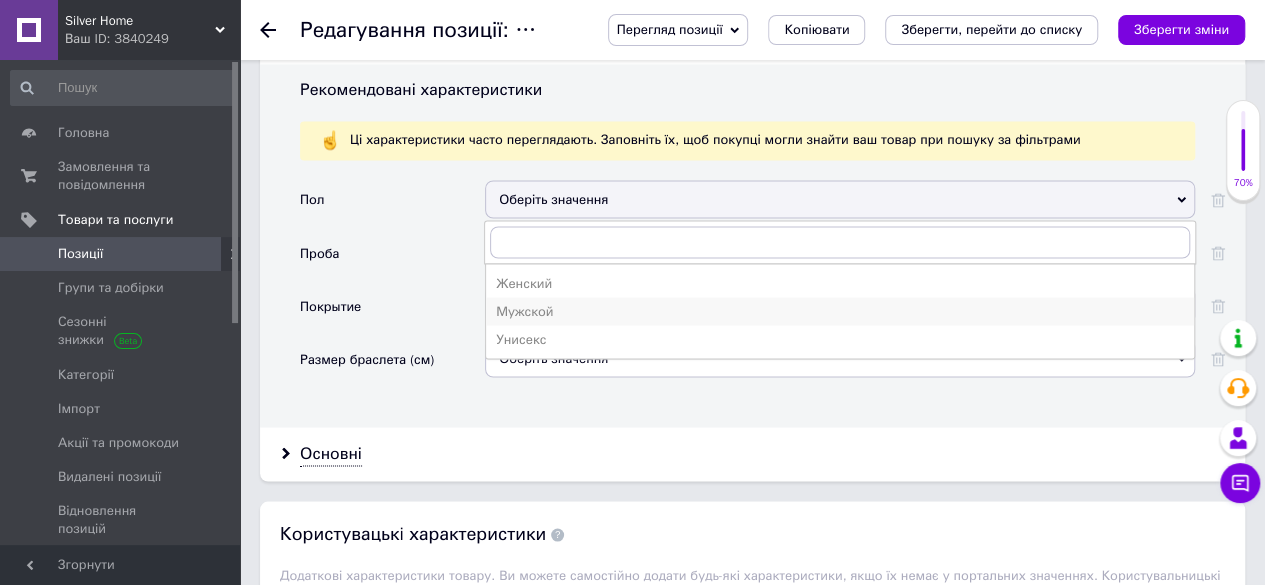 click on "Мужской" at bounding box center [840, 311] 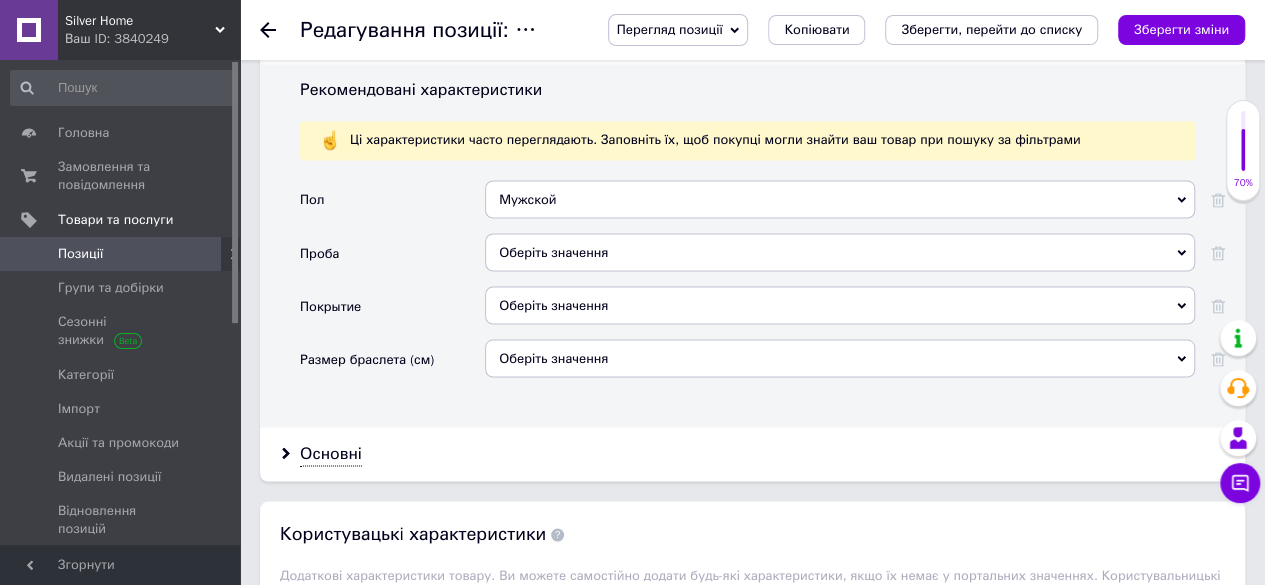 click 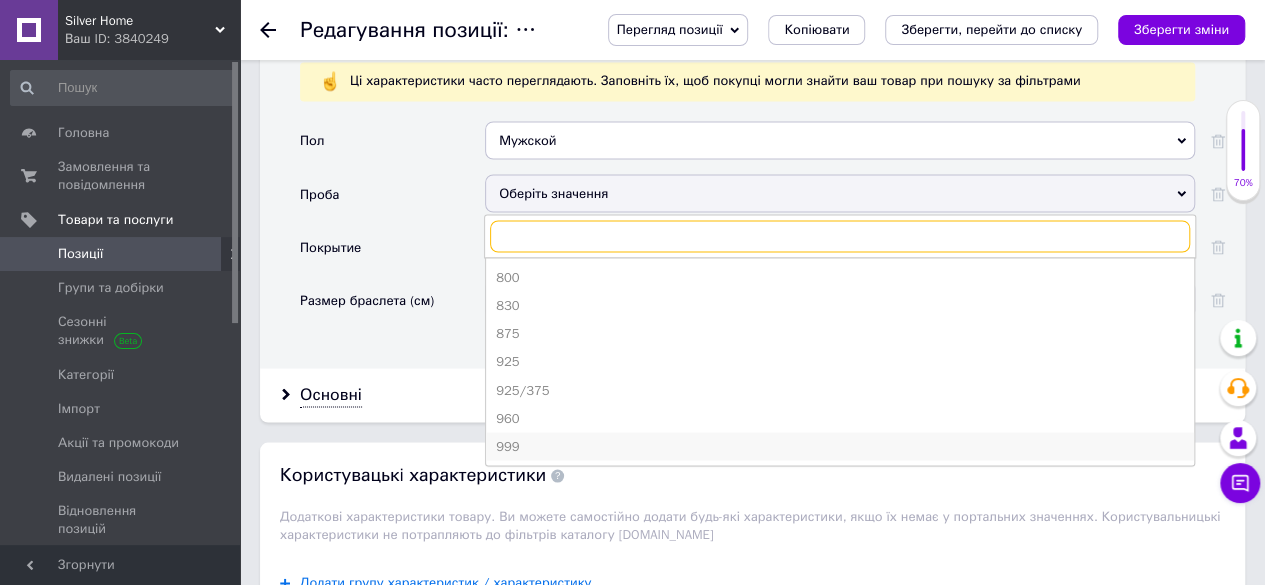 scroll, scrollTop: 1800, scrollLeft: 0, axis: vertical 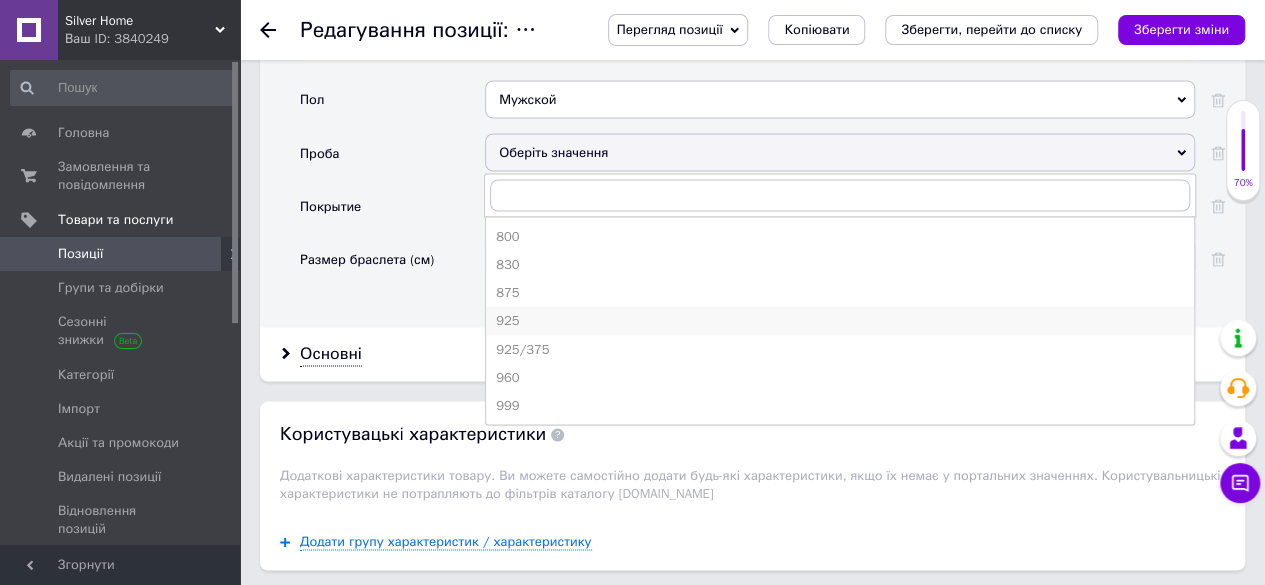 click on "925" at bounding box center (840, 320) 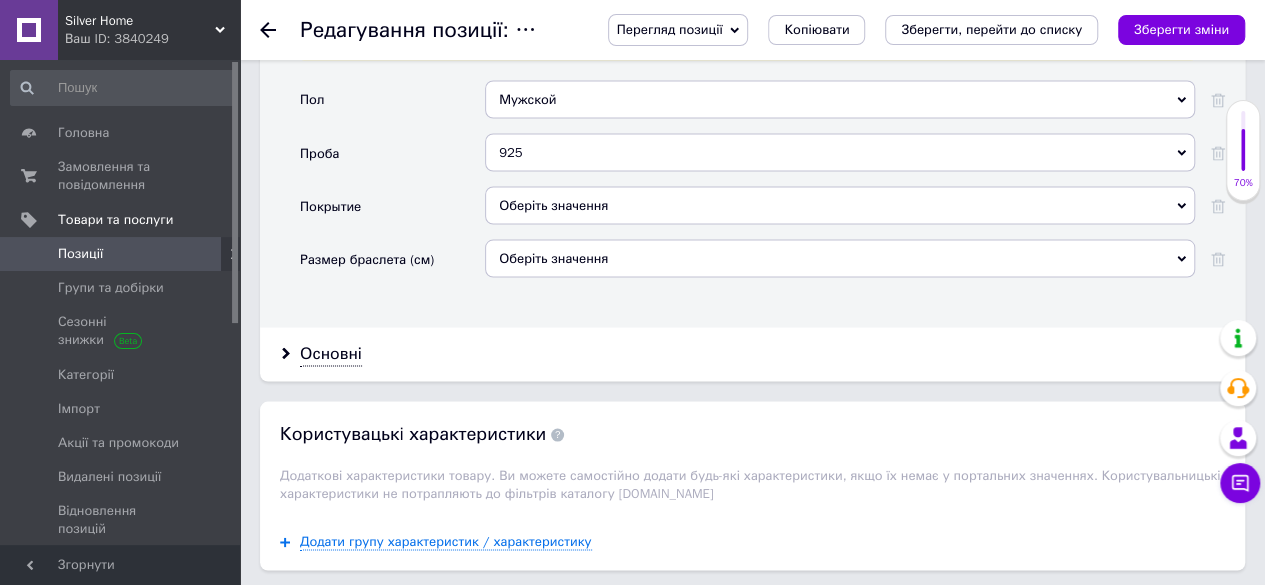 click 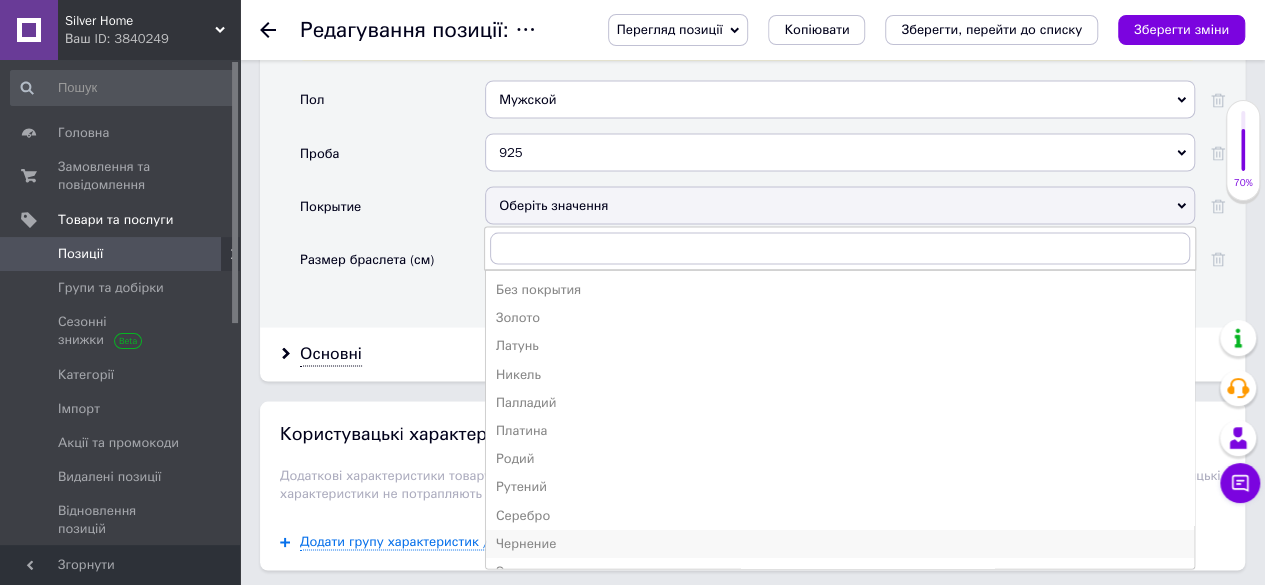 click on "Чернение" at bounding box center [840, 543] 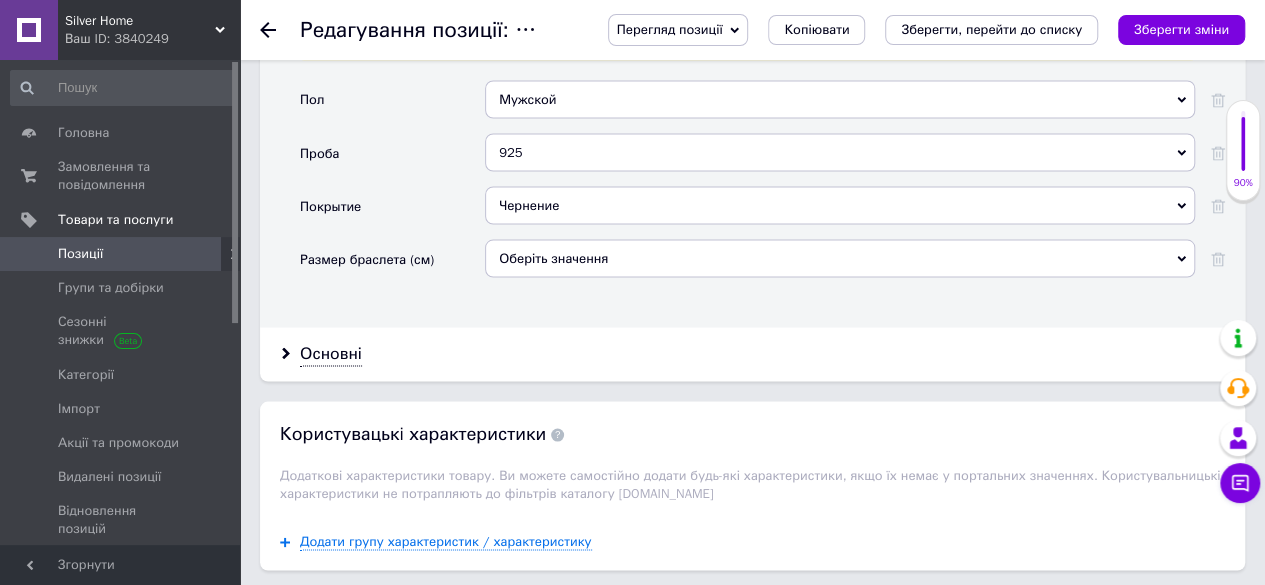 click on "Оберіть значення" at bounding box center (840, 258) 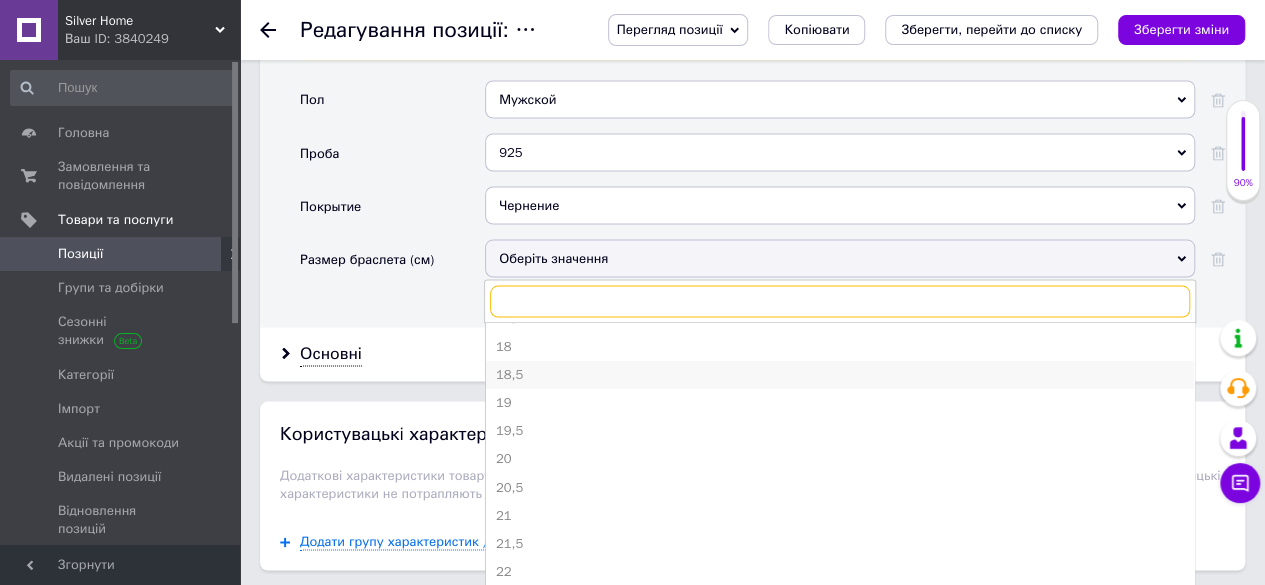 scroll, scrollTop: 300, scrollLeft: 0, axis: vertical 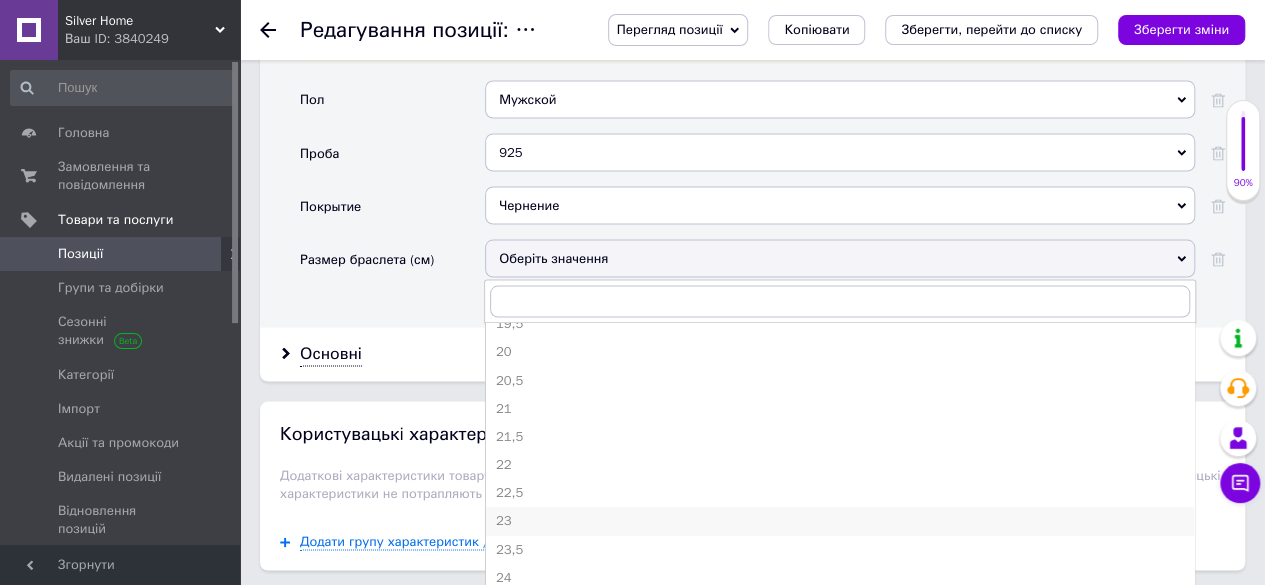 click on "23" at bounding box center (840, 521) 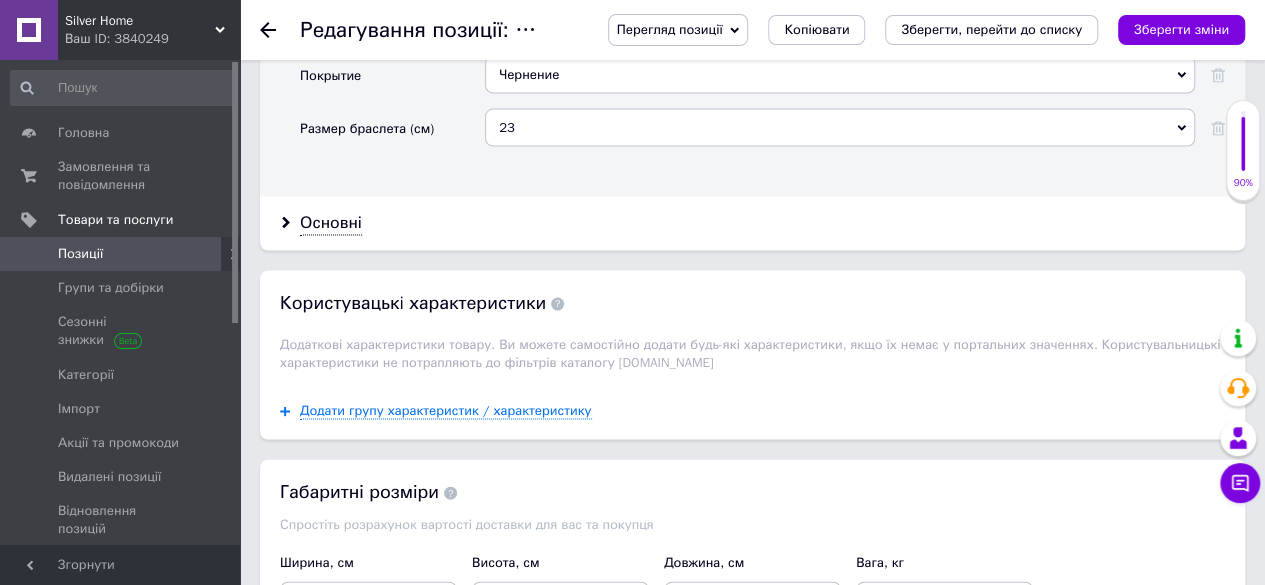 scroll, scrollTop: 2100, scrollLeft: 0, axis: vertical 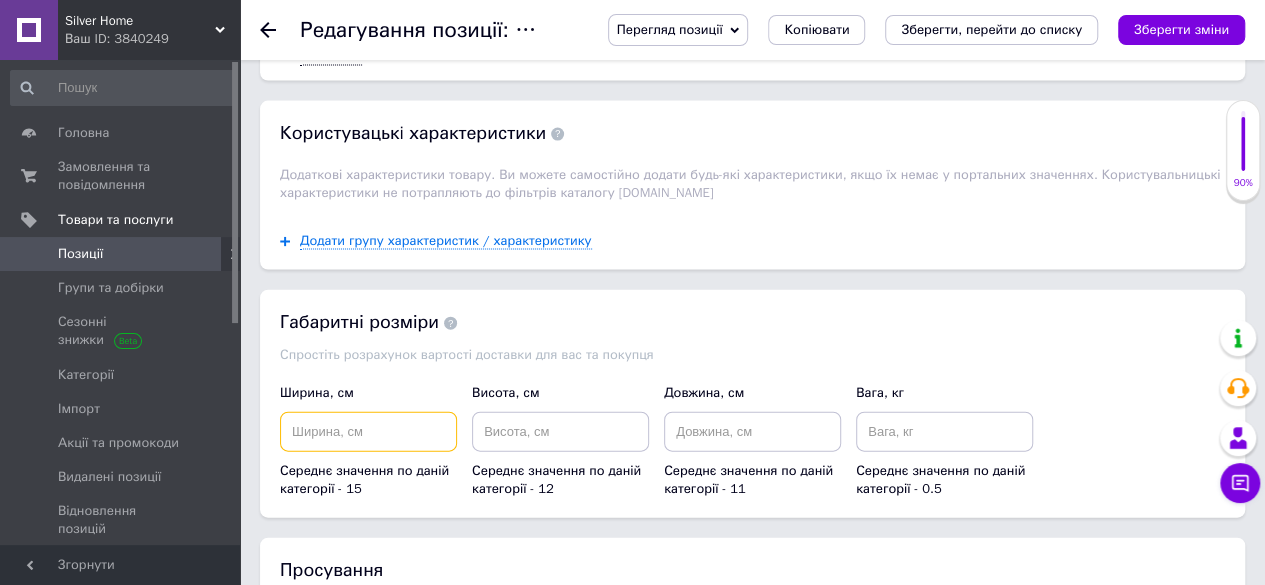 click at bounding box center [368, 432] 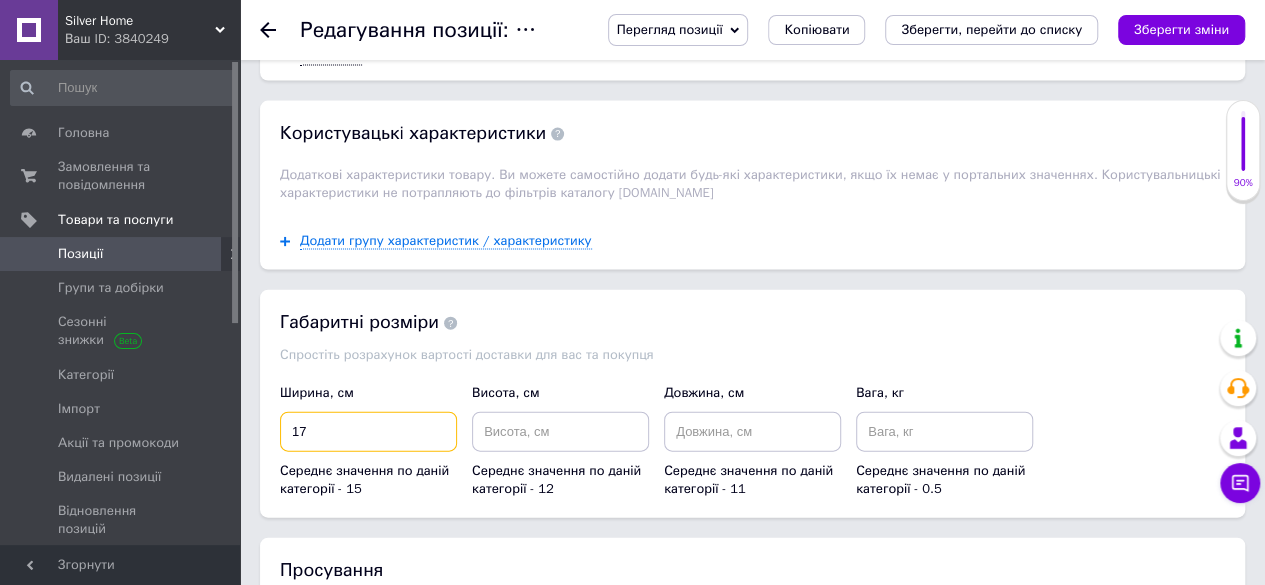 type on "17" 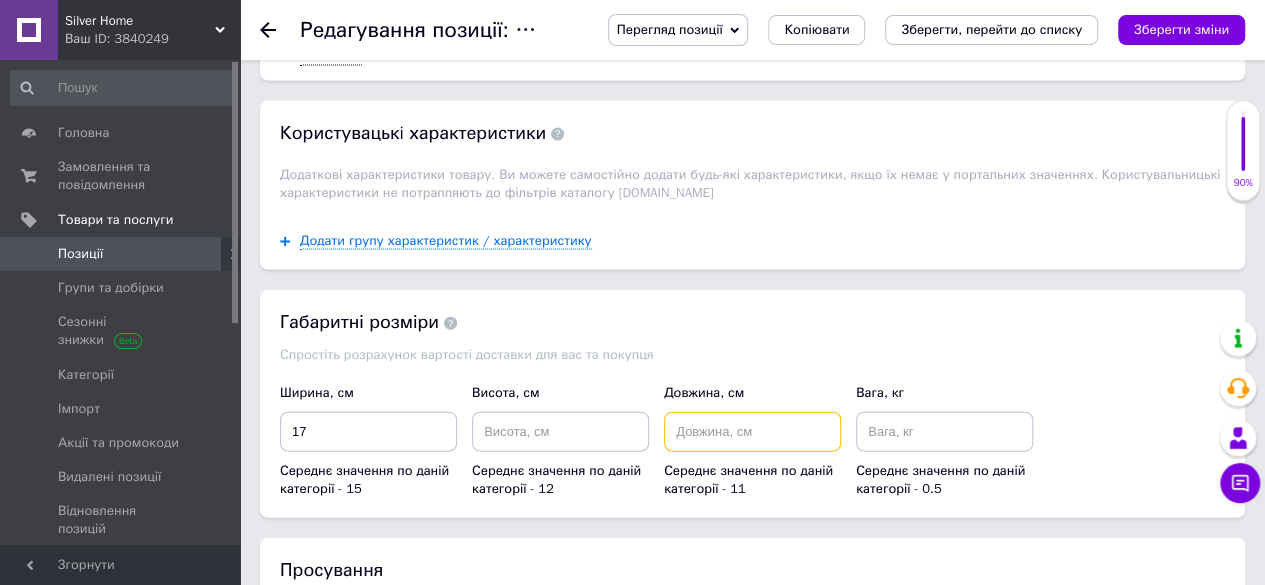 click at bounding box center [752, 432] 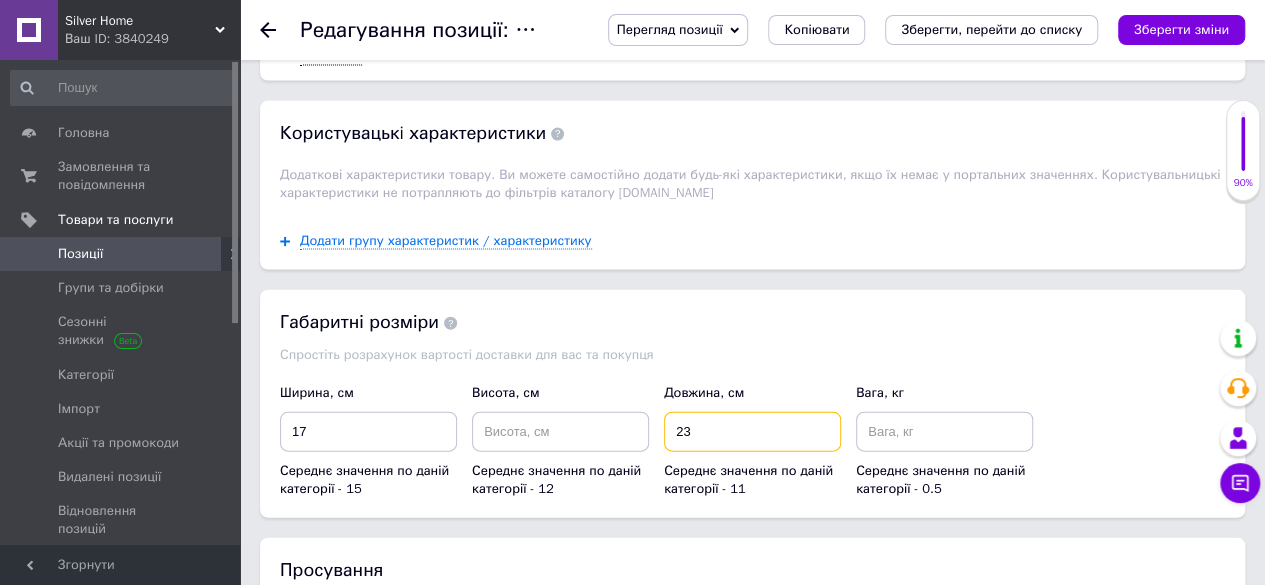 type on "23" 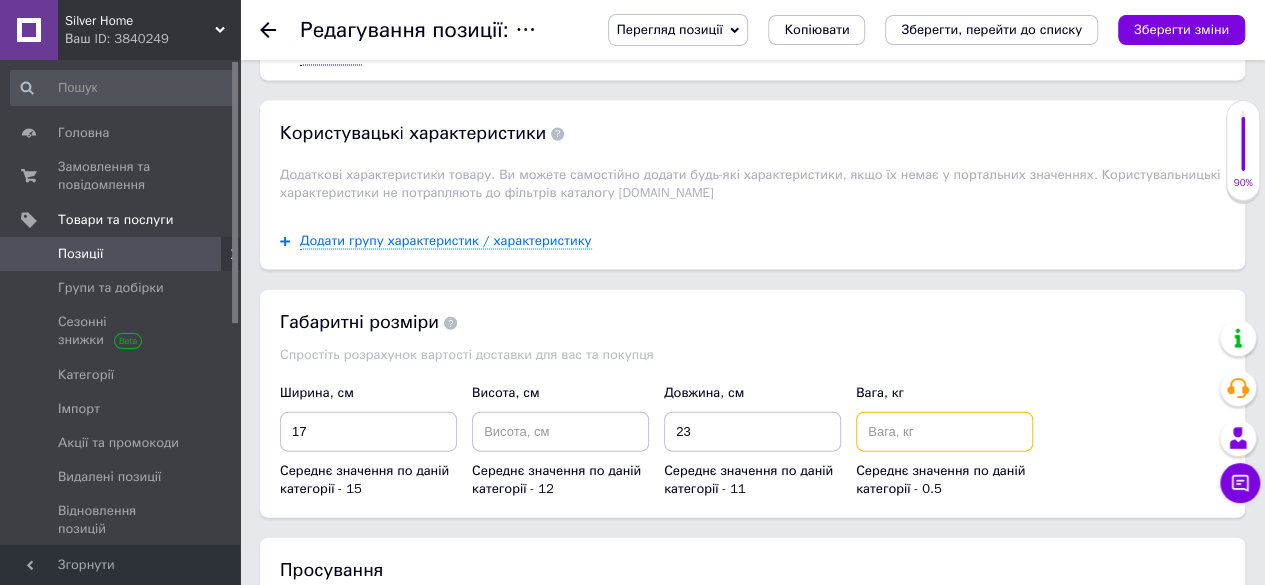 click at bounding box center [944, 432] 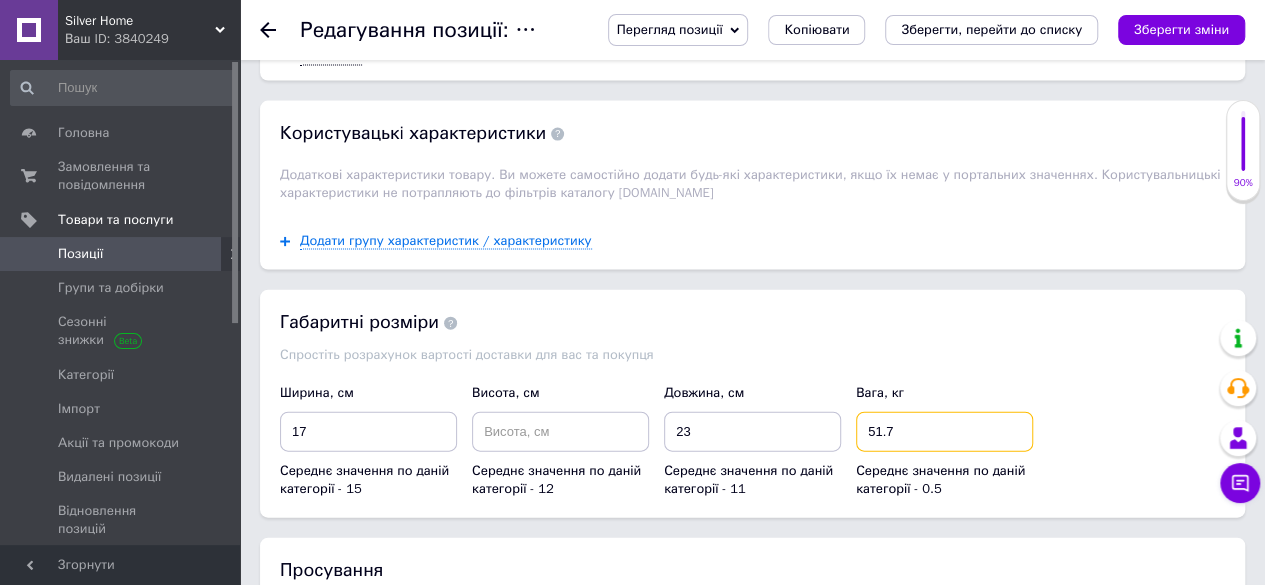 scroll, scrollTop: 2378, scrollLeft: 0, axis: vertical 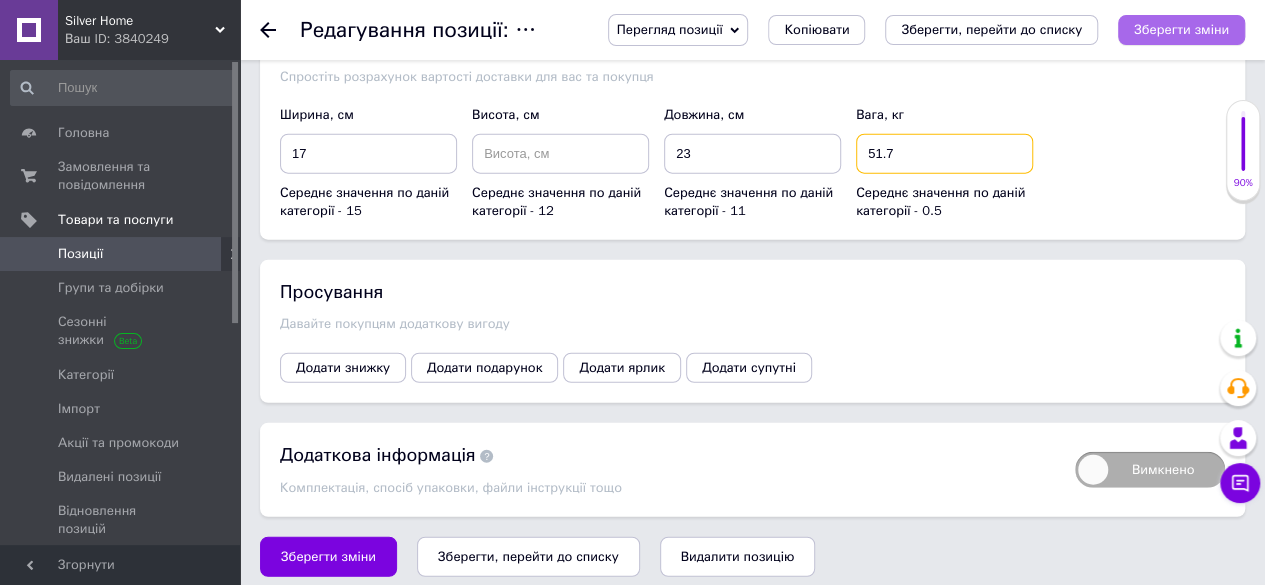 type on "51.7" 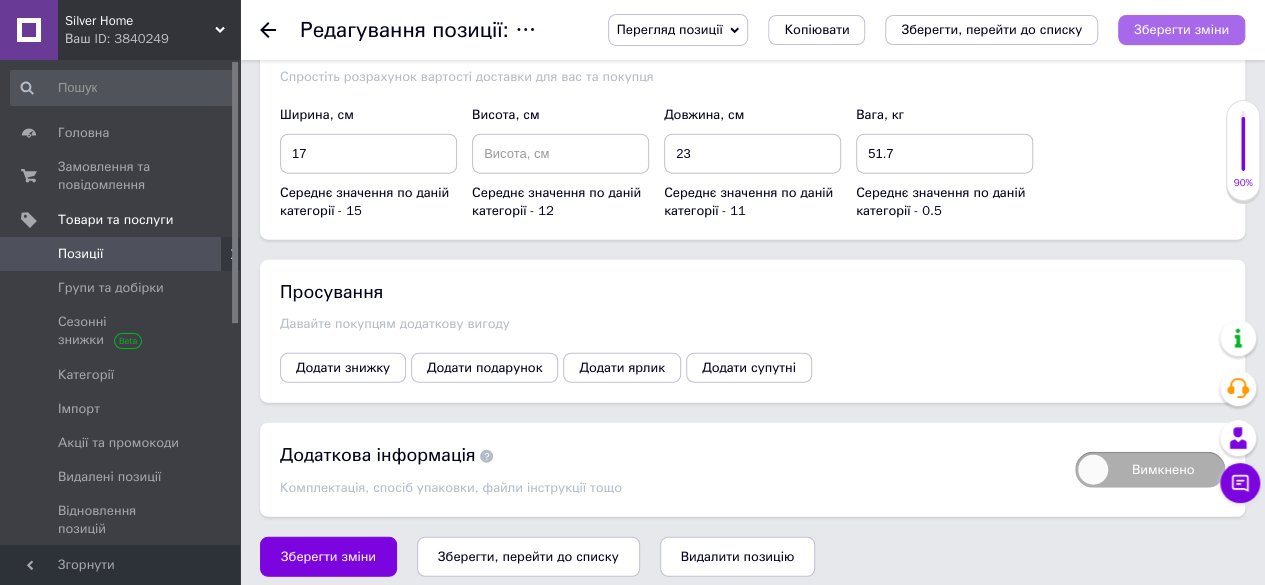 click on "Зберегти зміни" at bounding box center (1181, 29) 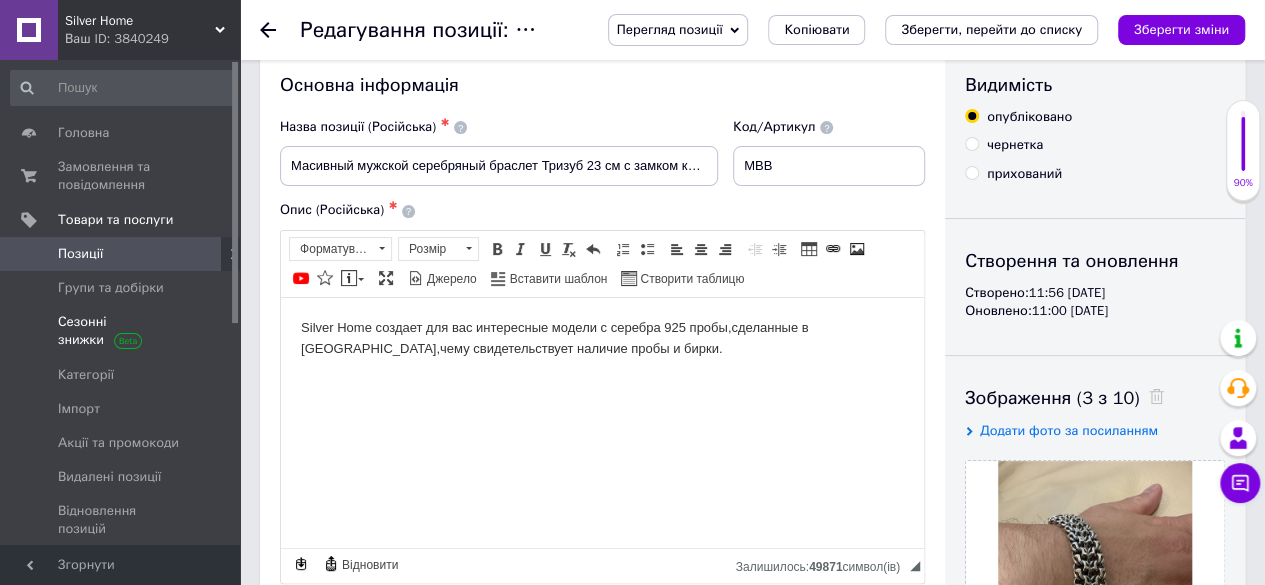 scroll, scrollTop: 0, scrollLeft: 0, axis: both 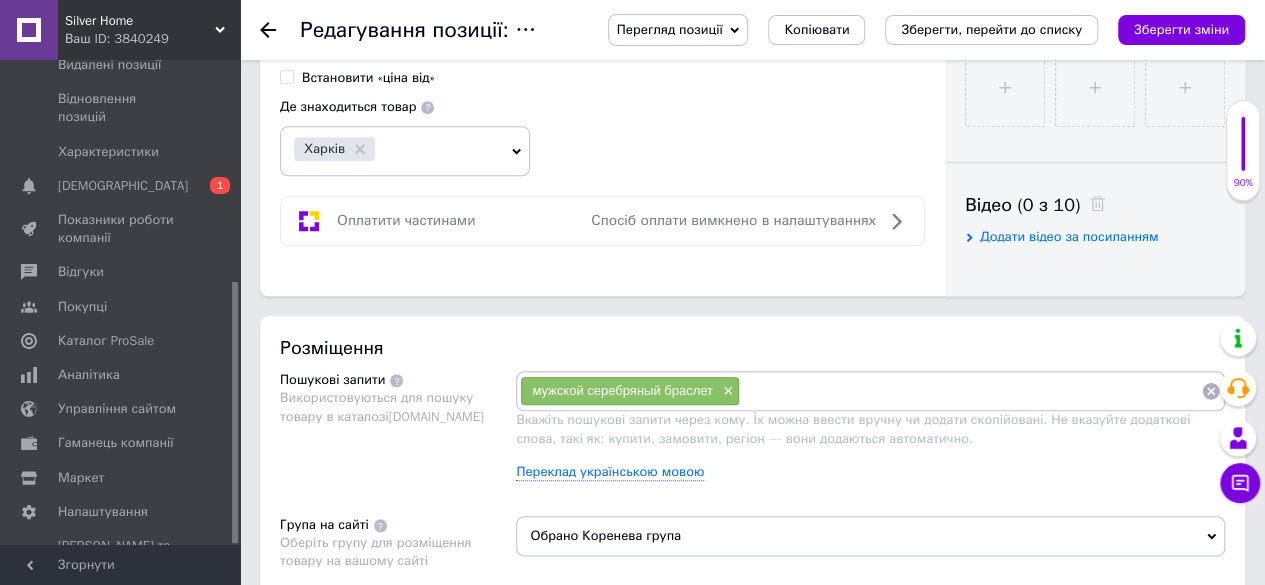 click at bounding box center [970, 391] 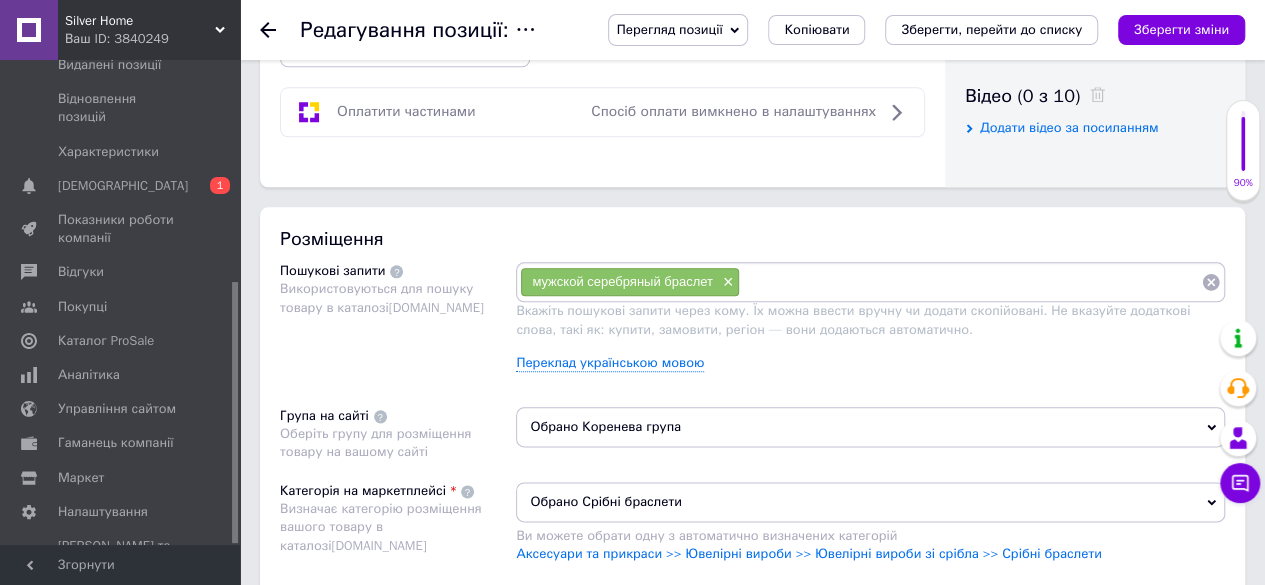scroll, scrollTop: 1100, scrollLeft: 0, axis: vertical 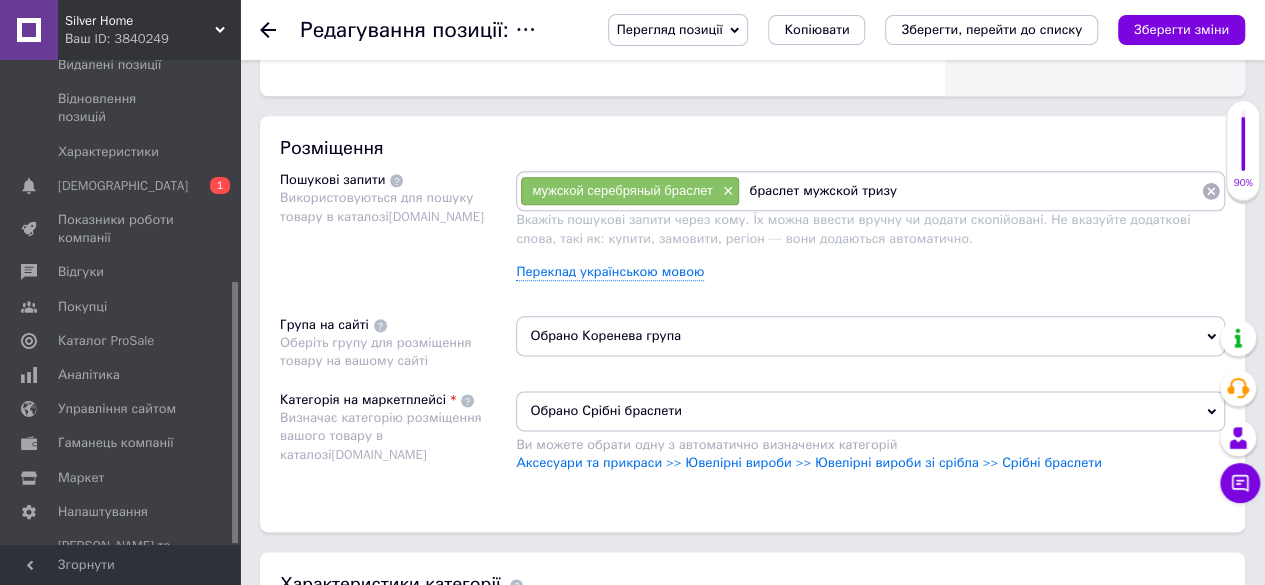 type on "браслет мужской тризуб" 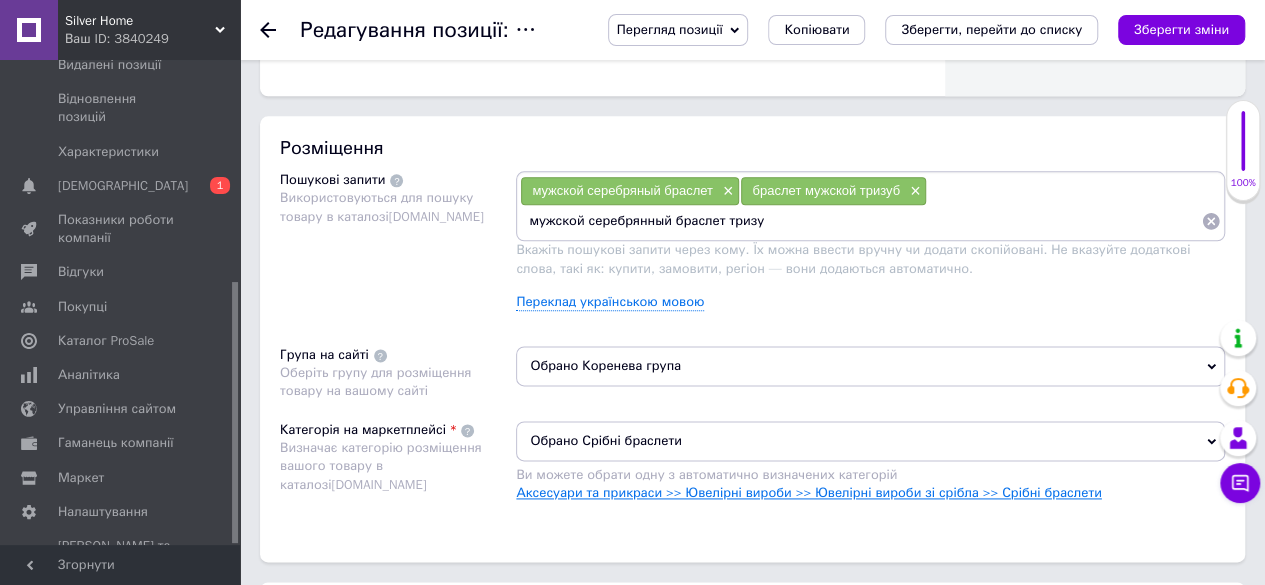 type on "мужской серебрянный браслет тризуб" 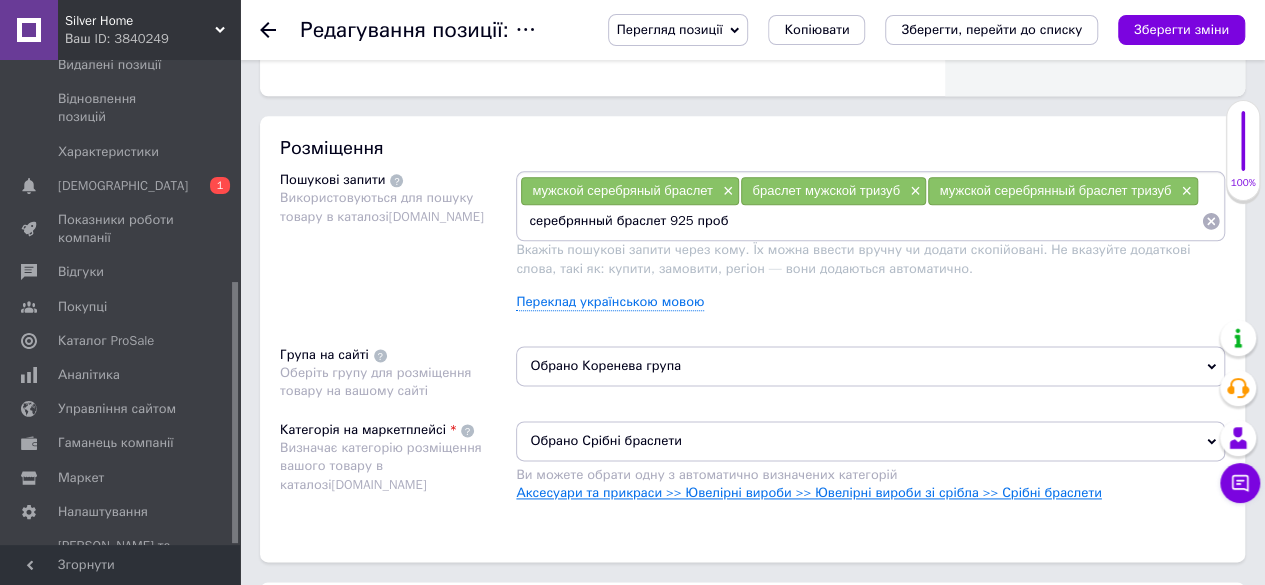 type on "серебрянный браслет 925 пробы" 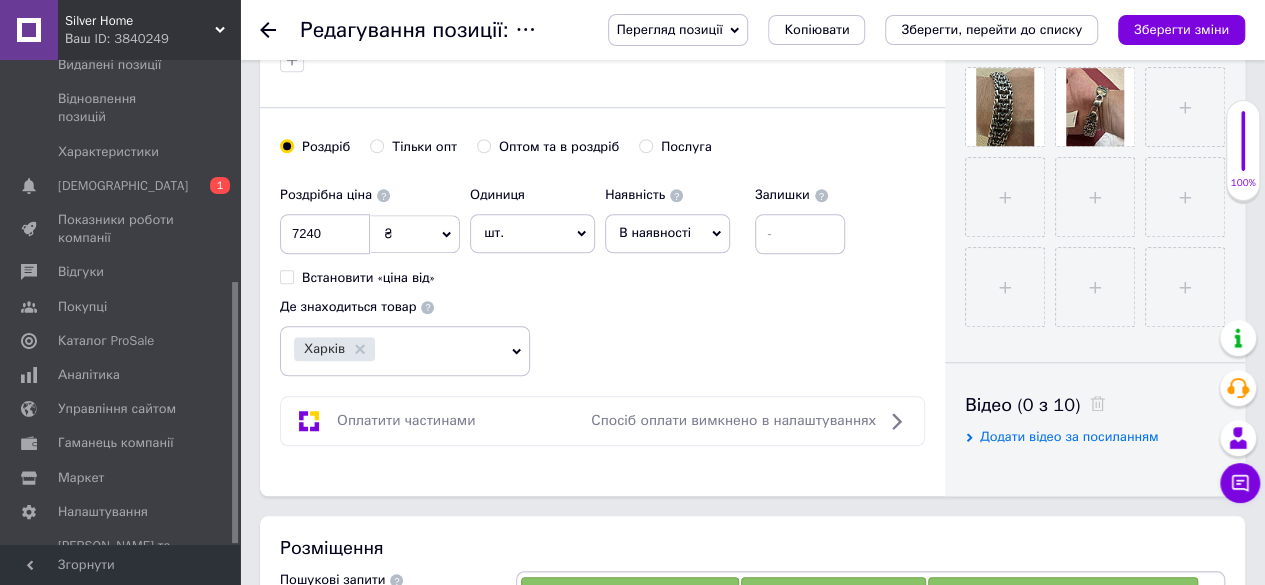 scroll, scrollTop: 1100, scrollLeft: 0, axis: vertical 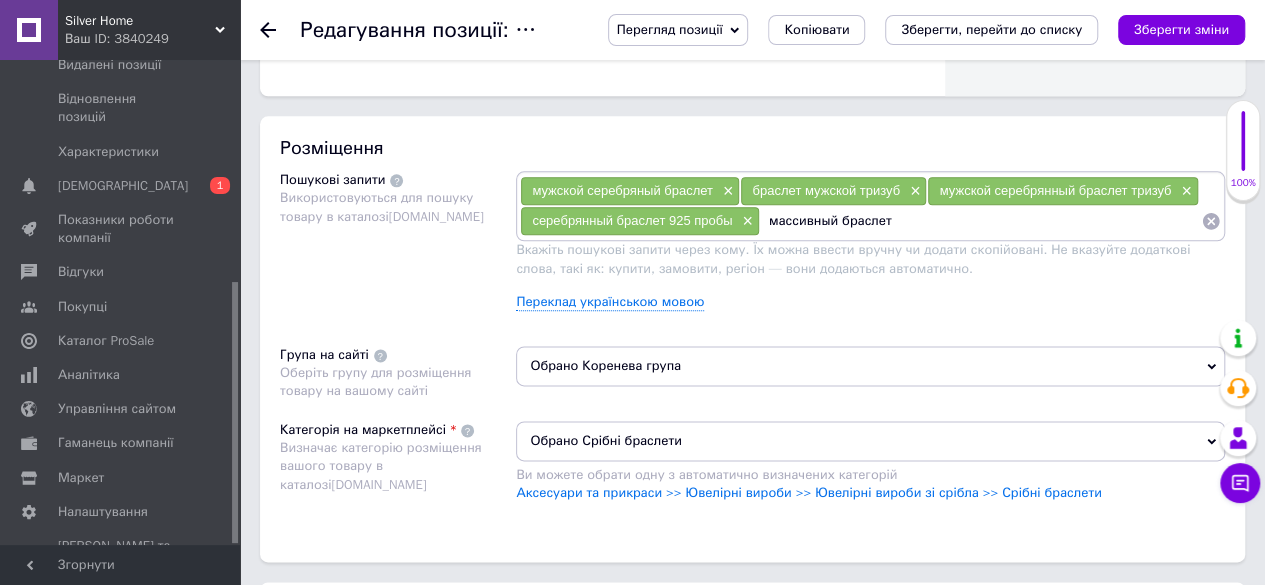 type on "массивный браслет" 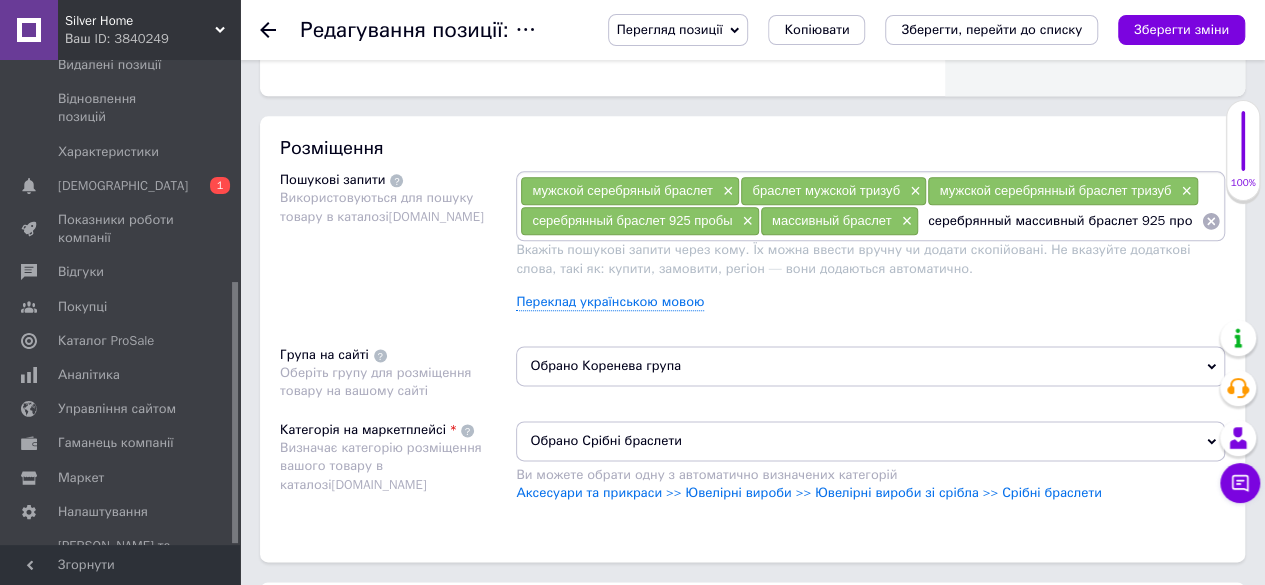 scroll, scrollTop: 0, scrollLeft: 0, axis: both 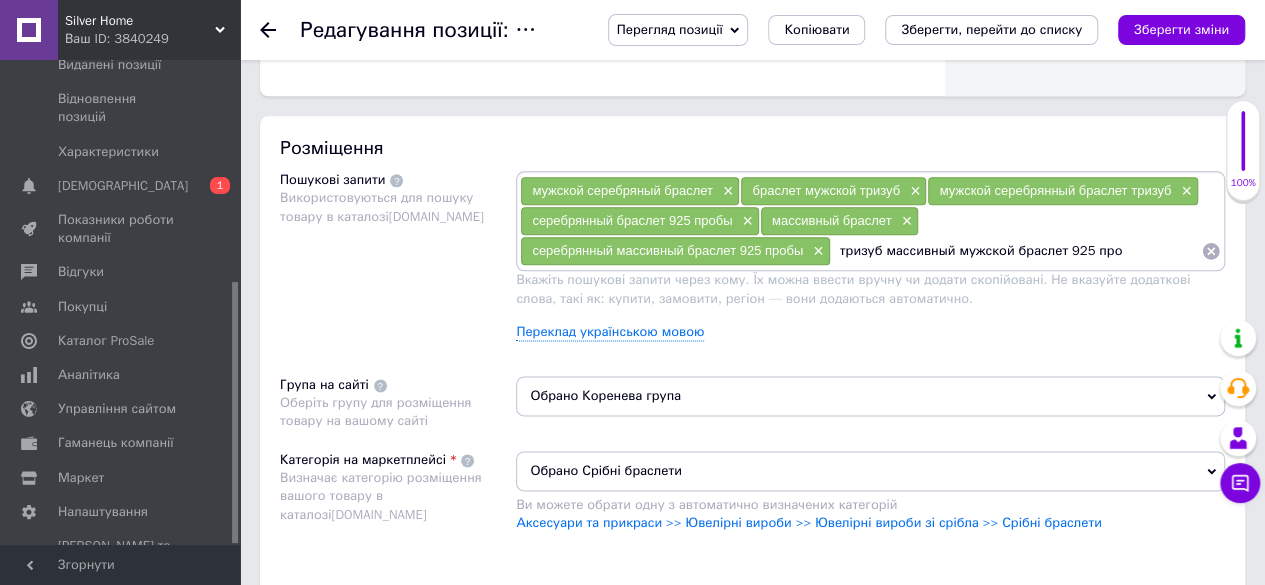 type on "тризуб массивный мужской браслет 925 проы" 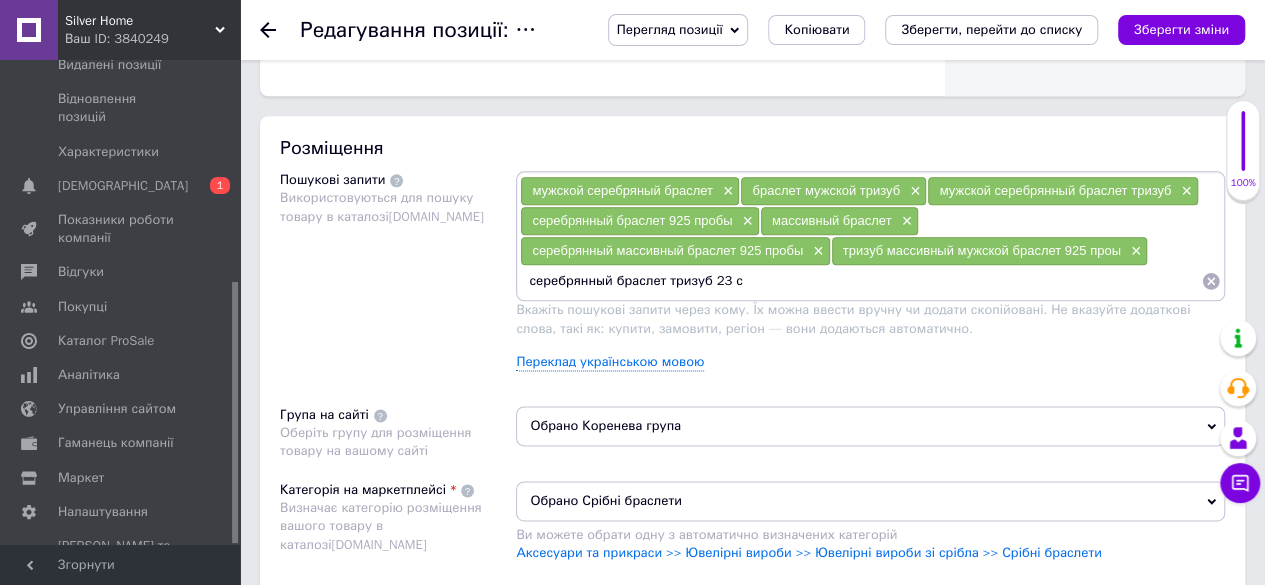 type on "серебрянный браслет тризуб 23 см" 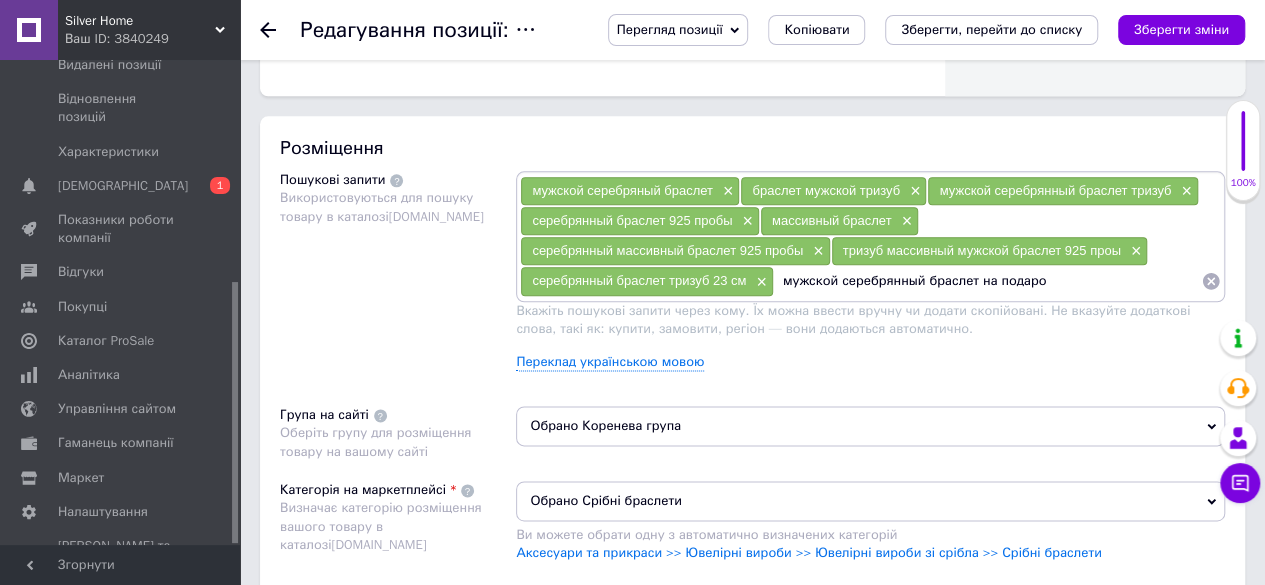 type on "мужской серебрянный браслет на подарок" 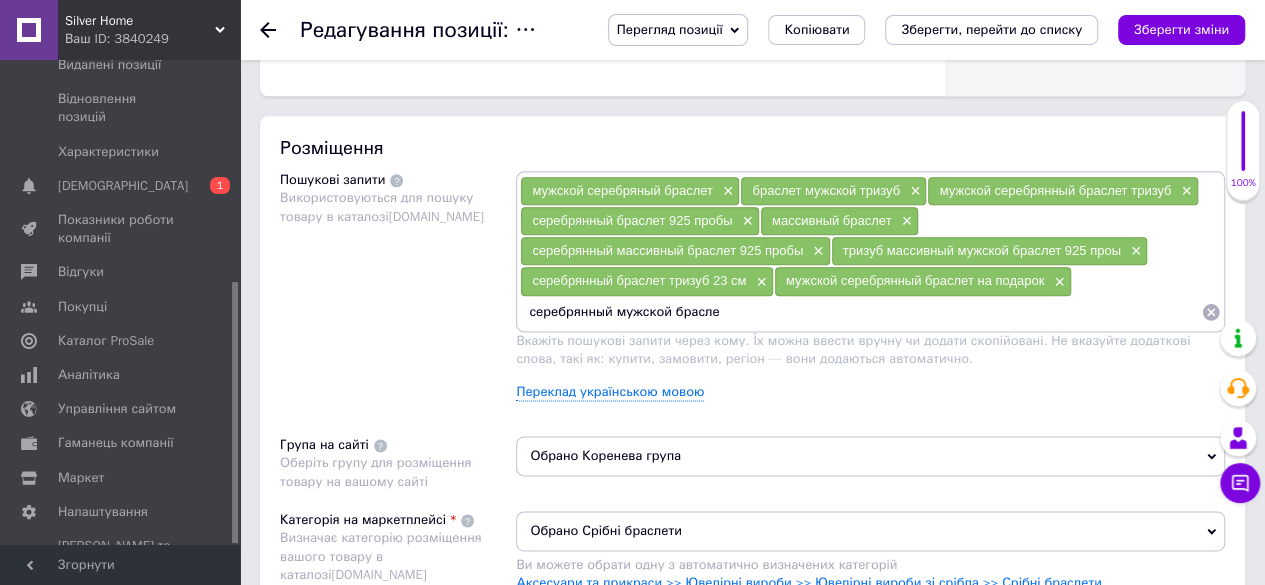 type on "серебрянный мужской браслет" 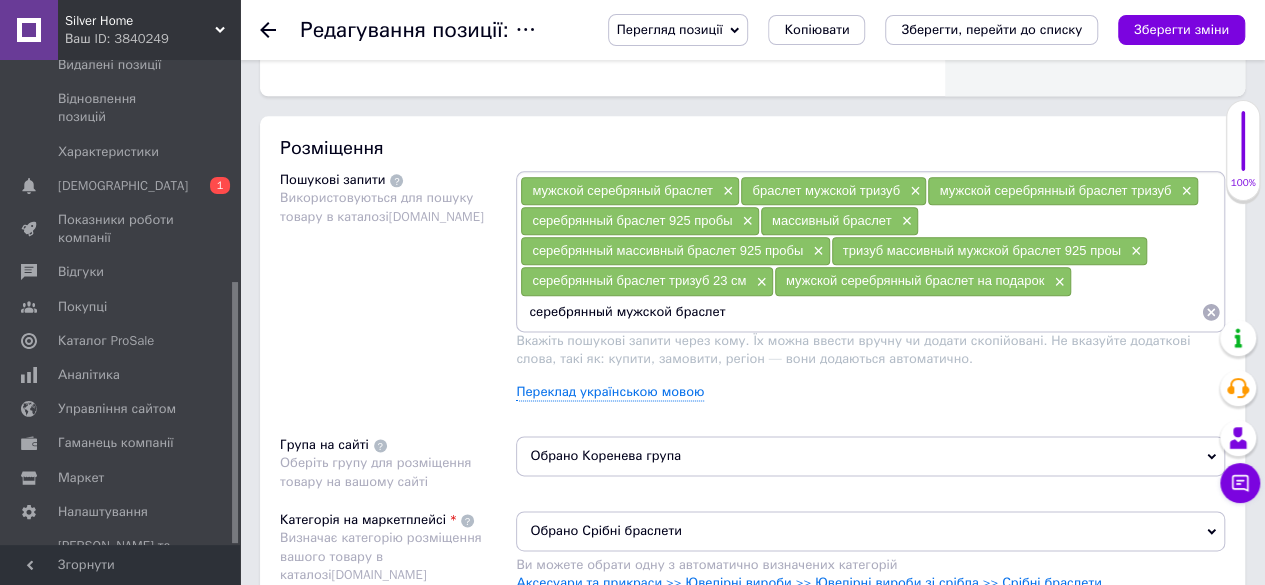 type 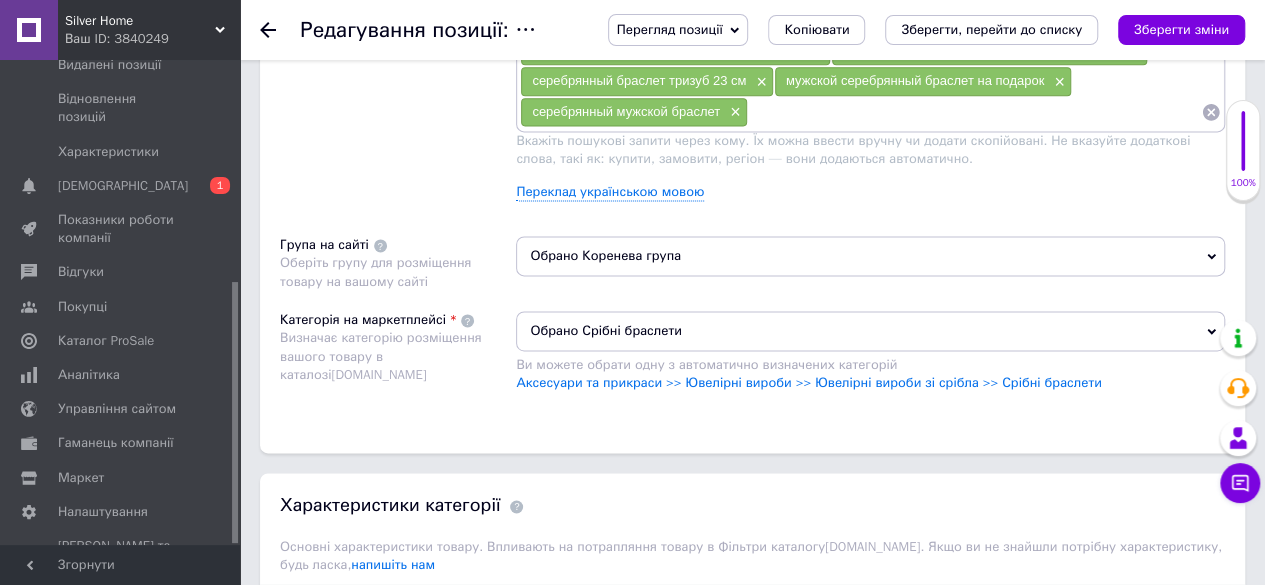 scroll, scrollTop: 1100, scrollLeft: 0, axis: vertical 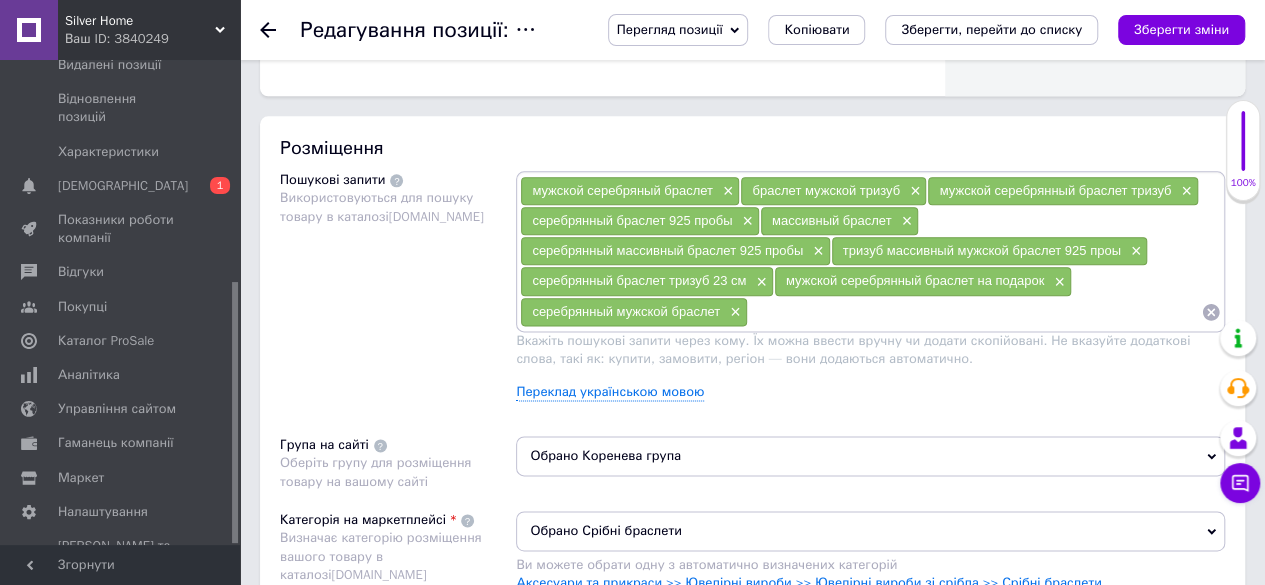 click at bounding box center (974, 312) 